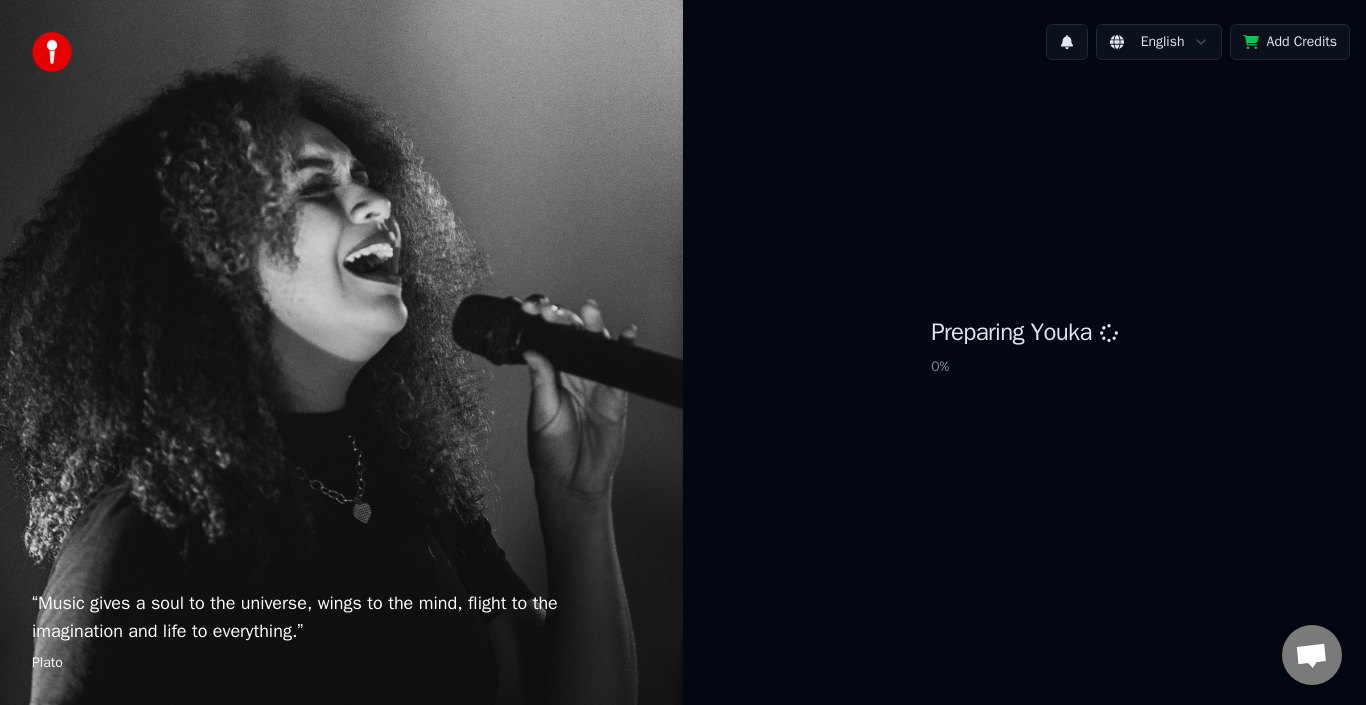 scroll, scrollTop: 0, scrollLeft: 0, axis: both 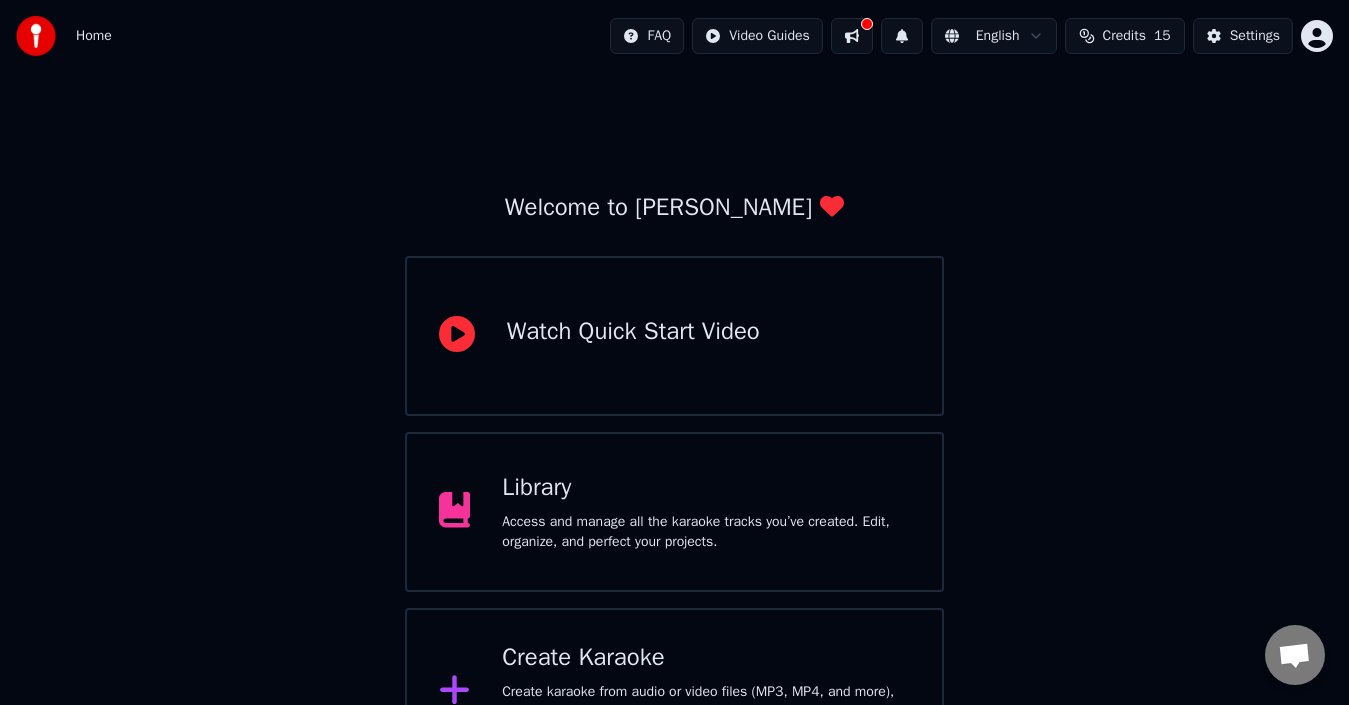 click on "Create Karaoke" at bounding box center (706, 658) 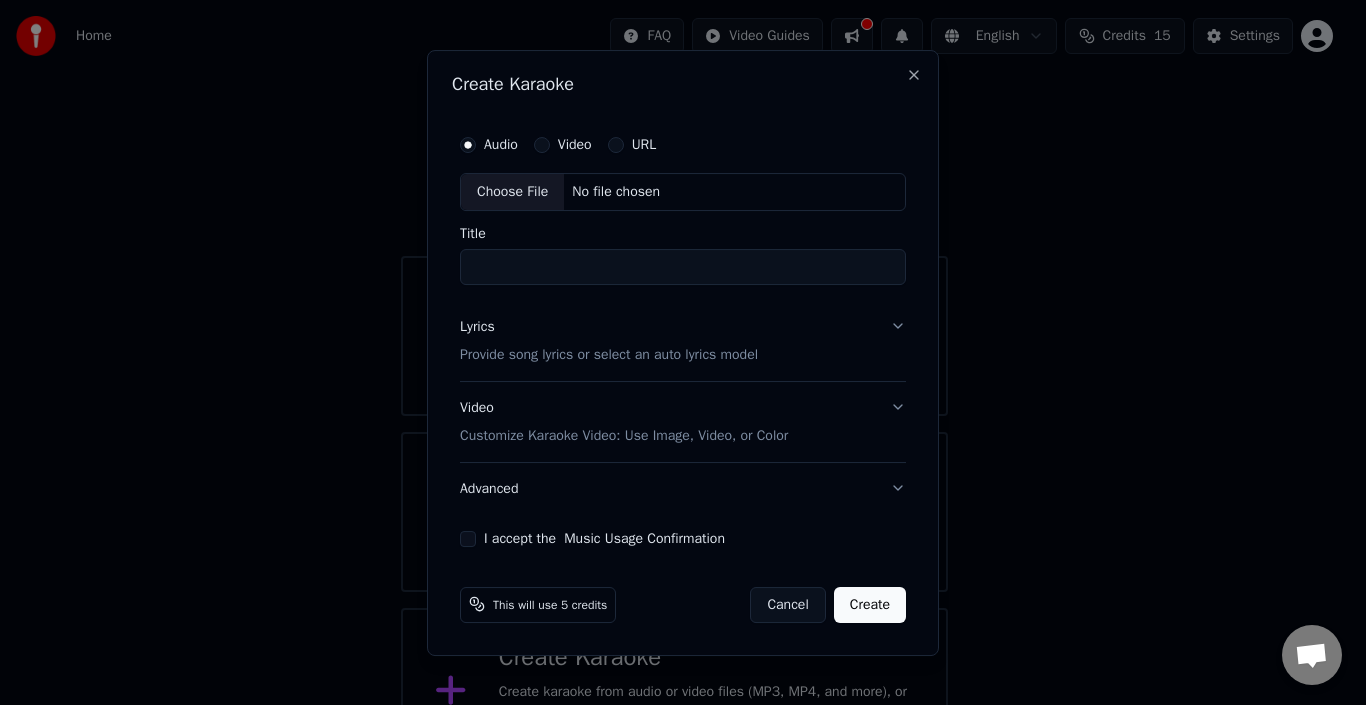 click on "Video" at bounding box center [542, 145] 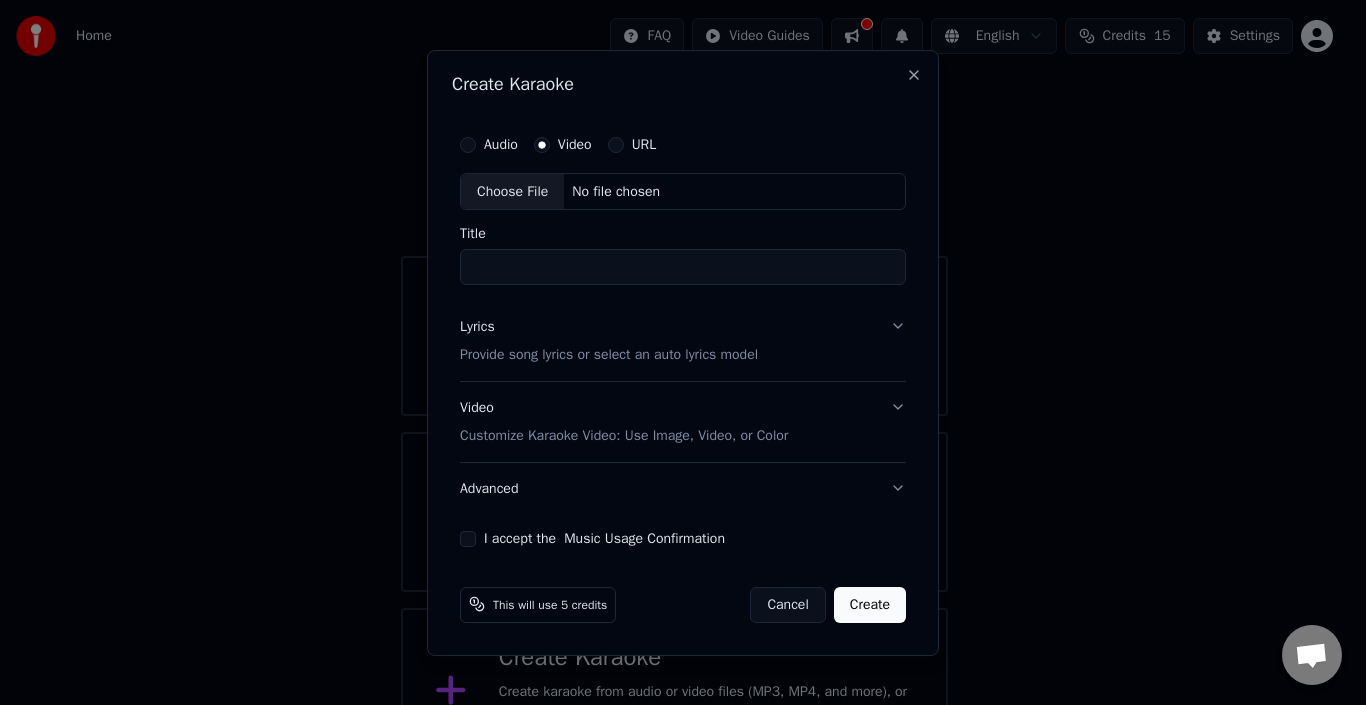 click on "Choose File" at bounding box center (512, 192) 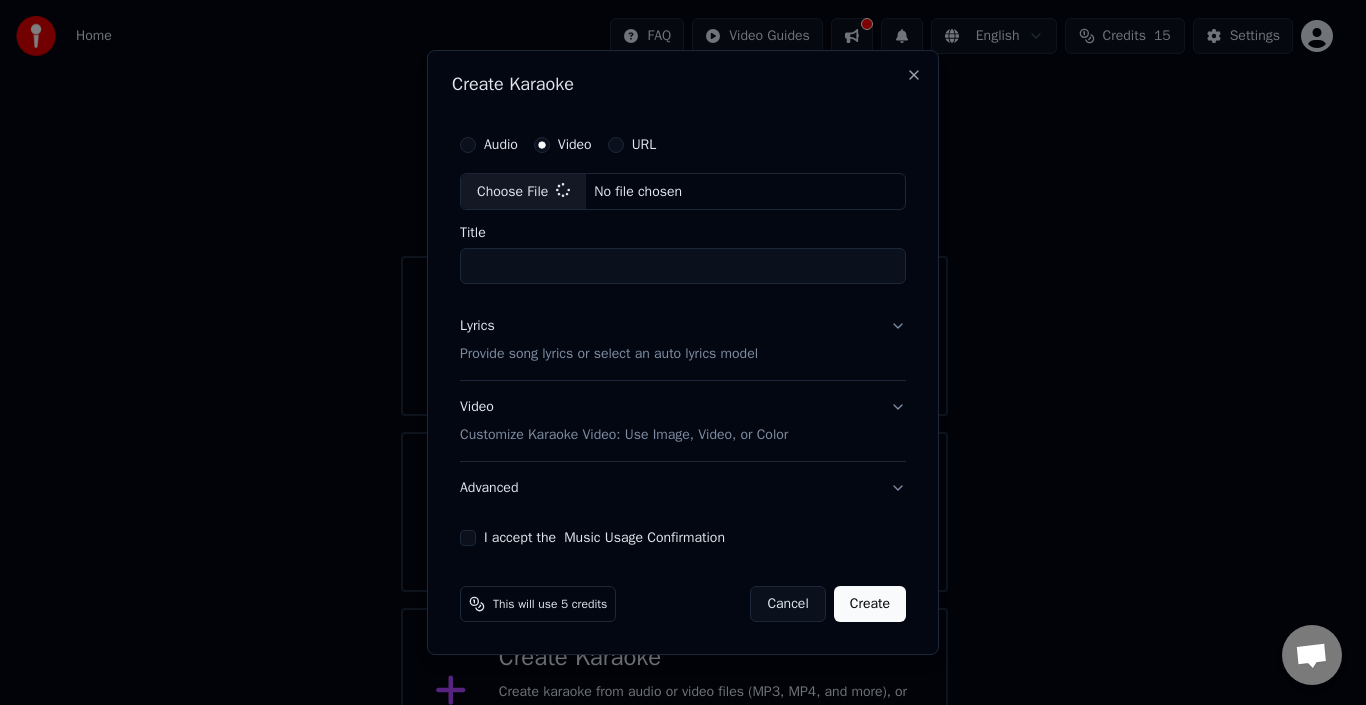 type on "**********" 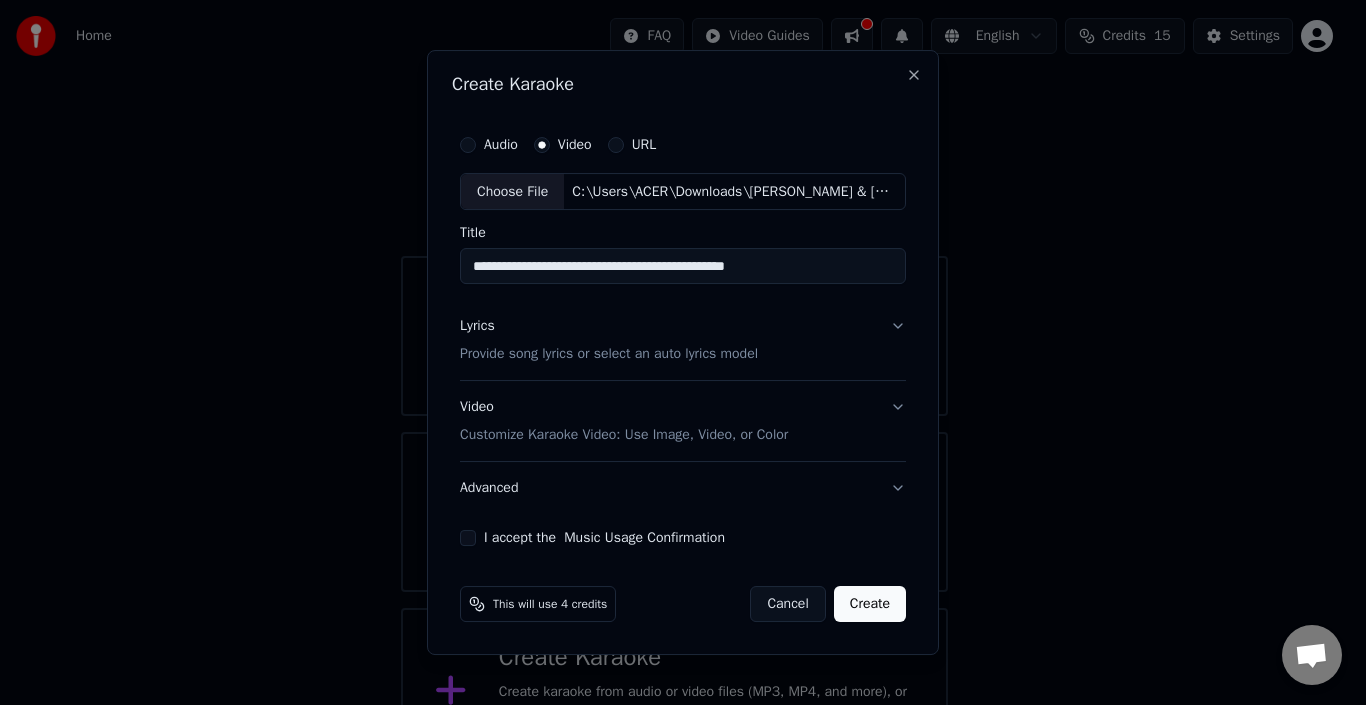 click on "Lyrics Provide song lyrics or select an auto lyrics model" at bounding box center (683, 341) 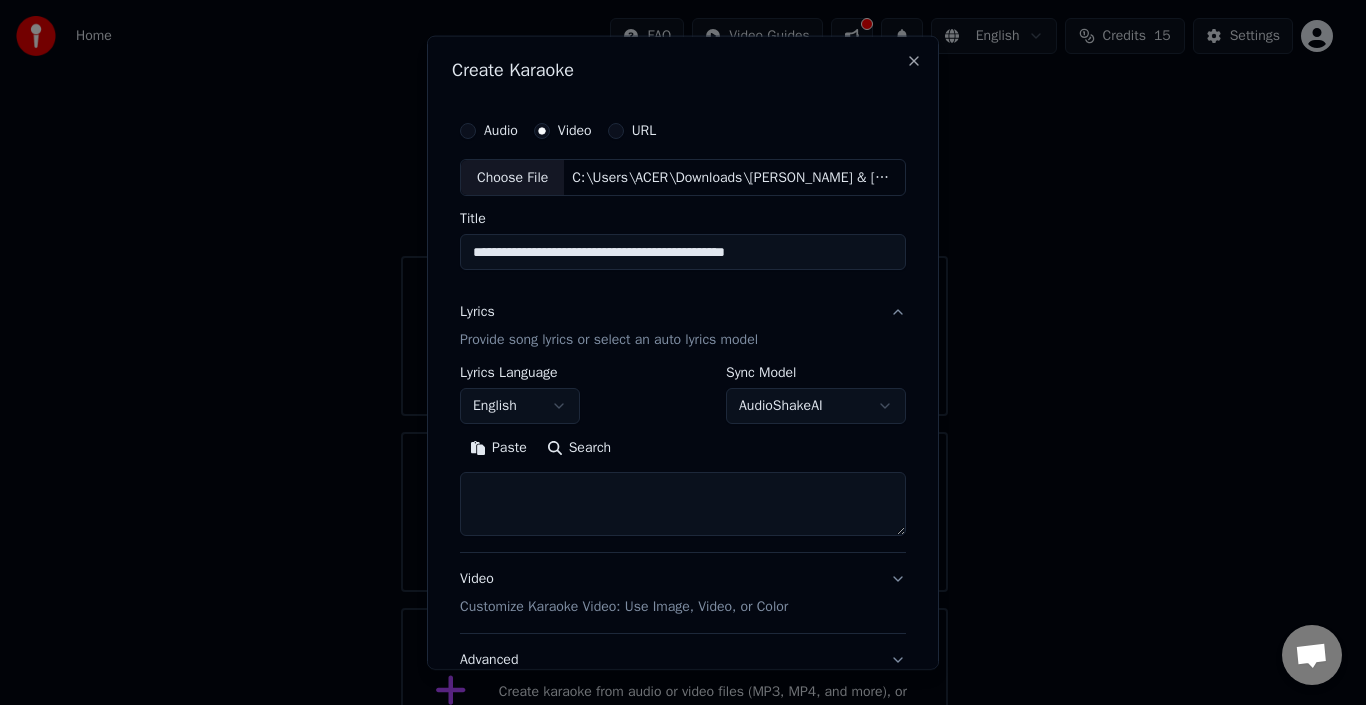 click on "AudioShakeAI" at bounding box center [816, 406] 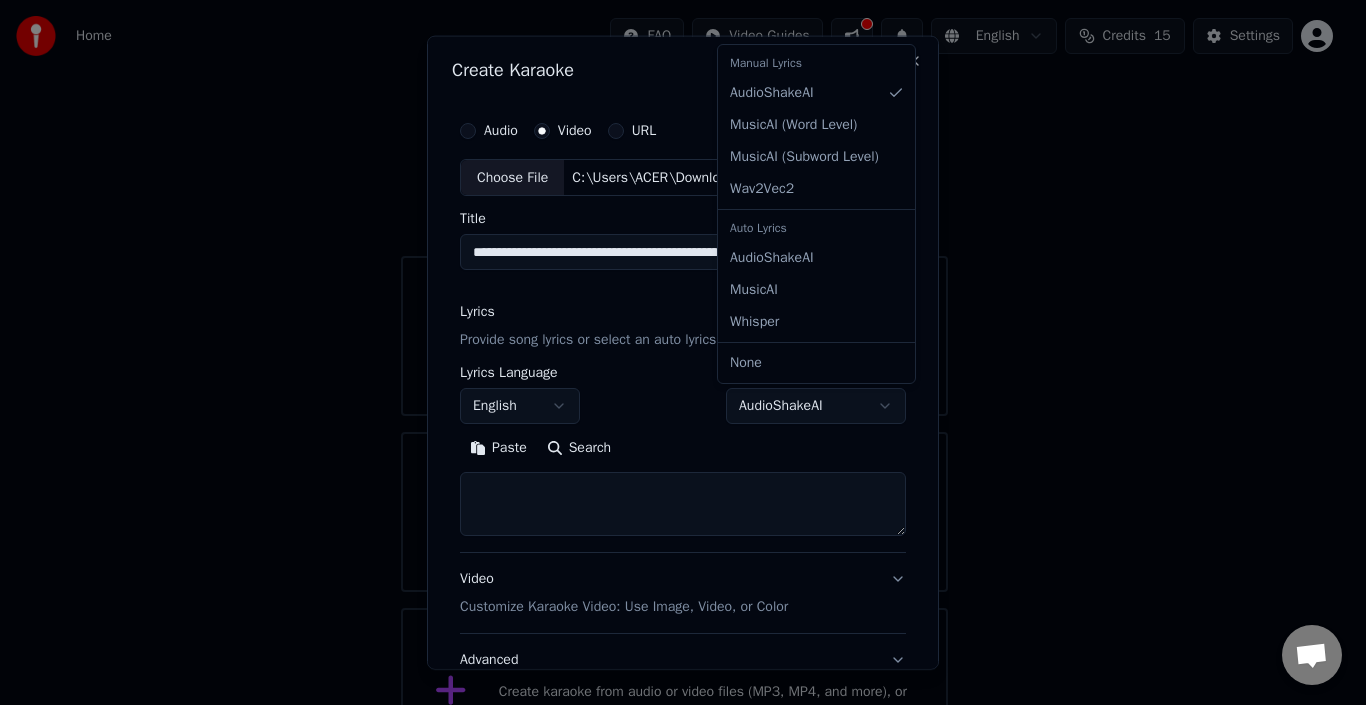 select on "**********" 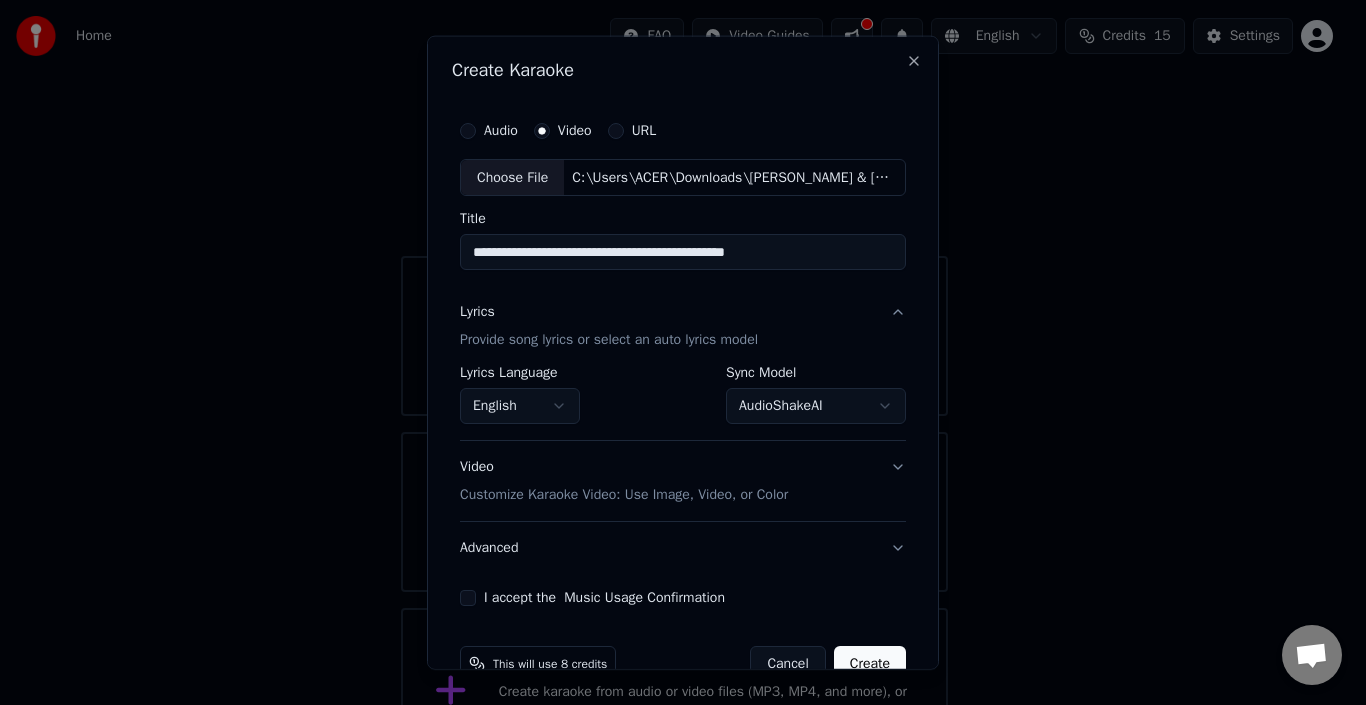scroll, scrollTop: 45, scrollLeft: 0, axis: vertical 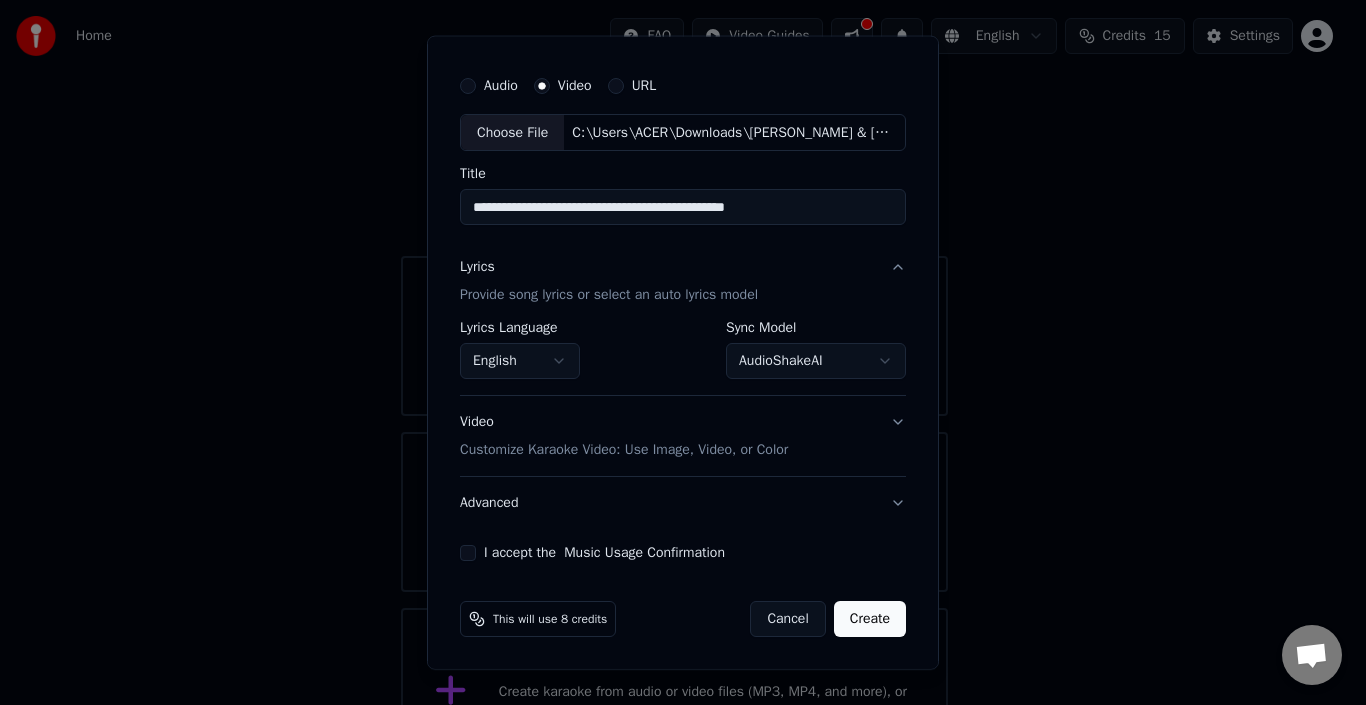 click on "Video Customize Karaoke Video: Use Image, Video, or Color" at bounding box center (683, 436) 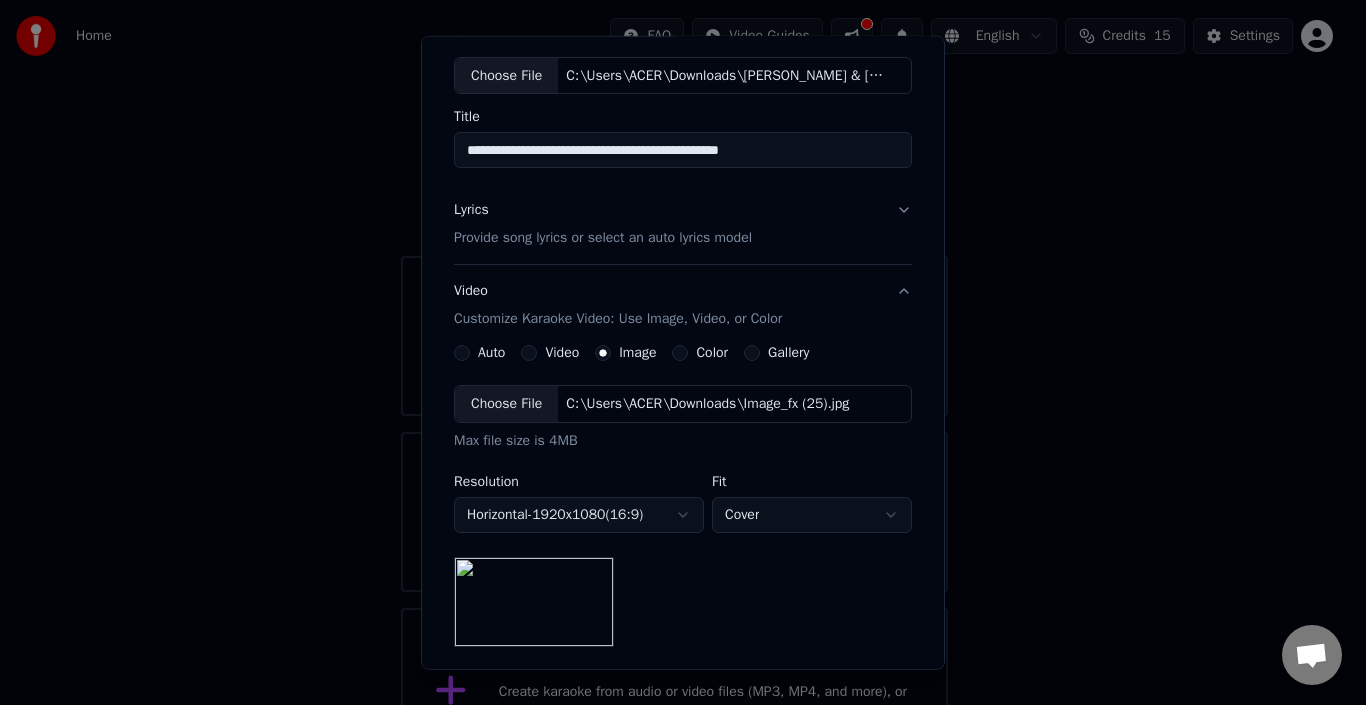 scroll, scrollTop: 108, scrollLeft: 0, axis: vertical 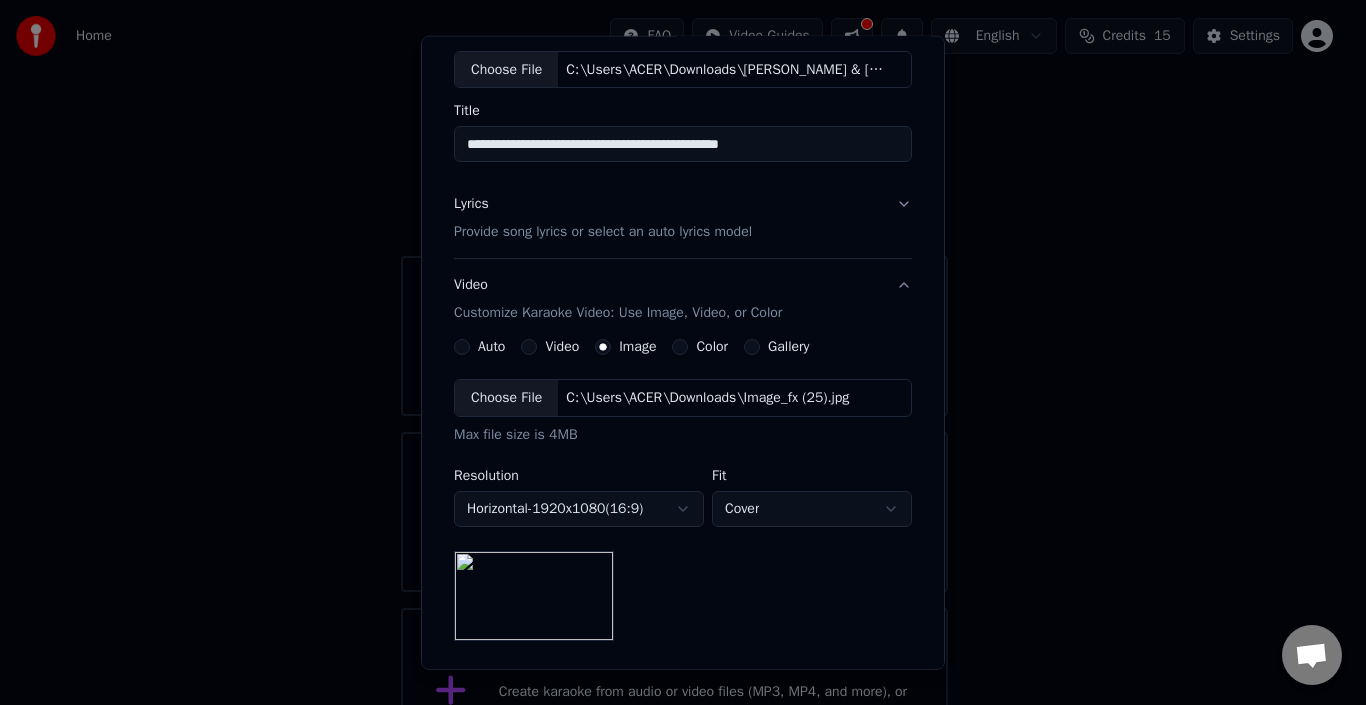 click on "Auto" at bounding box center [491, 347] 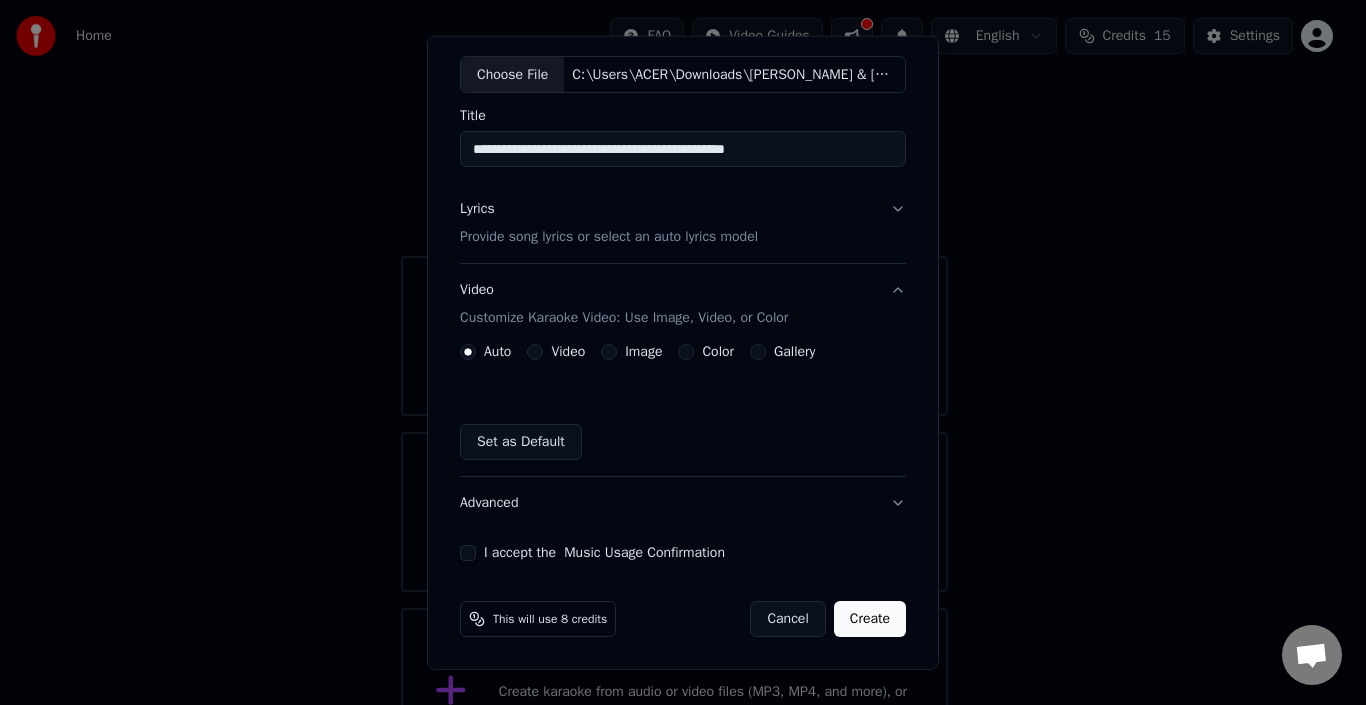 scroll, scrollTop: 103, scrollLeft: 0, axis: vertical 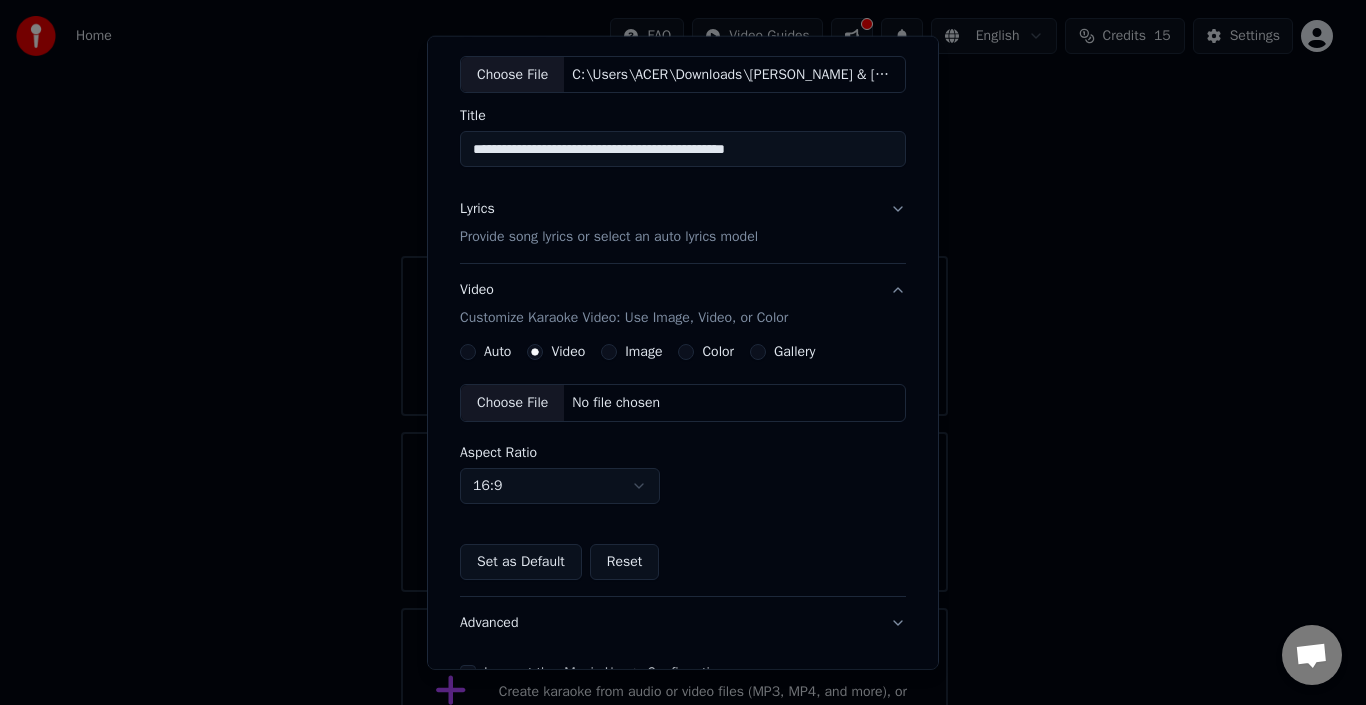click on "Video Customize Karaoke Video: Use Image, Video, or Color" at bounding box center [683, 304] 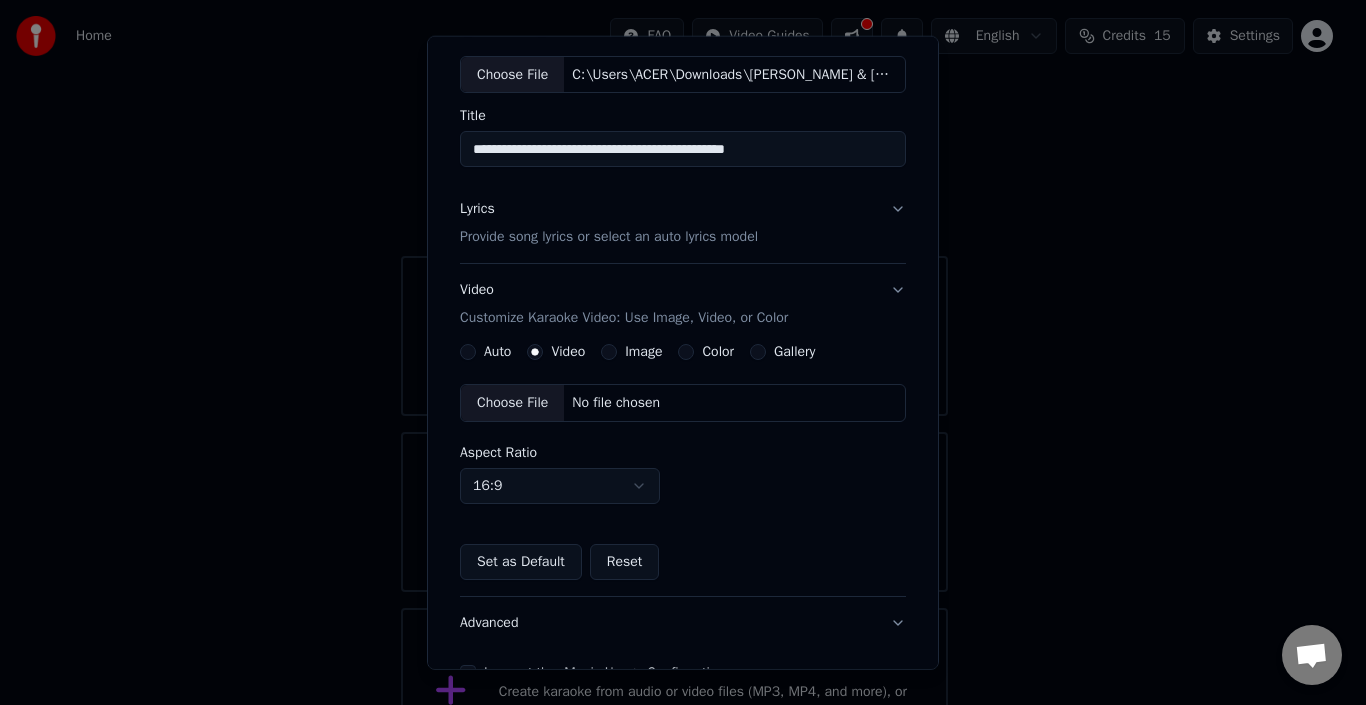 scroll, scrollTop: 0, scrollLeft: 0, axis: both 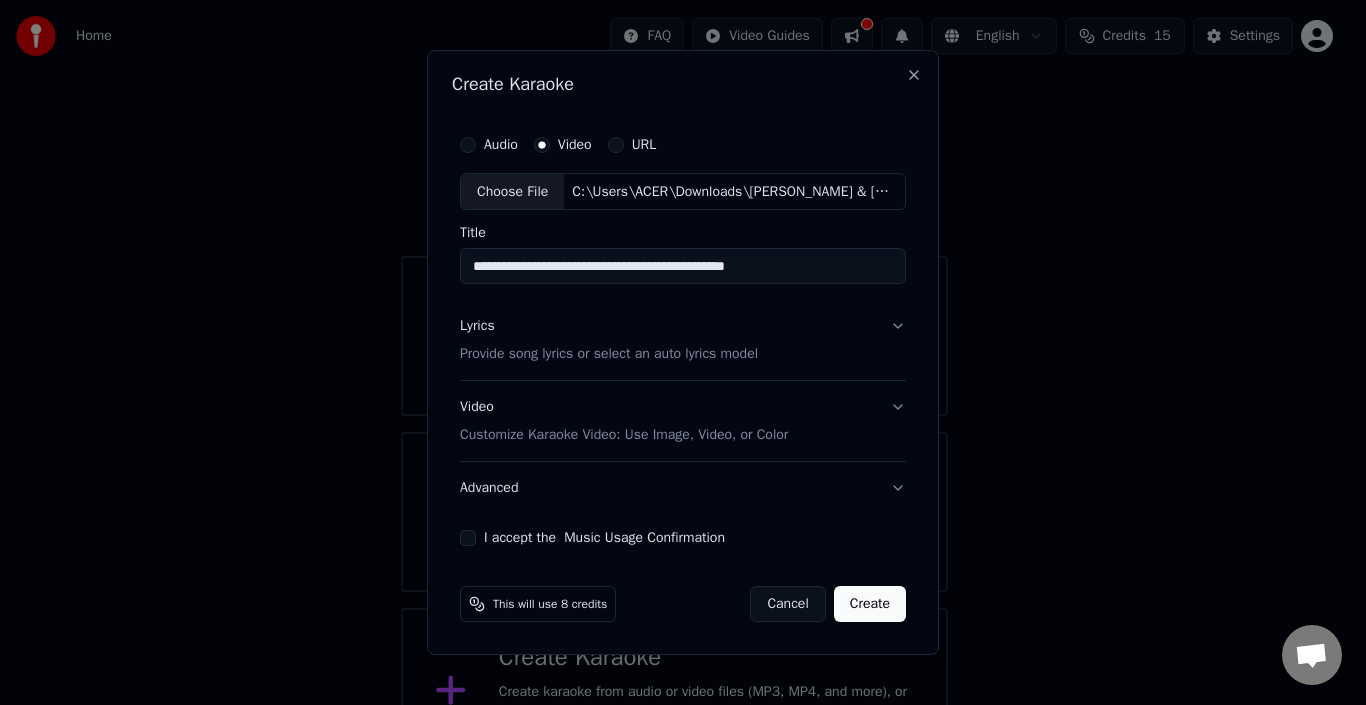 click on "Video Customize Karaoke Video: Use Image, Video, or Color" at bounding box center [683, 422] 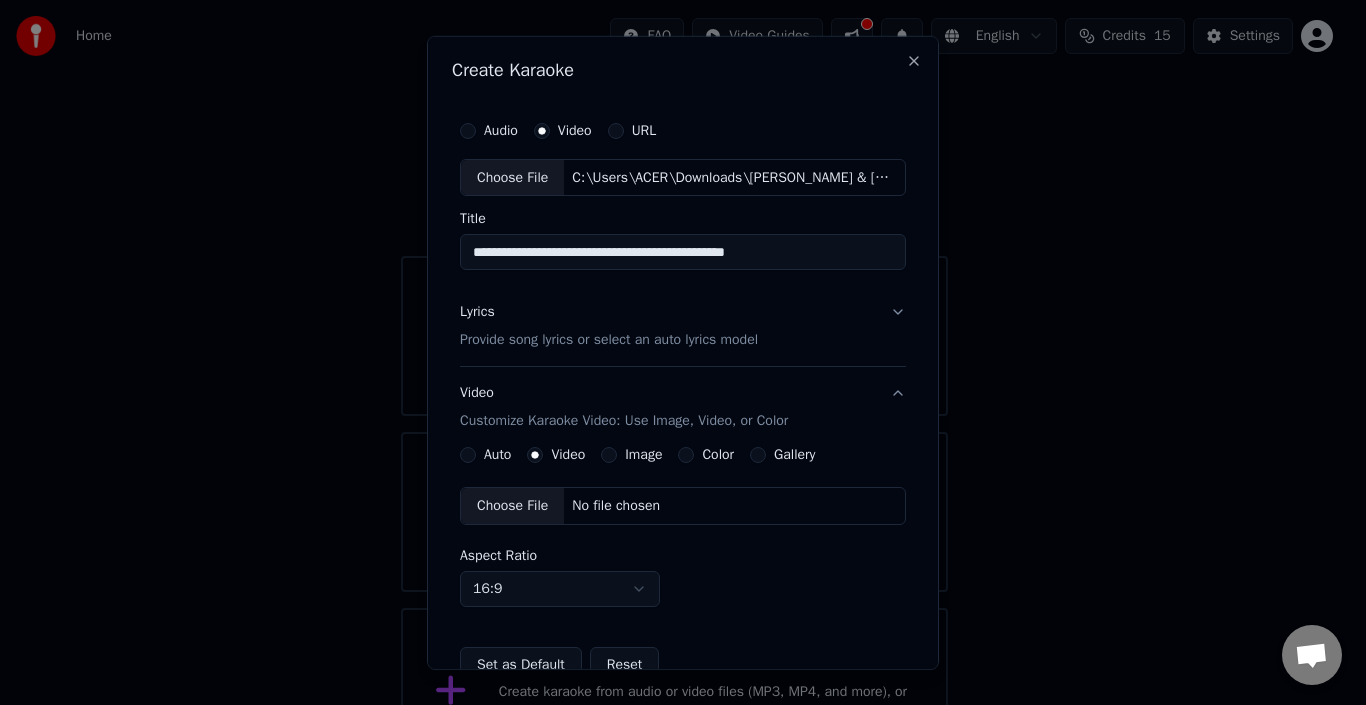 click on "Choose File" at bounding box center [512, 506] 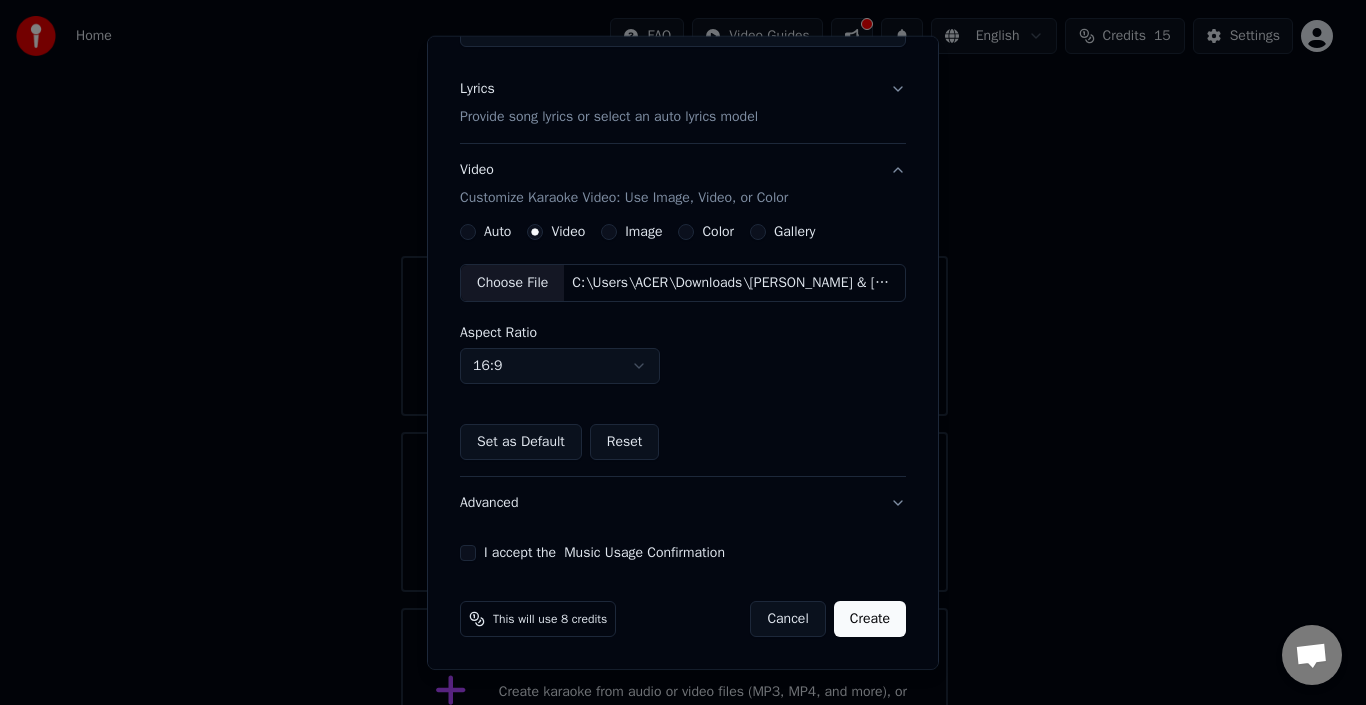 scroll, scrollTop: 223, scrollLeft: 0, axis: vertical 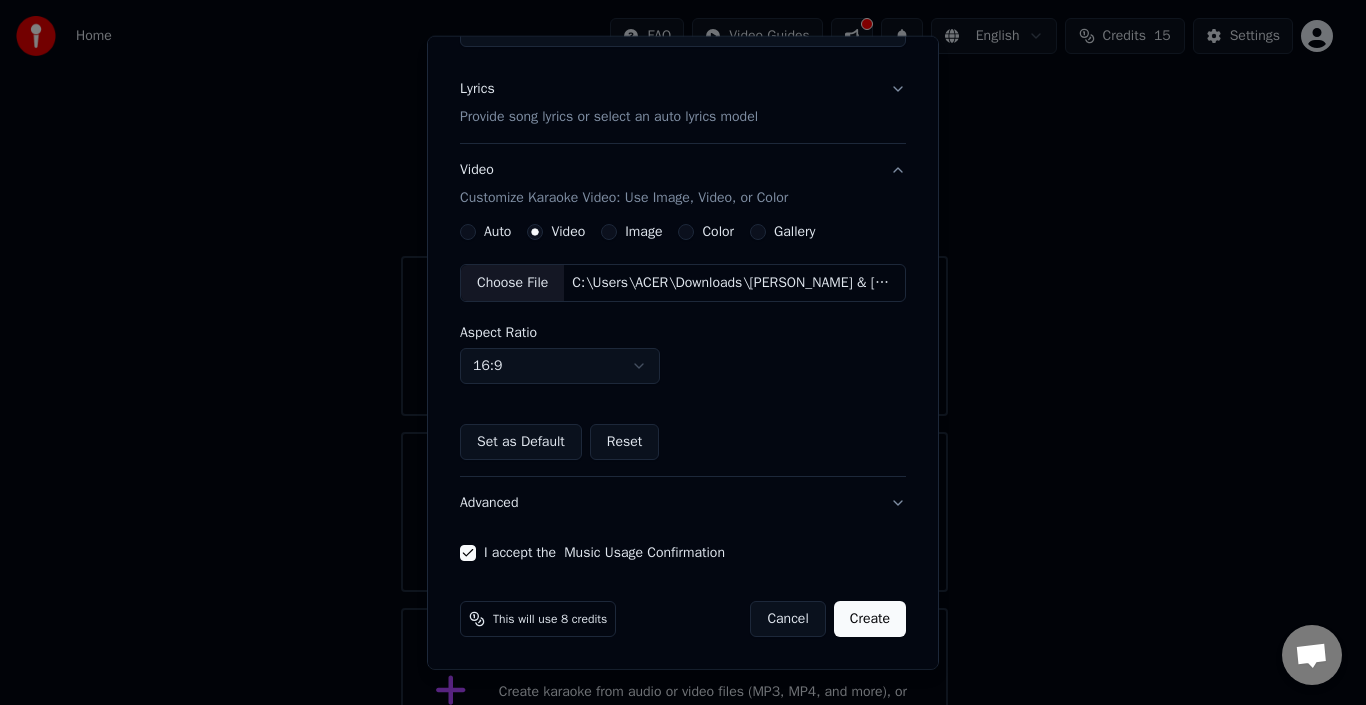 click on "Create" at bounding box center (870, 619) 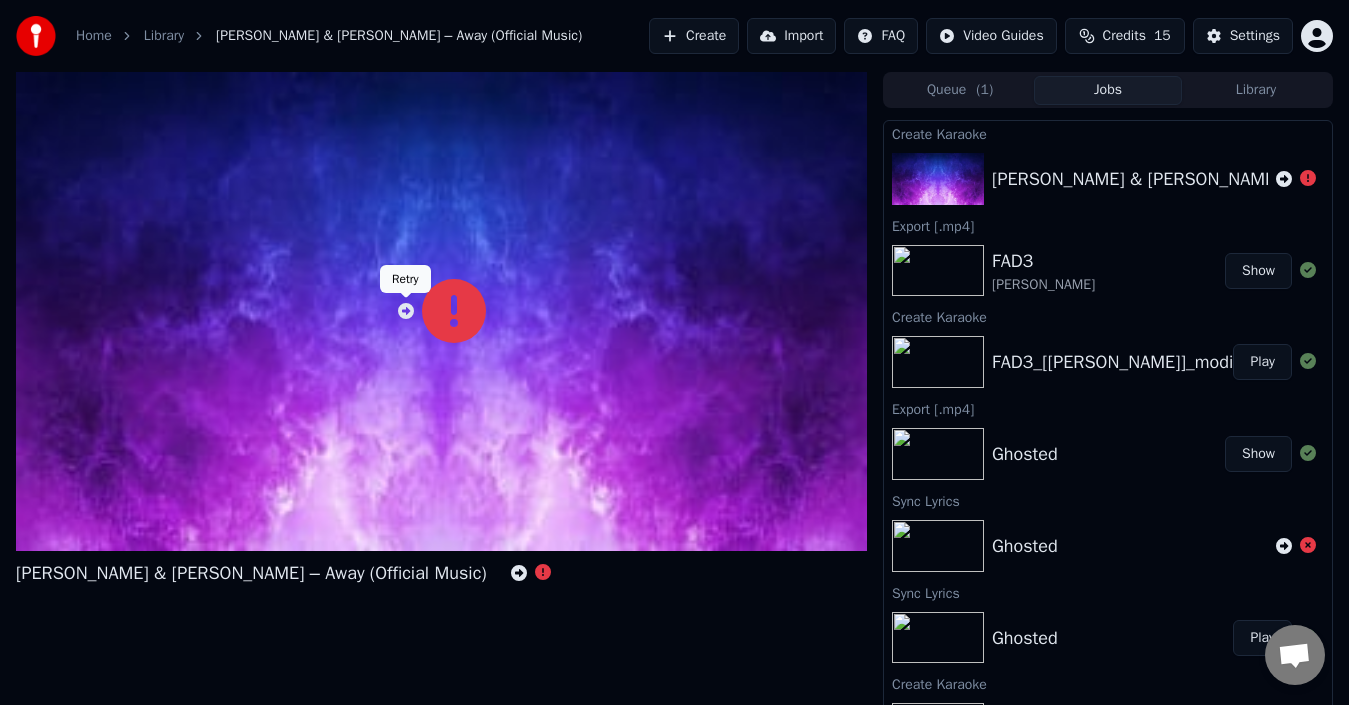 click 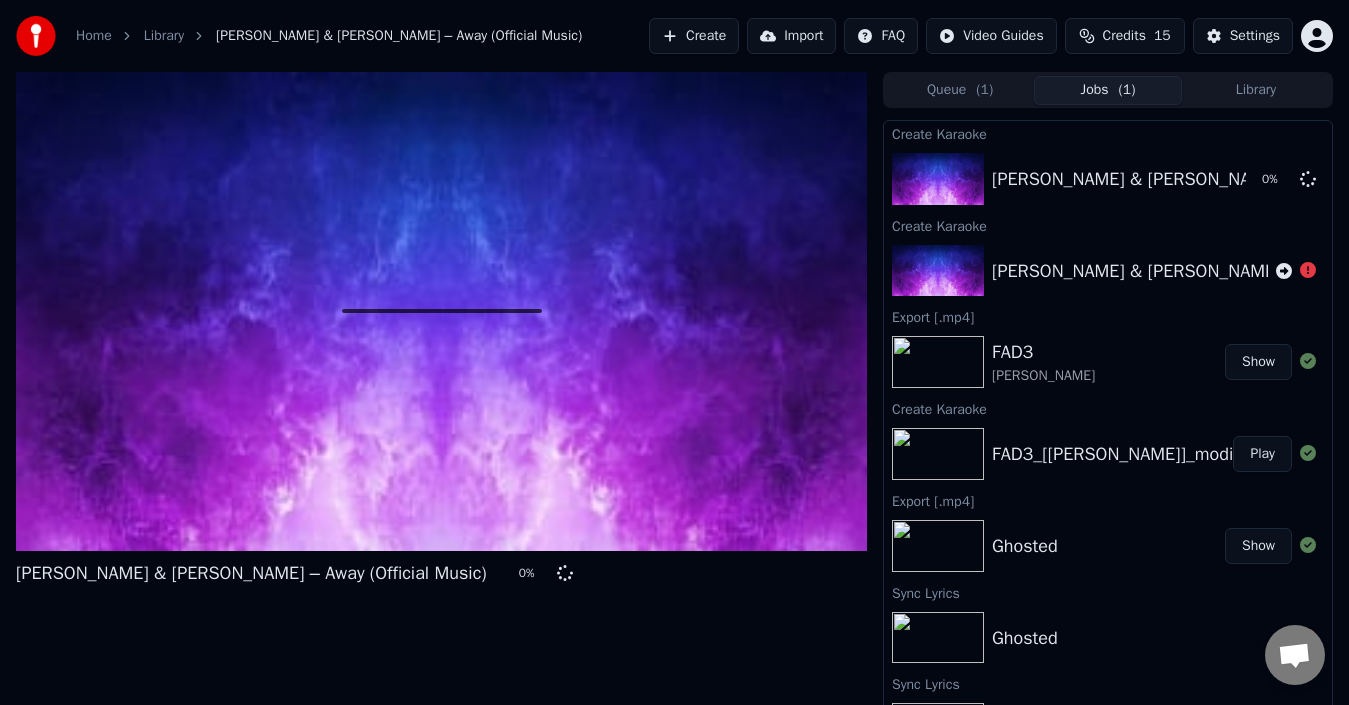 click at bounding box center (441, 311) 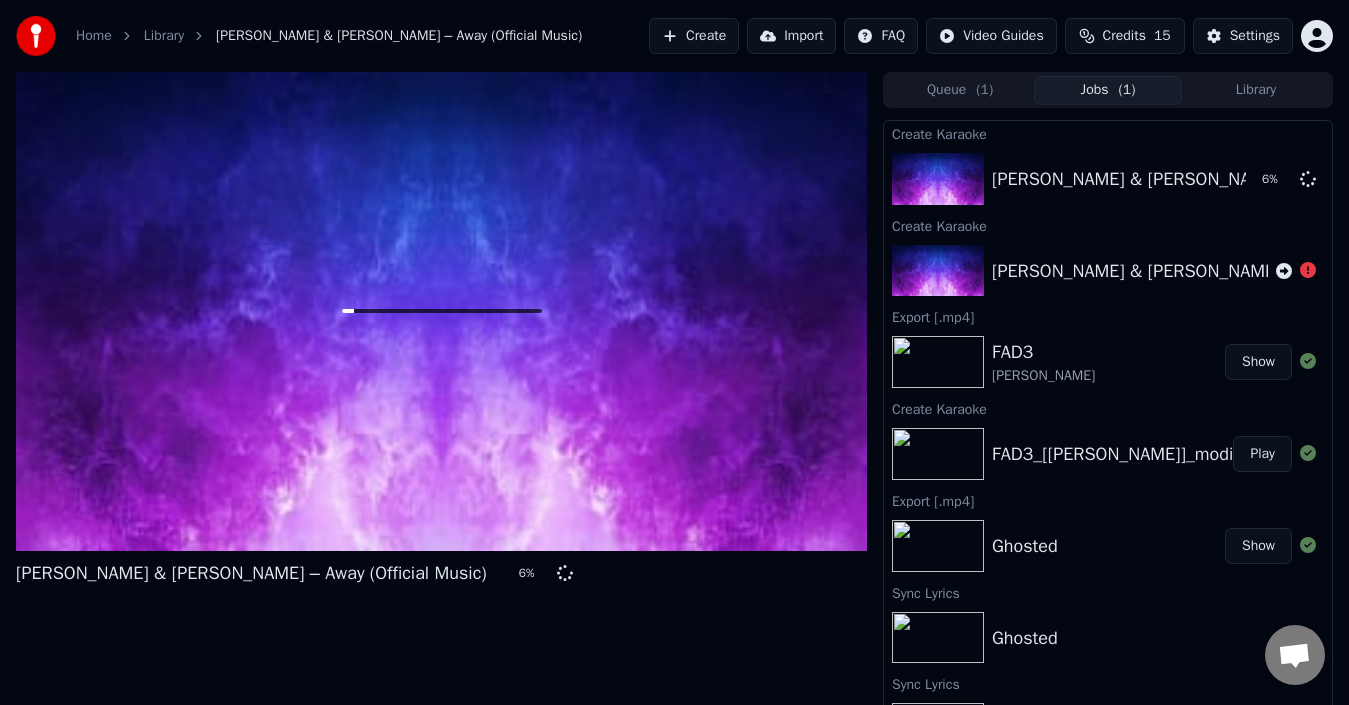 click on "[PERSON_NAME] & [PERSON_NAME] – Away (Official Music) 6 %" at bounding box center (441, 395) 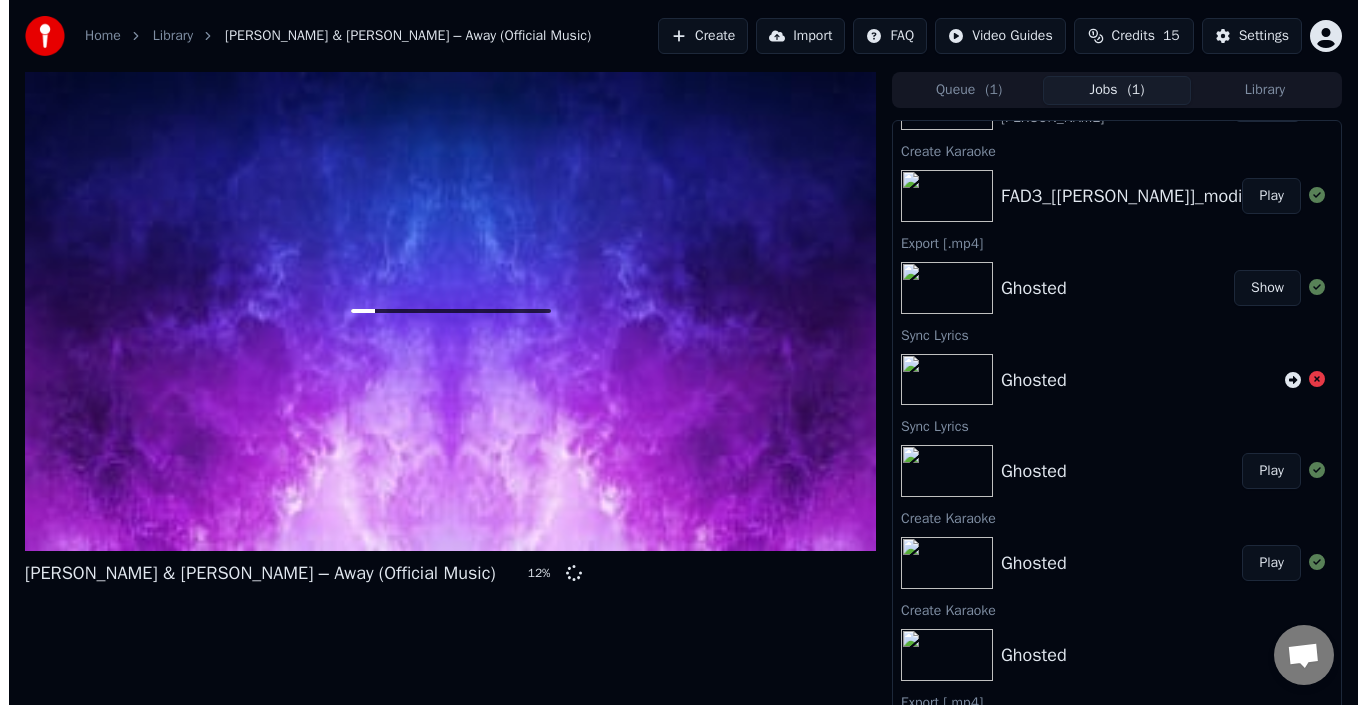 scroll, scrollTop: 0, scrollLeft: 0, axis: both 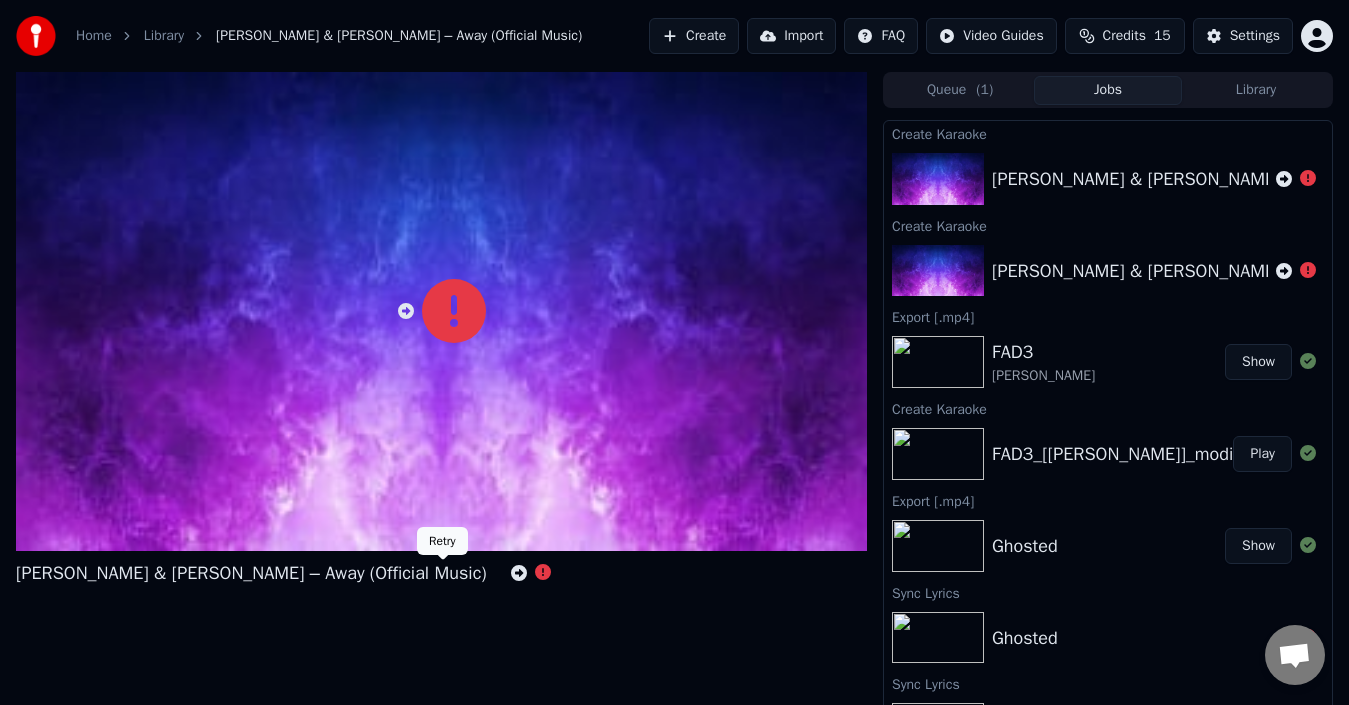 click 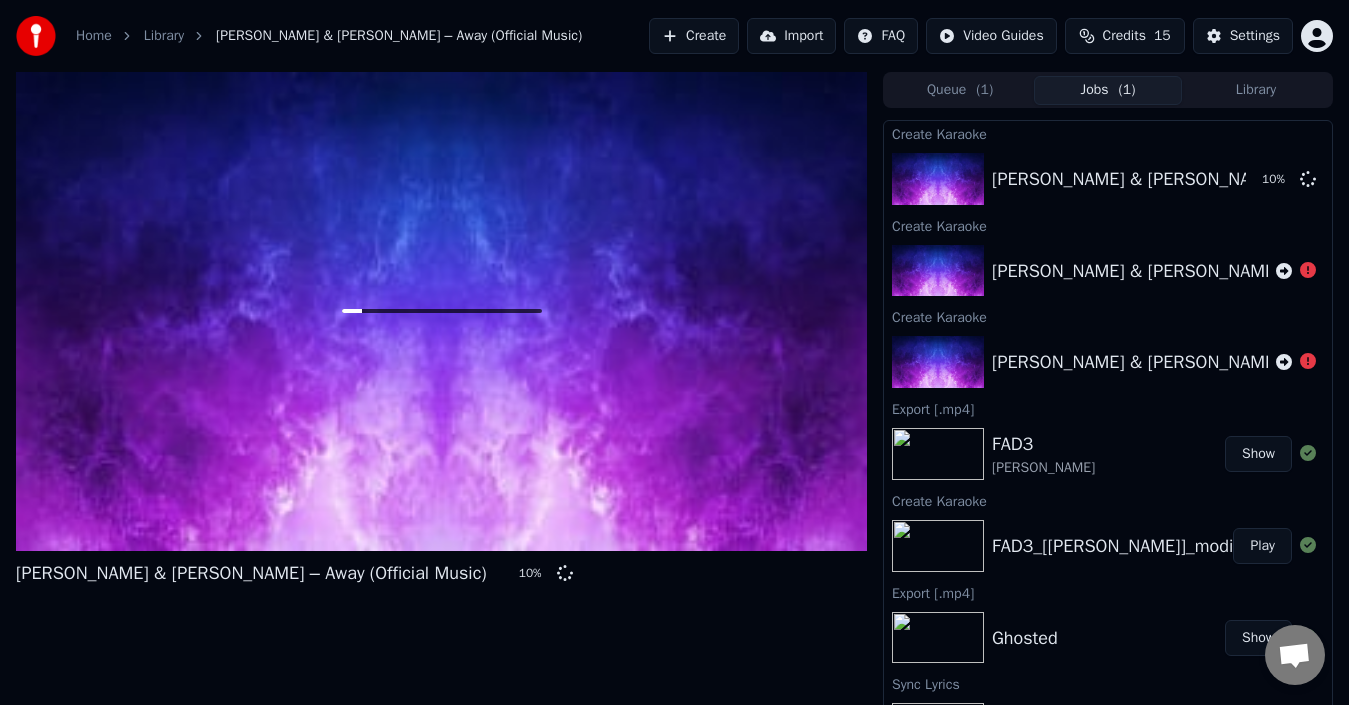 click at bounding box center (441, 311) 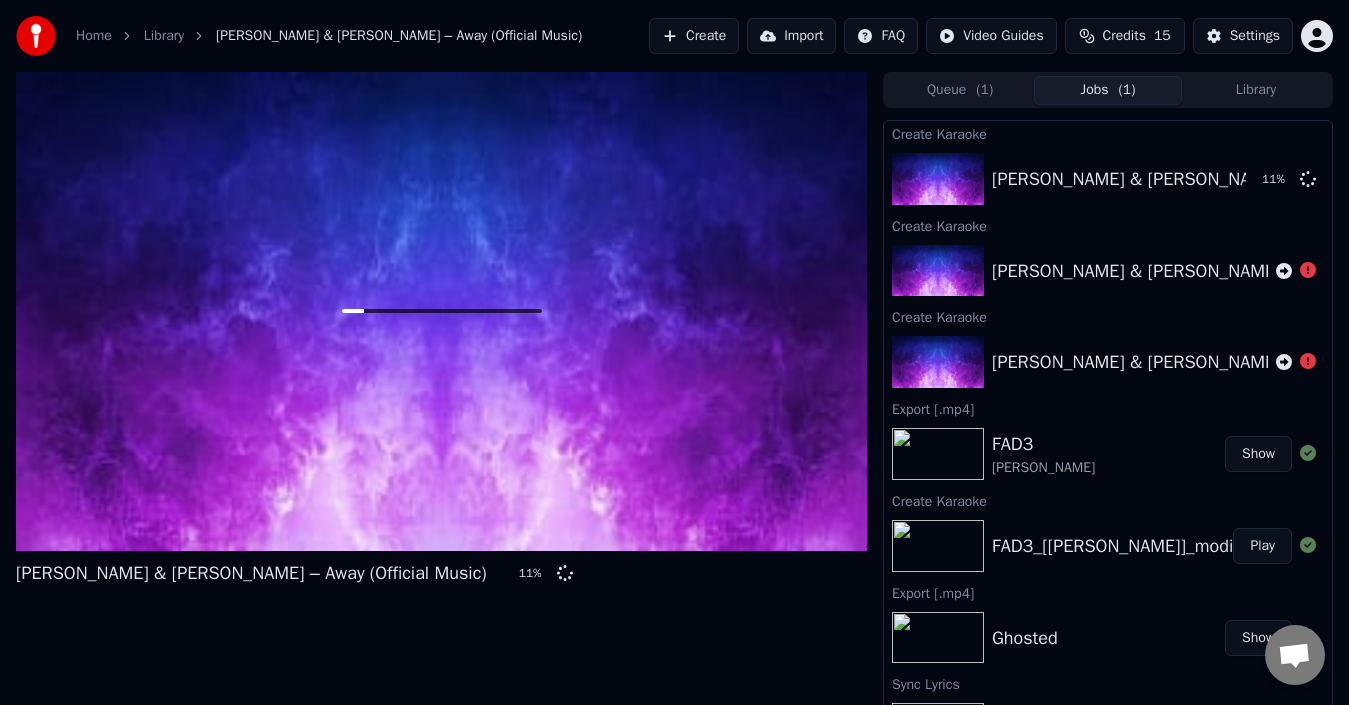 click at bounding box center [441, 311] 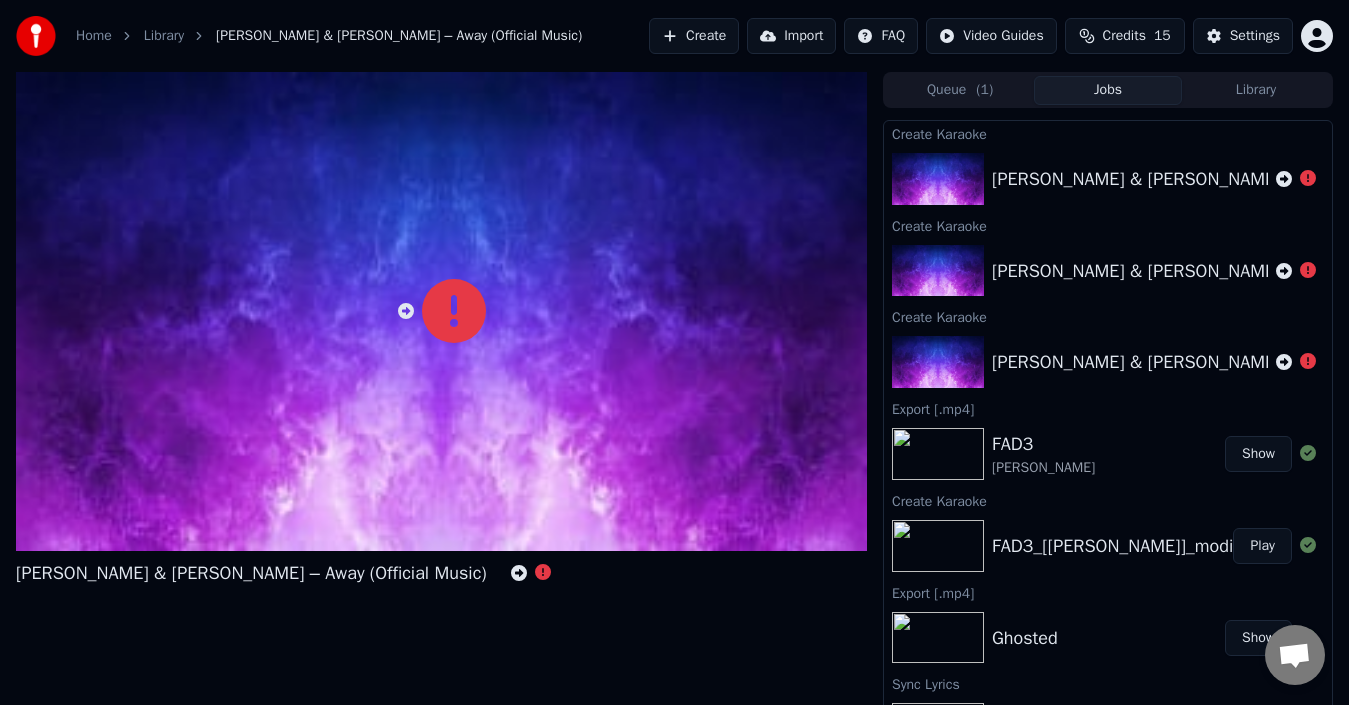 click on "Create" at bounding box center (694, 36) 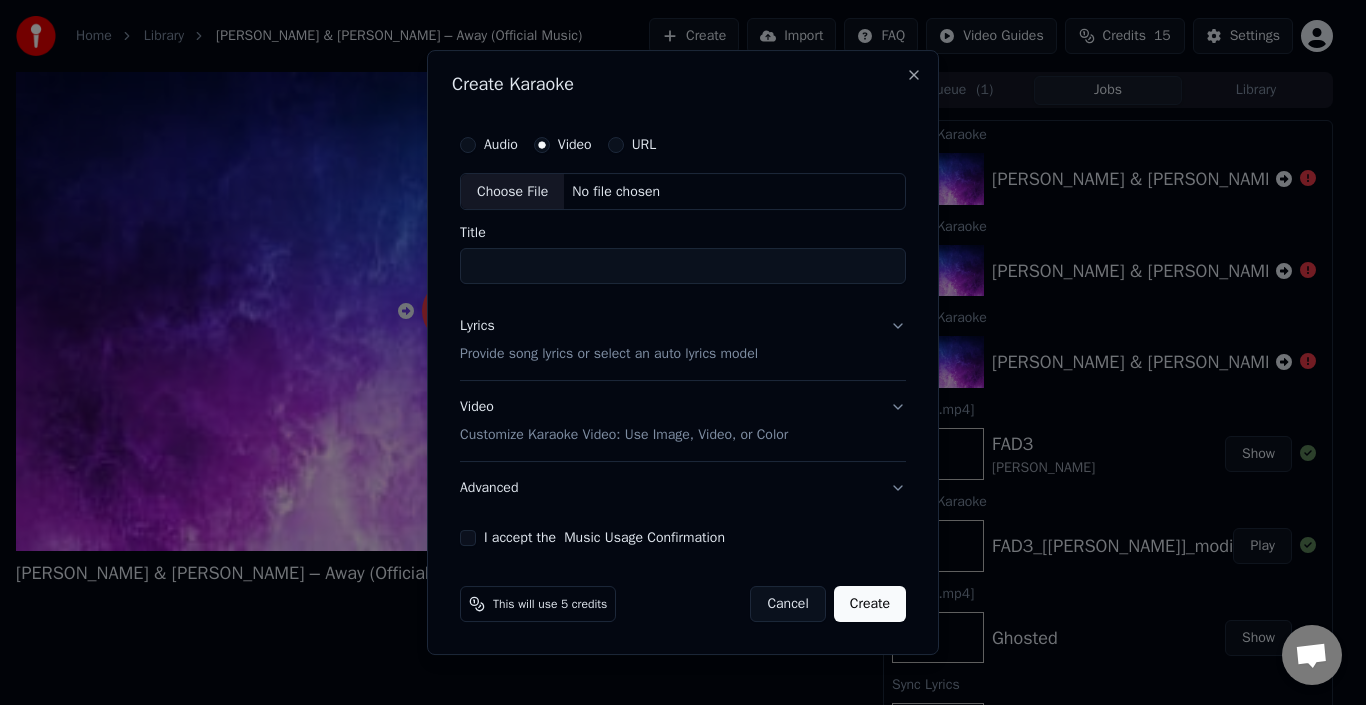 click on "Audio" at bounding box center [501, 145] 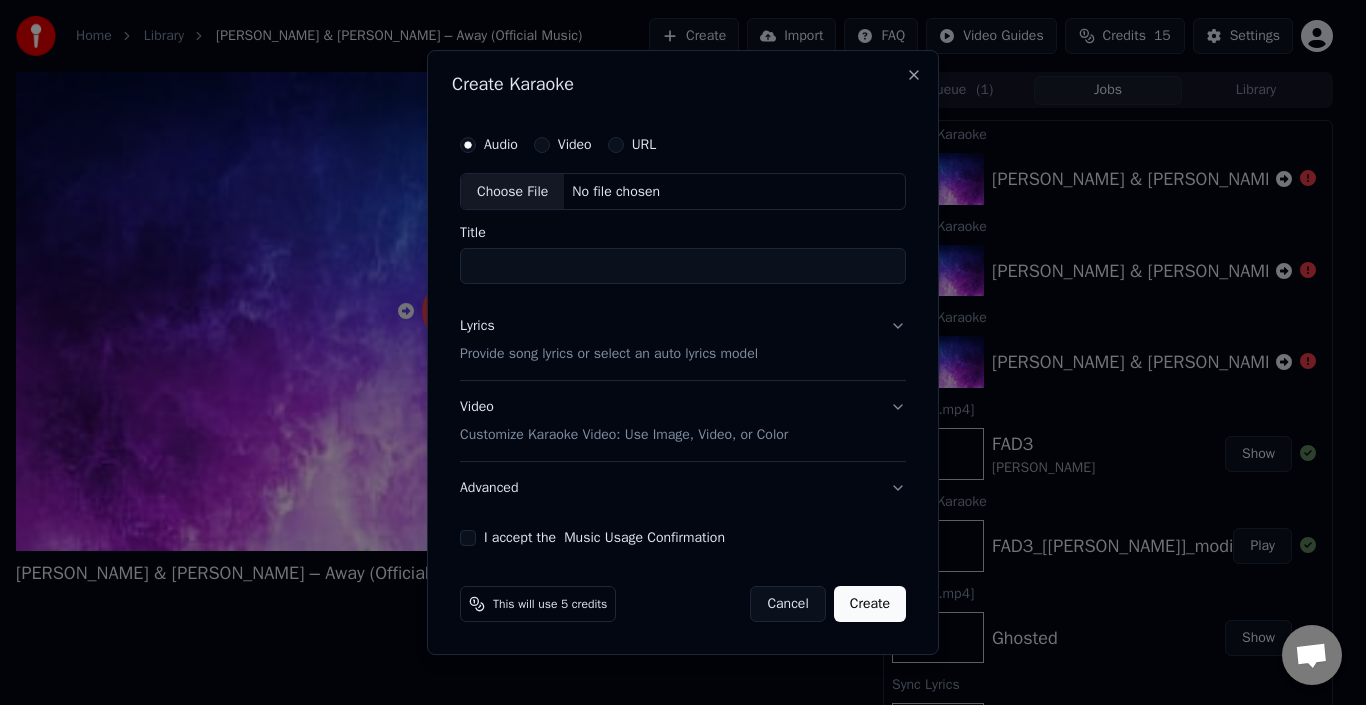 click on "Choose File" at bounding box center (512, 192) 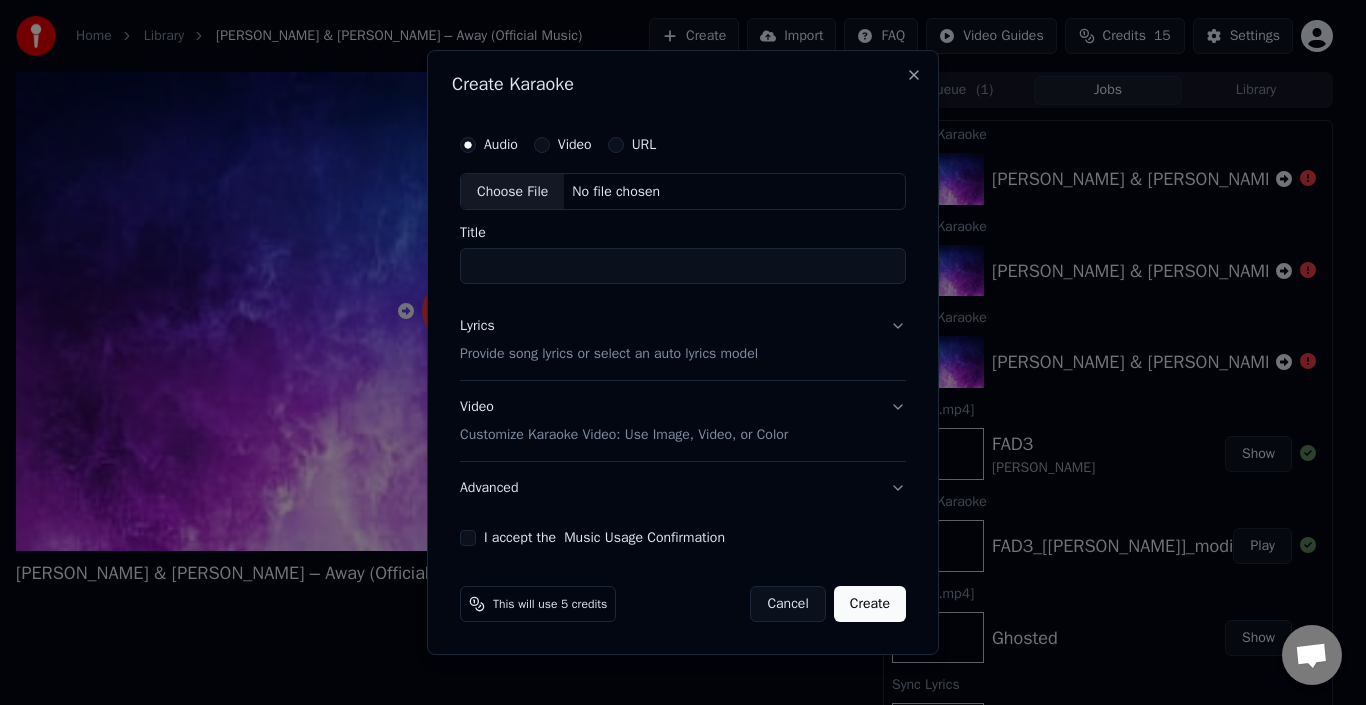 click on "Video" at bounding box center [575, 145] 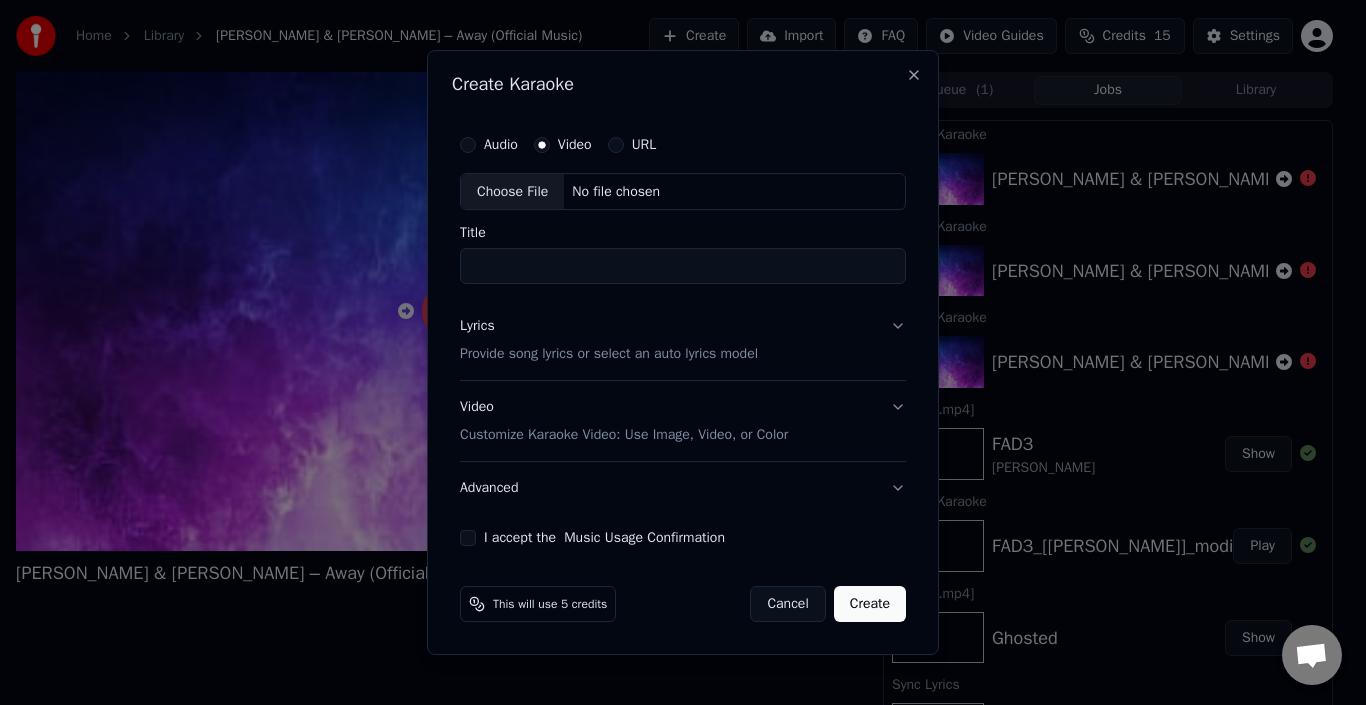 click on "Choose File" at bounding box center (512, 192) 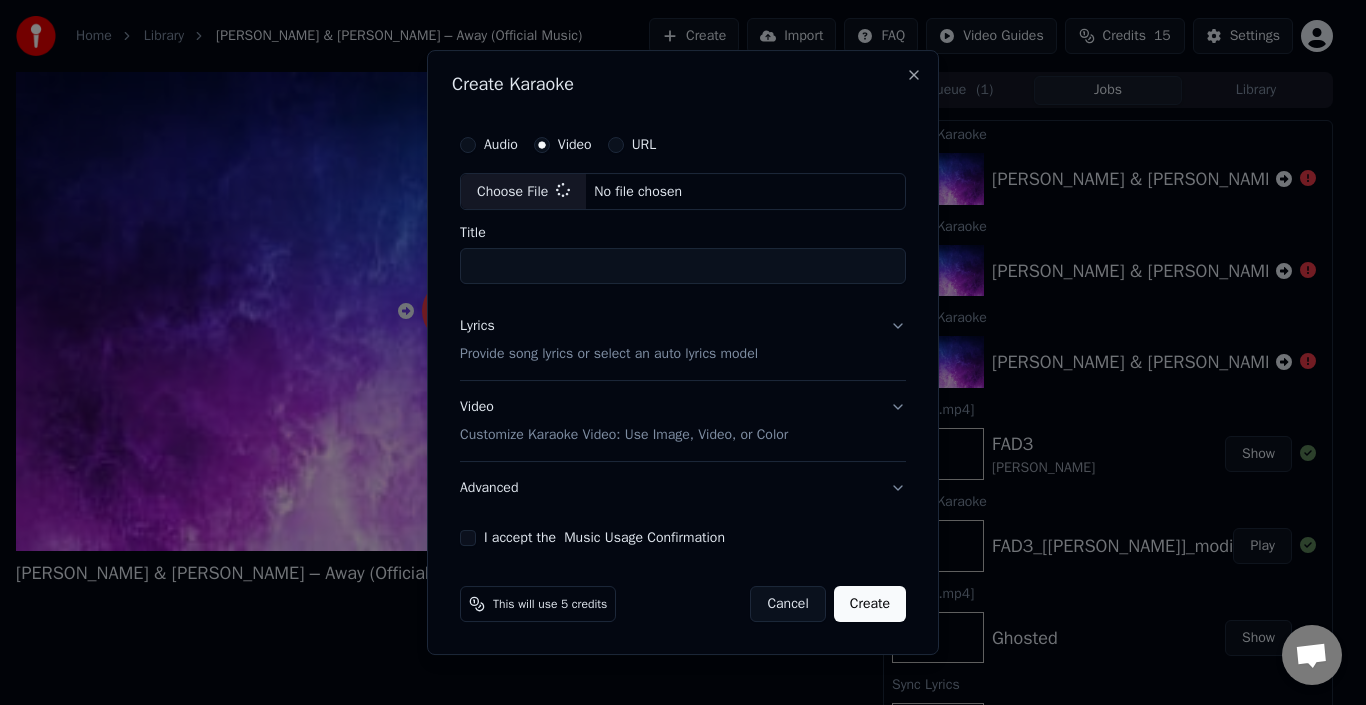 type on "**********" 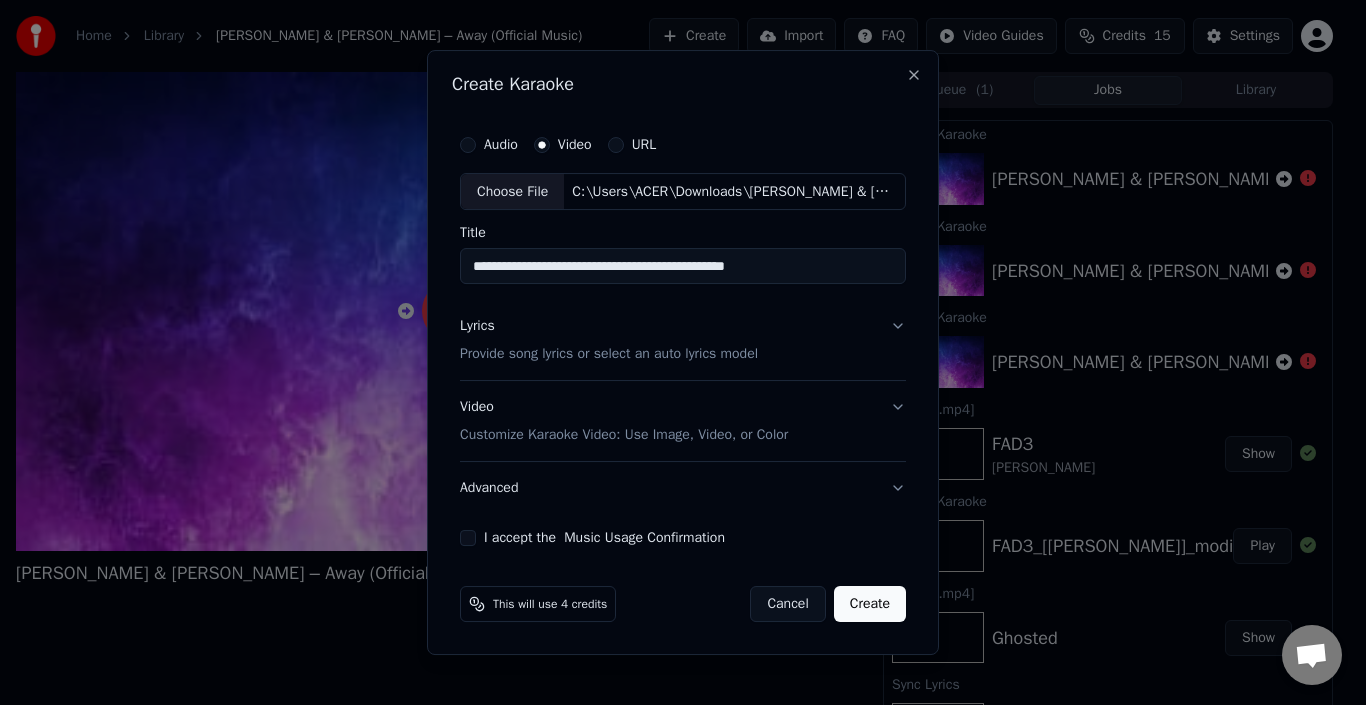 click on "Lyrics Provide song lyrics or select an auto lyrics model" at bounding box center (683, 341) 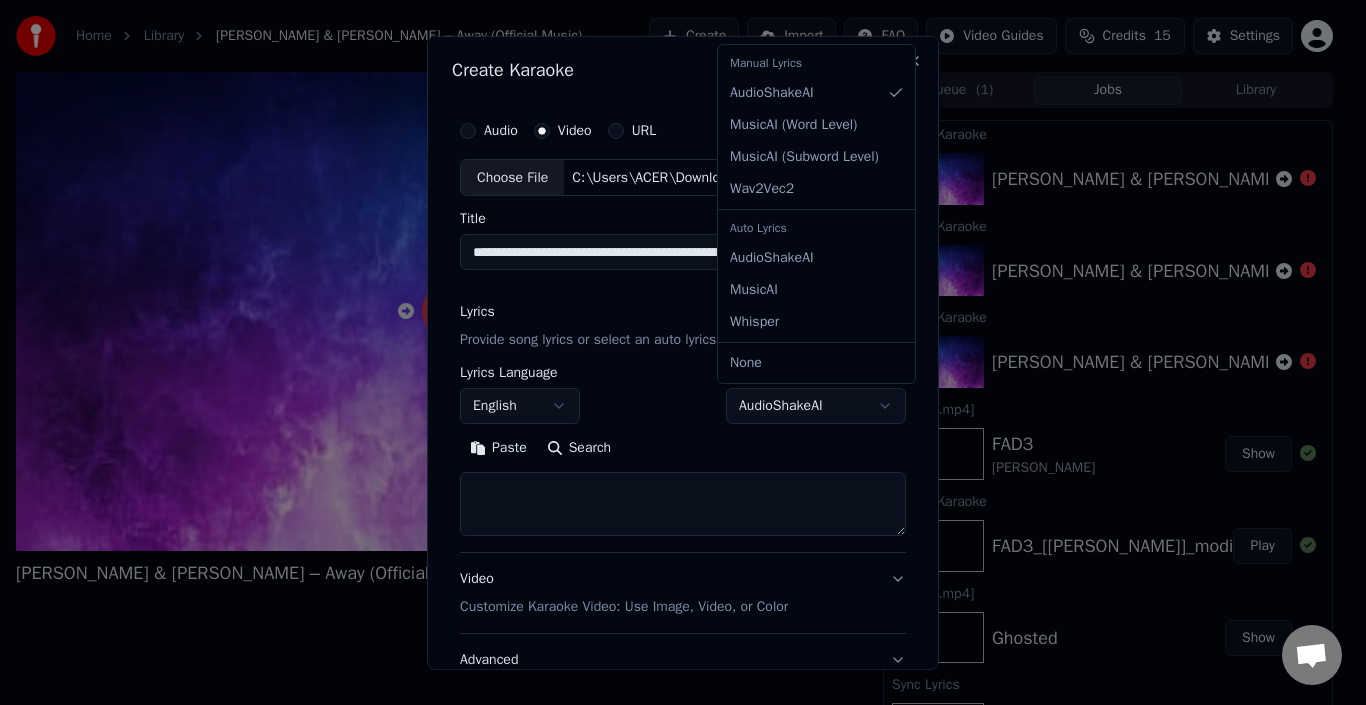 click on "**********" at bounding box center [674, 352] 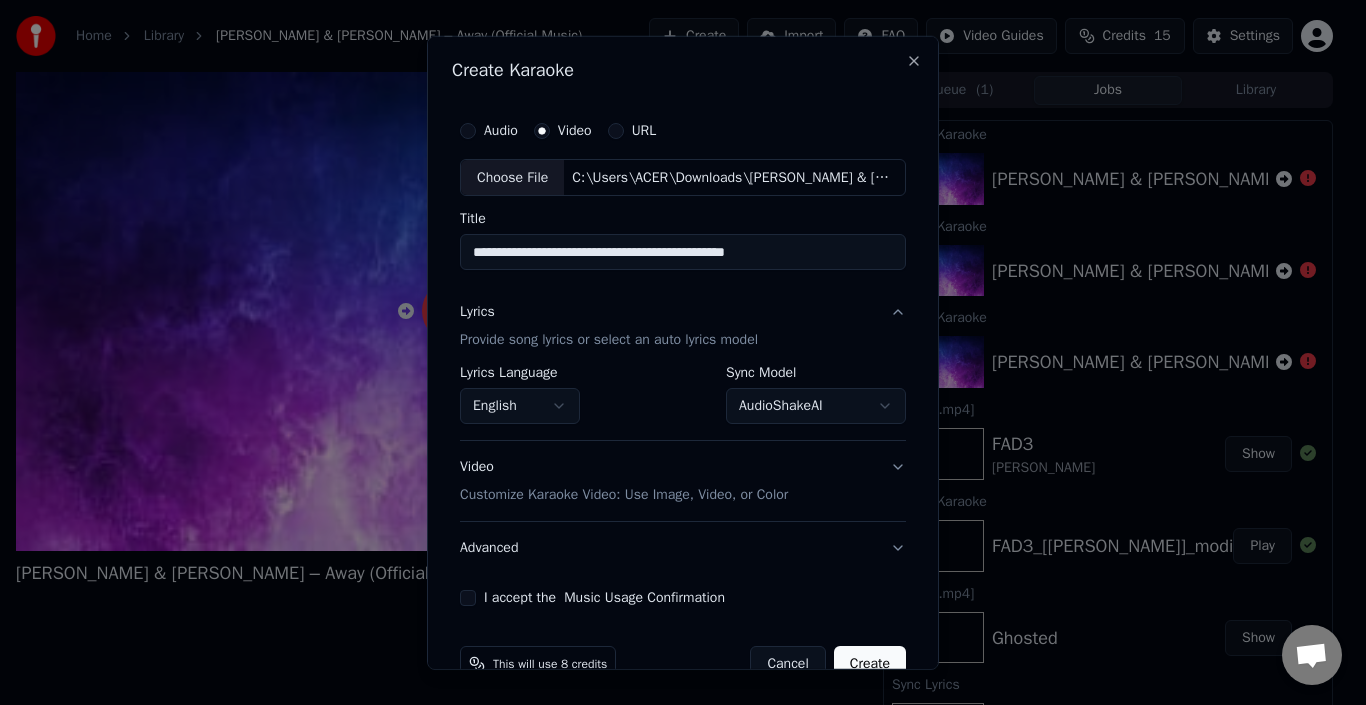 scroll, scrollTop: 45, scrollLeft: 0, axis: vertical 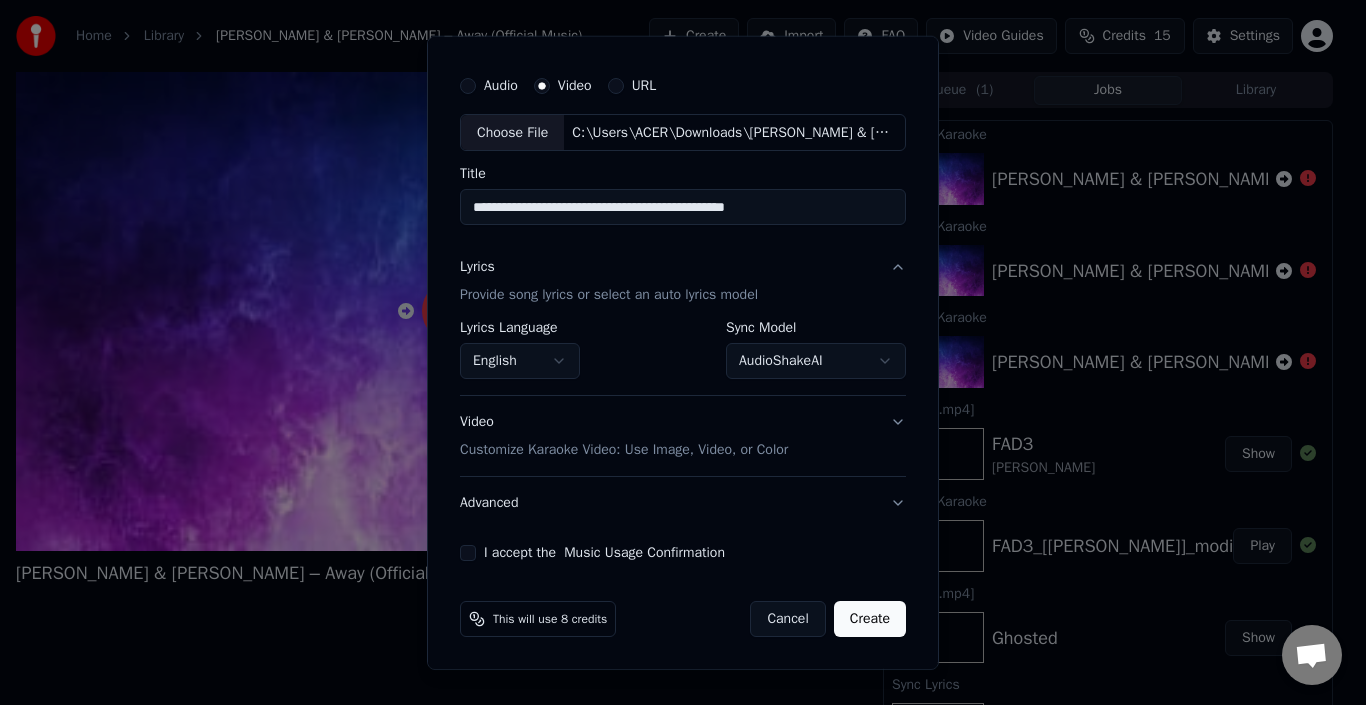 click on "Video Customize Karaoke Video: Use Image, Video, or Color" at bounding box center [683, 436] 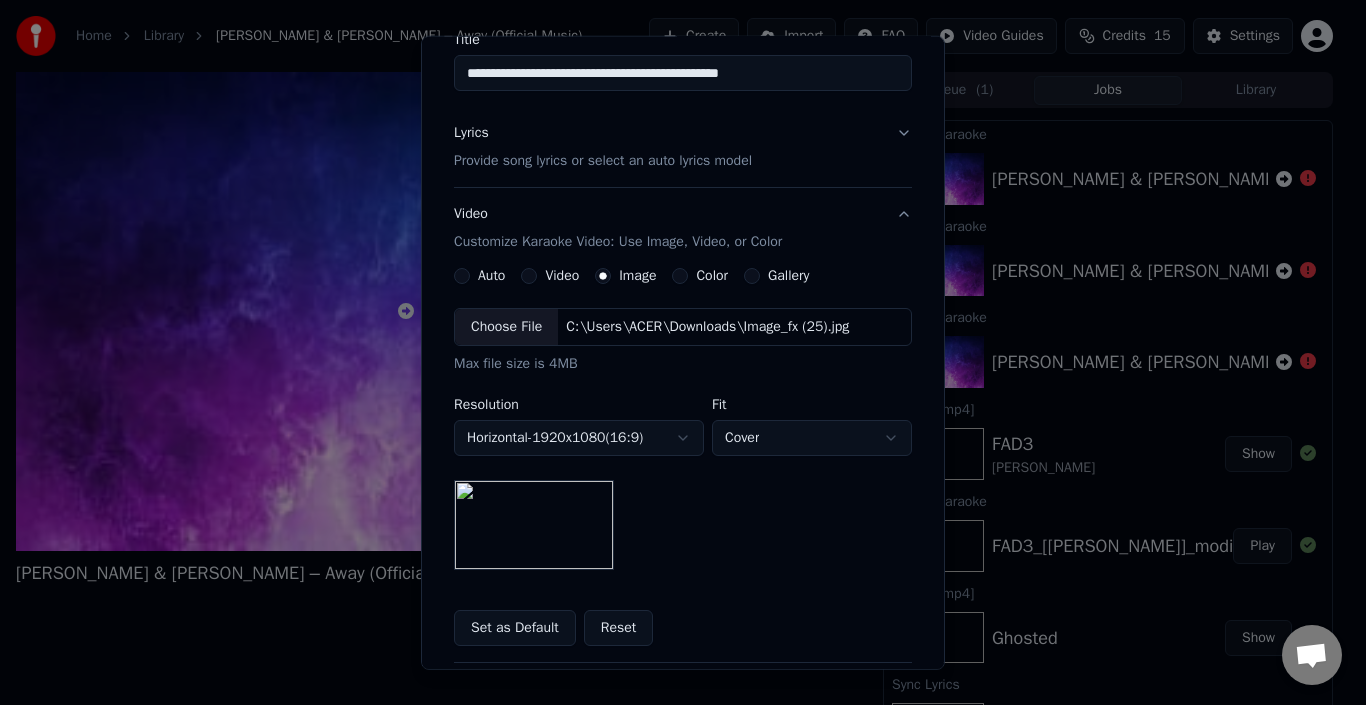 scroll, scrollTop: 180, scrollLeft: 0, axis: vertical 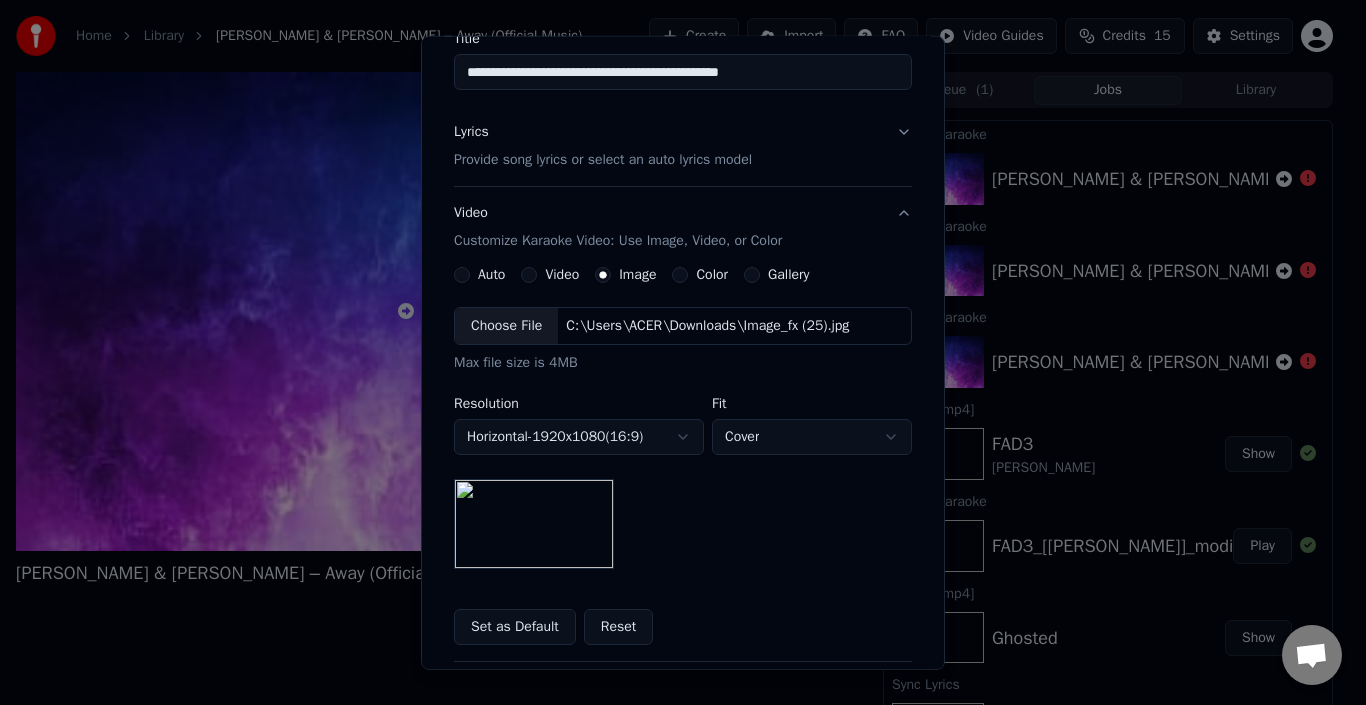 click on "Color" at bounding box center (712, 275) 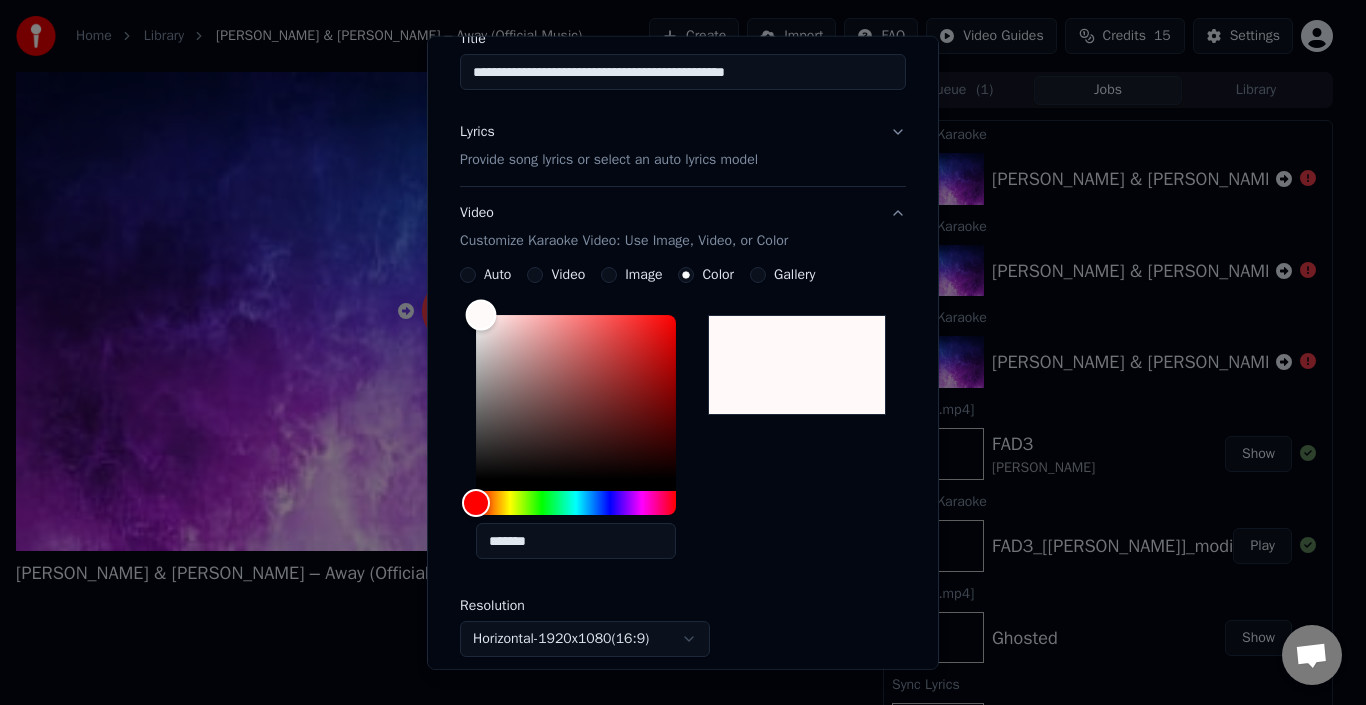 type on "*******" 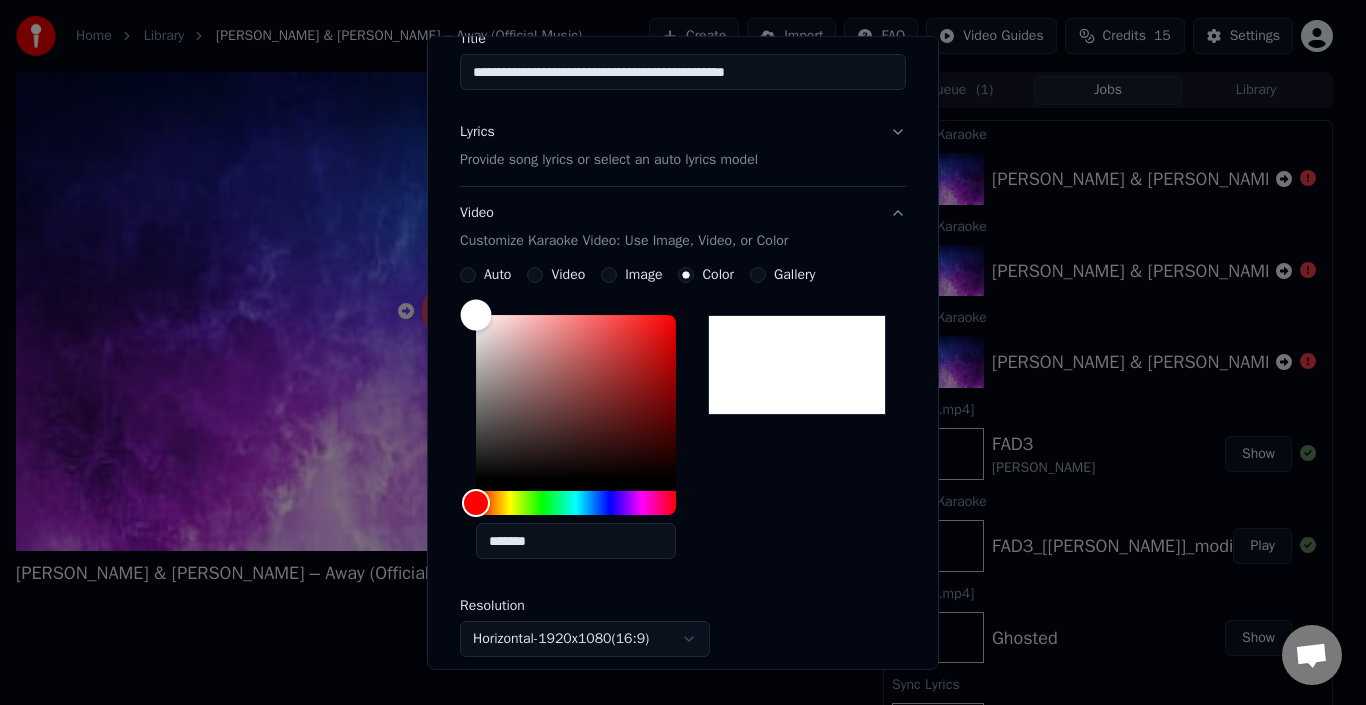 drag, startPoint x: 489, startPoint y: 321, endPoint x: 442, endPoint y: 258, distance: 78.60026 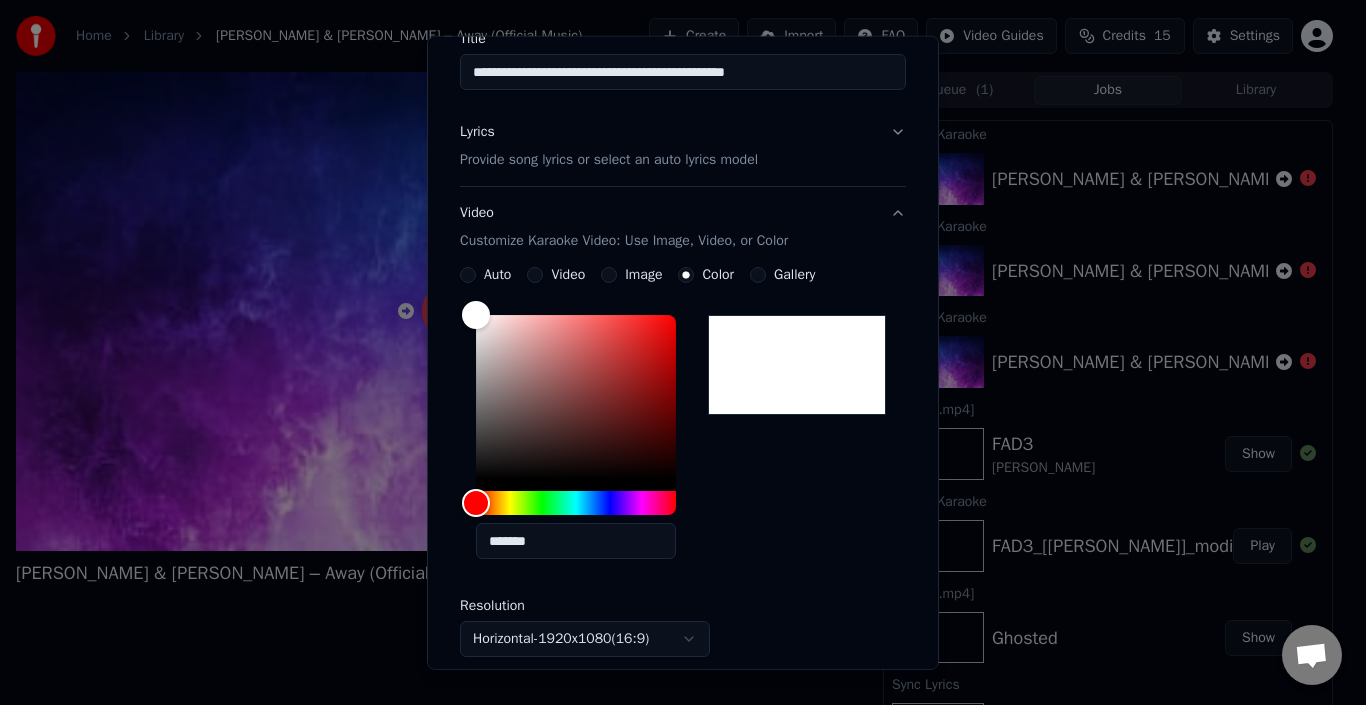 click on "Video Customize Karaoke Video: Use Image, Video, or Color" at bounding box center [683, 227] 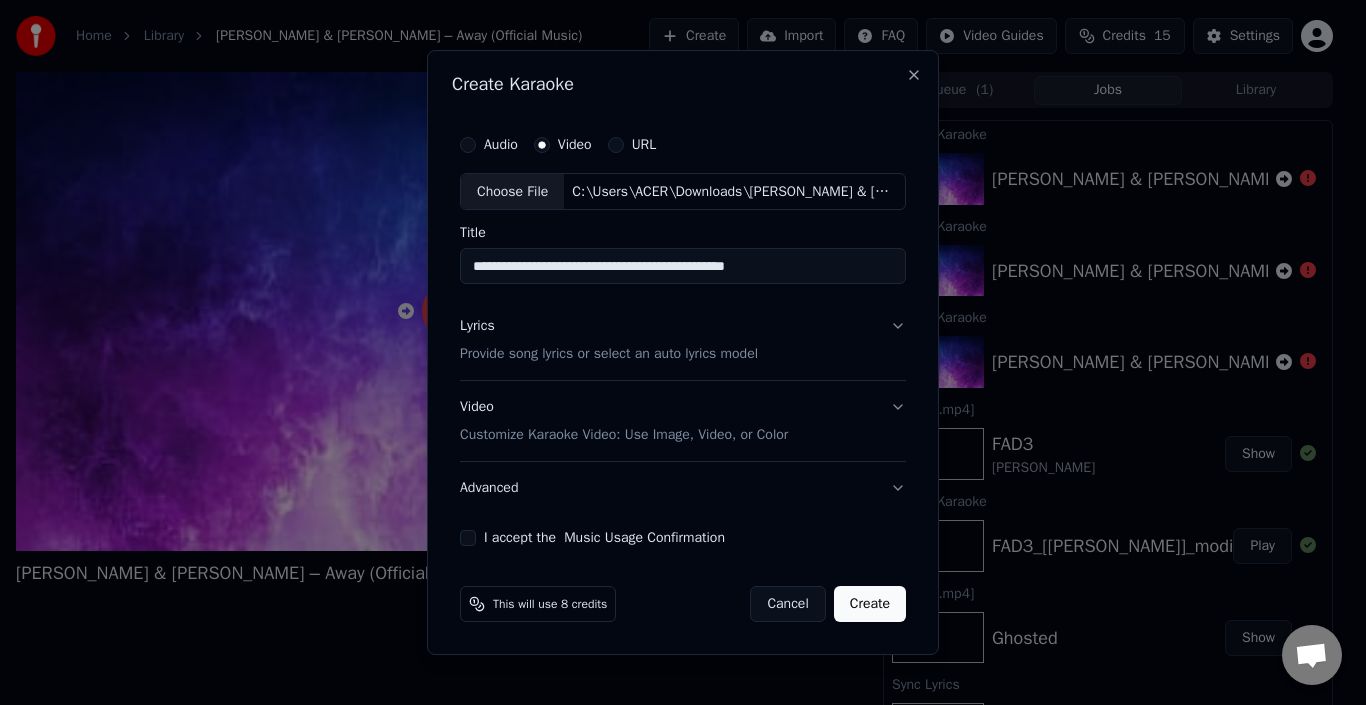 scroll, scrollTop: 0, scrollLeft: 0, axis: both 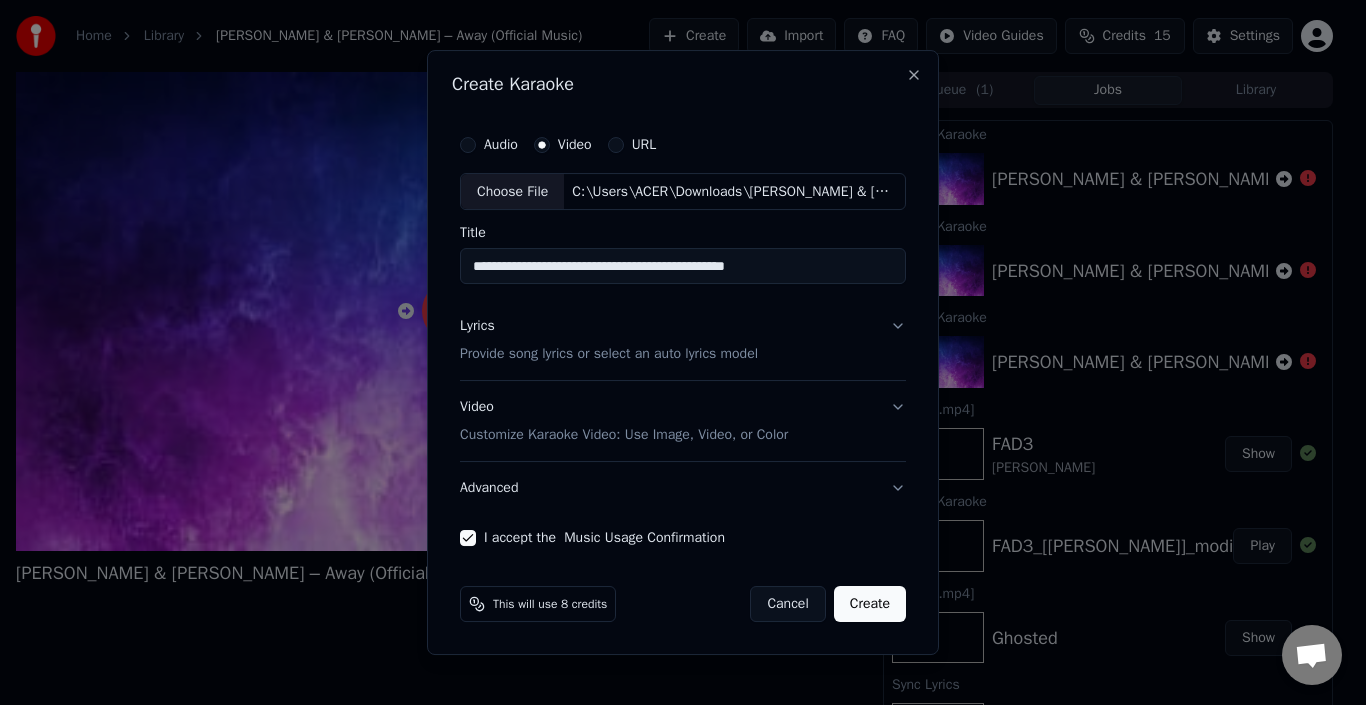 click on "Create" at bounding box center (870, 604) 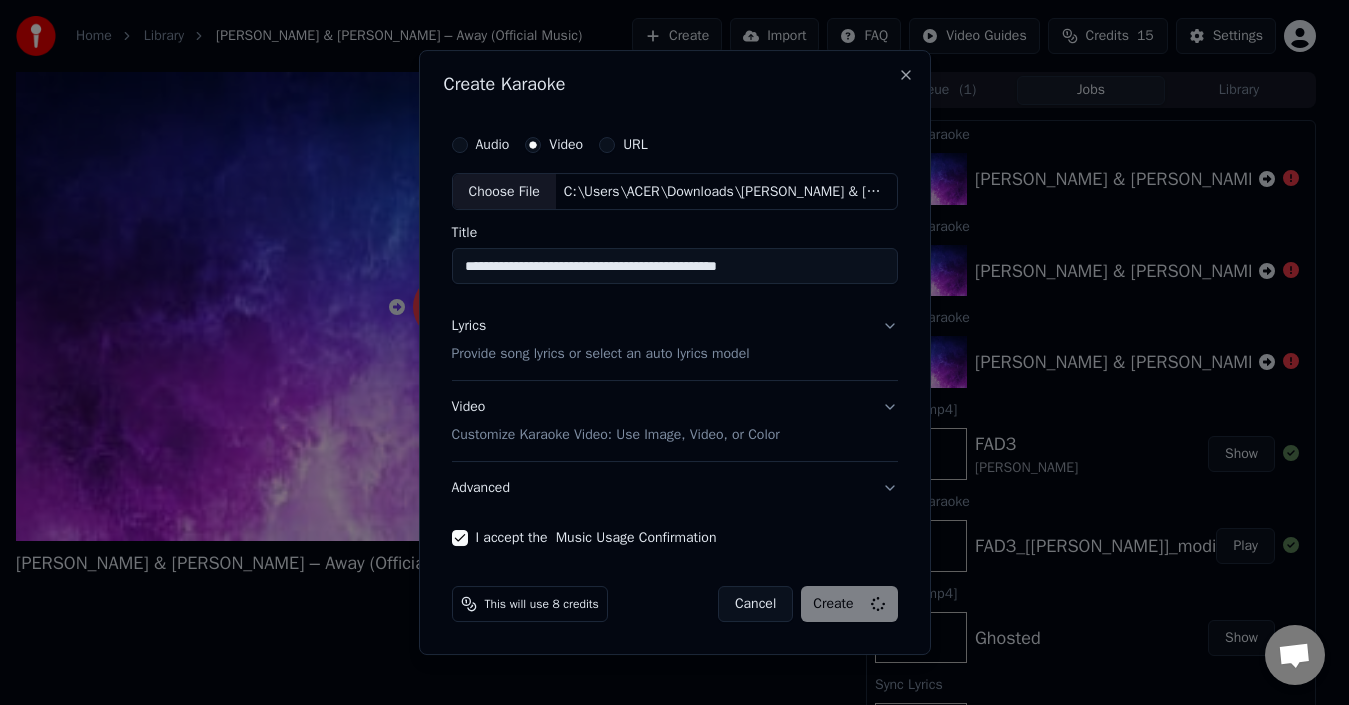 type 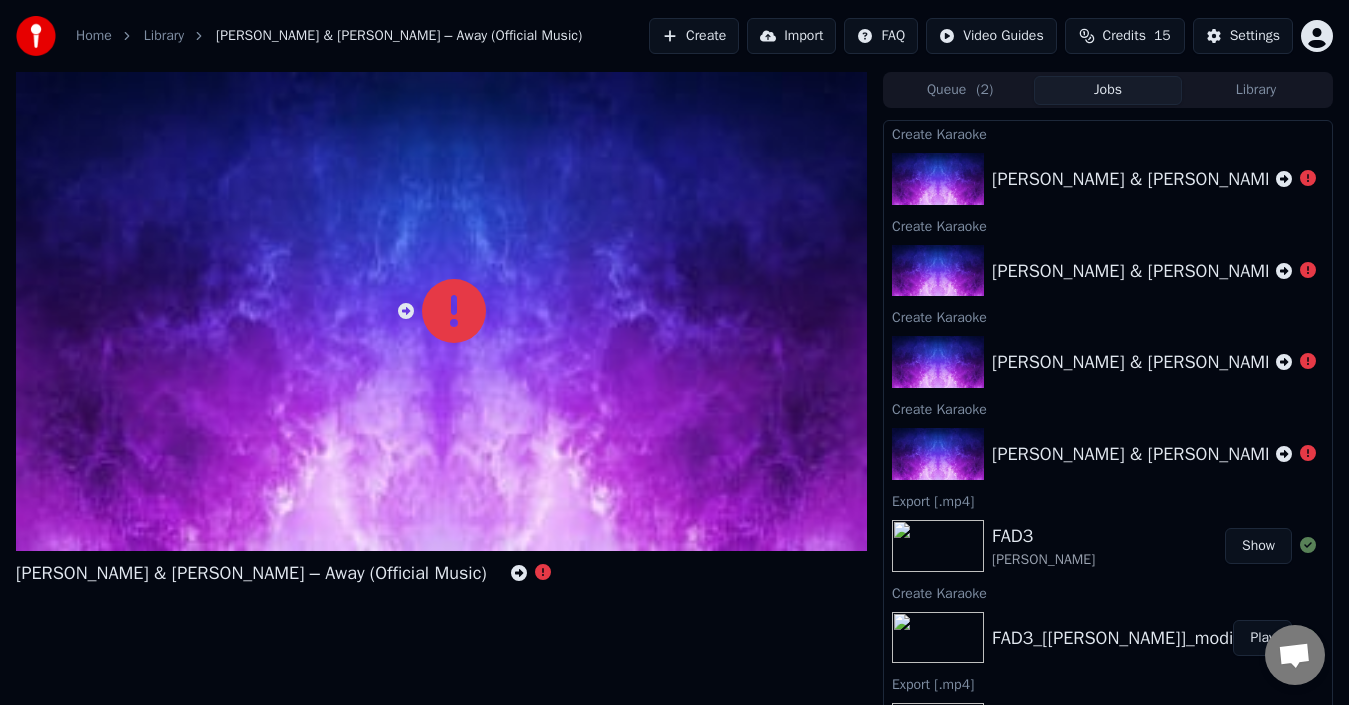 click on "Home Library [PERSON_NAME] & [PERSON_NAME] – Away (Official Music)" at bounding box center [299, 36] 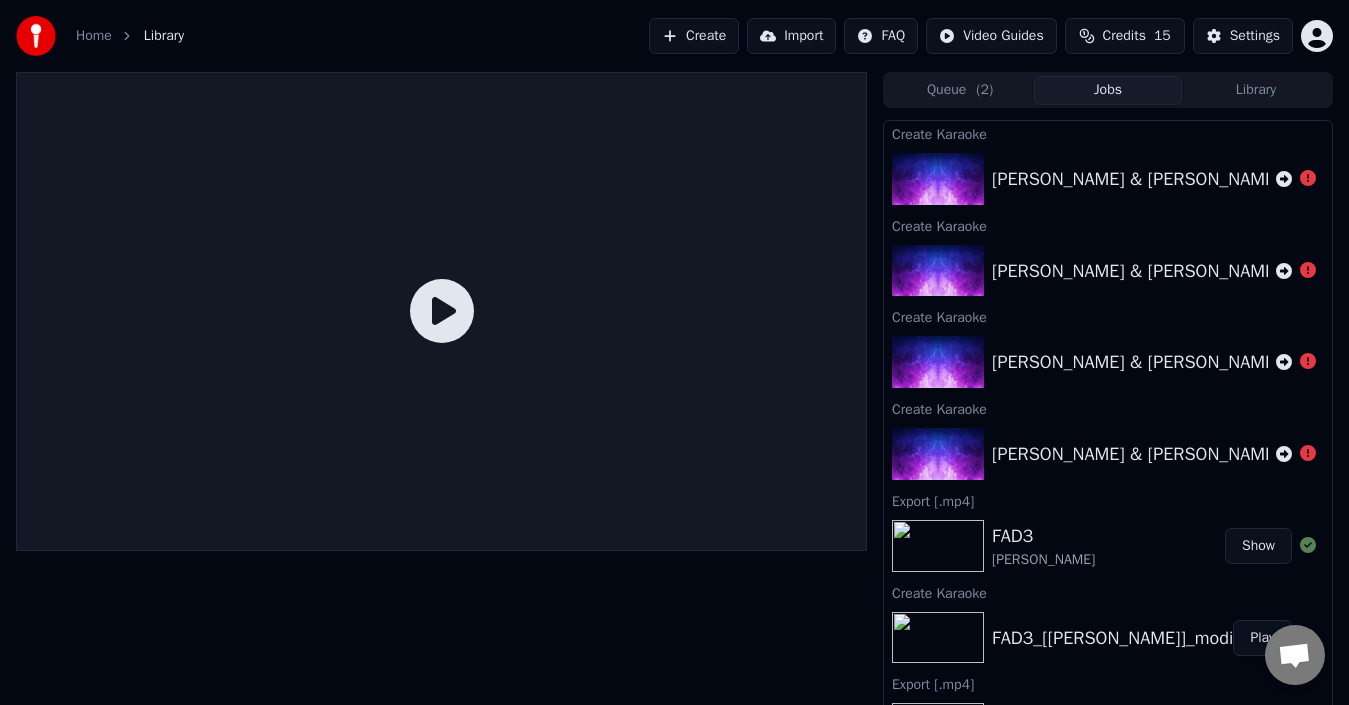 click on "Create" at bounding box center (694, 36) 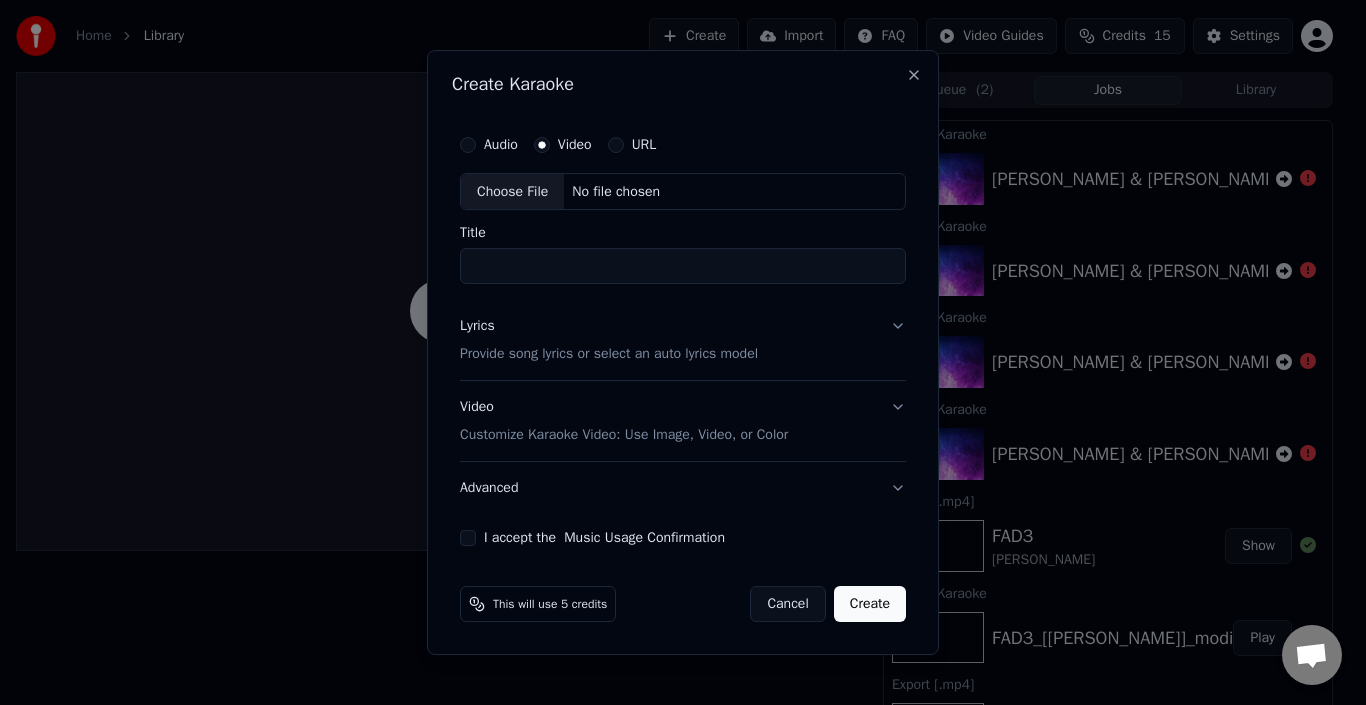 click on "Audio" at bounding box center [501, 145] 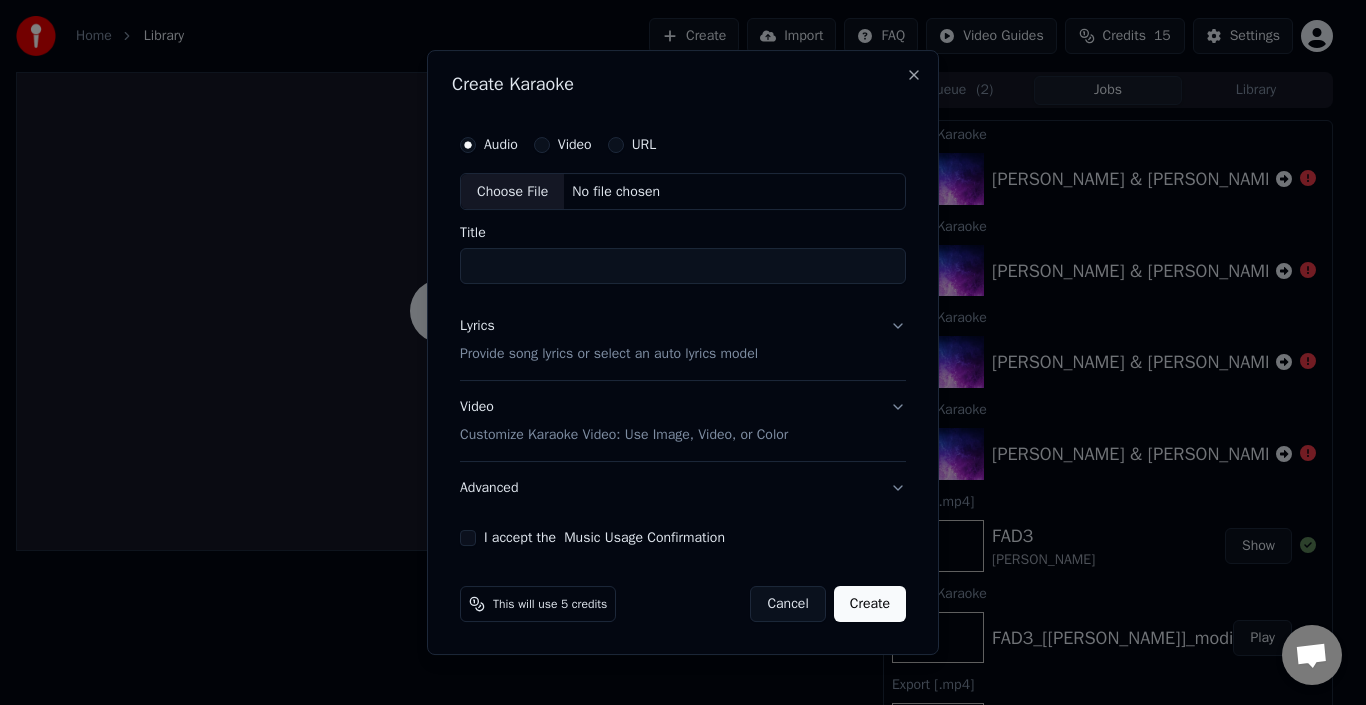 click on "Choose File" at bounding box center (512, 192) 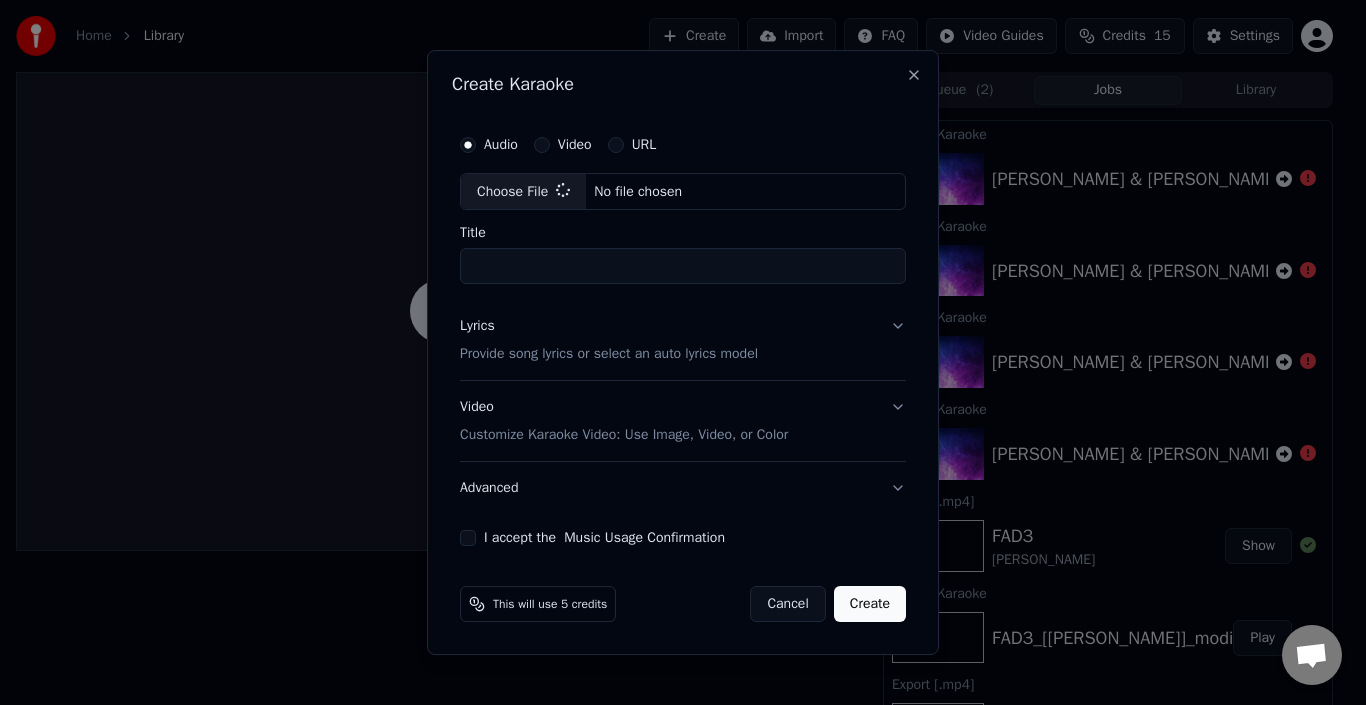 type on "********" 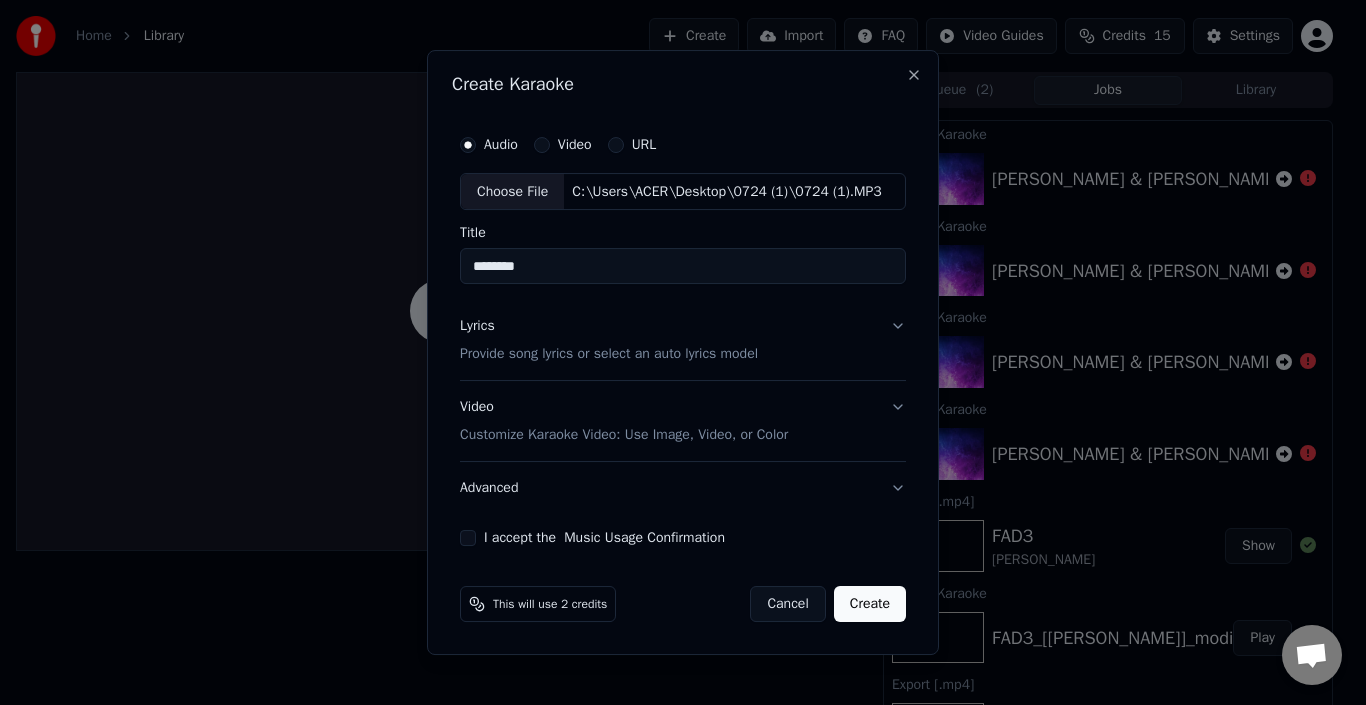 click on "Lyrics Provide song lyrics or select an auto lyrics model" at bounding box center [683, 341] 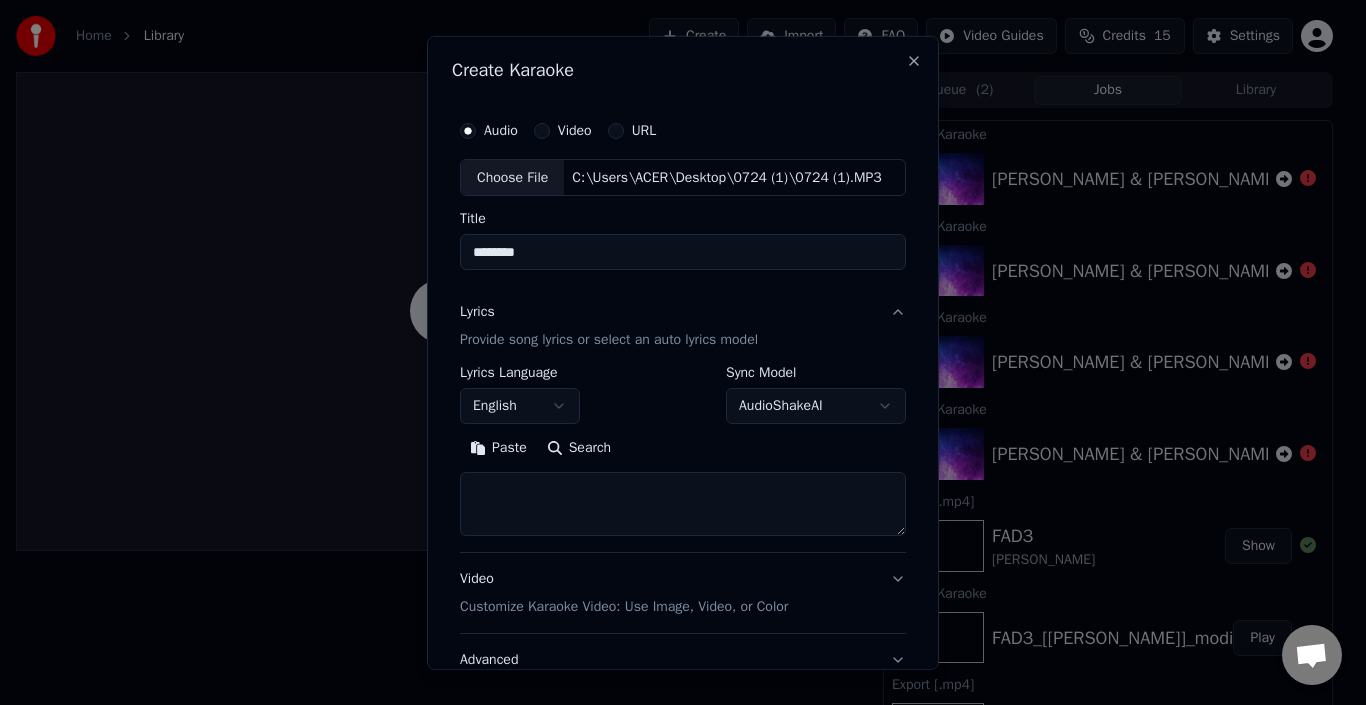 click on "Sync Model" at bounding box center [816, 373] 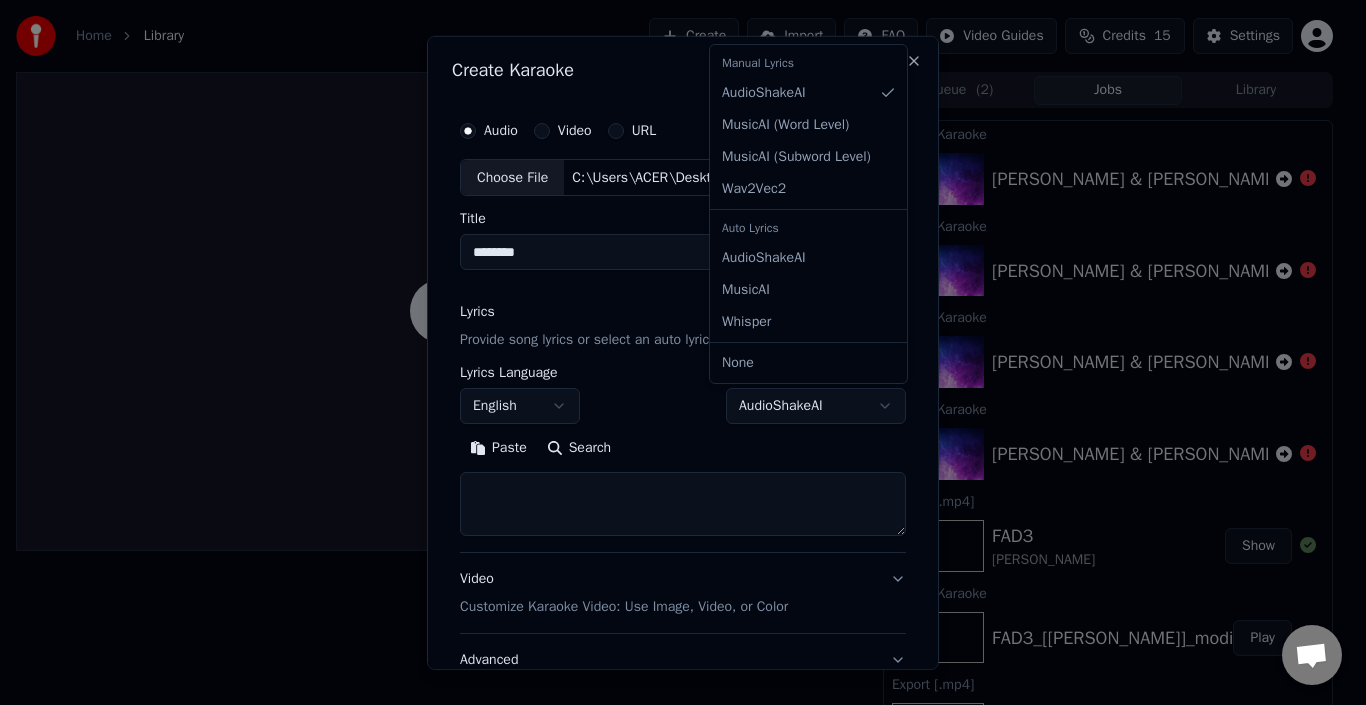 click on "**********" at bounding box center [674, 352] 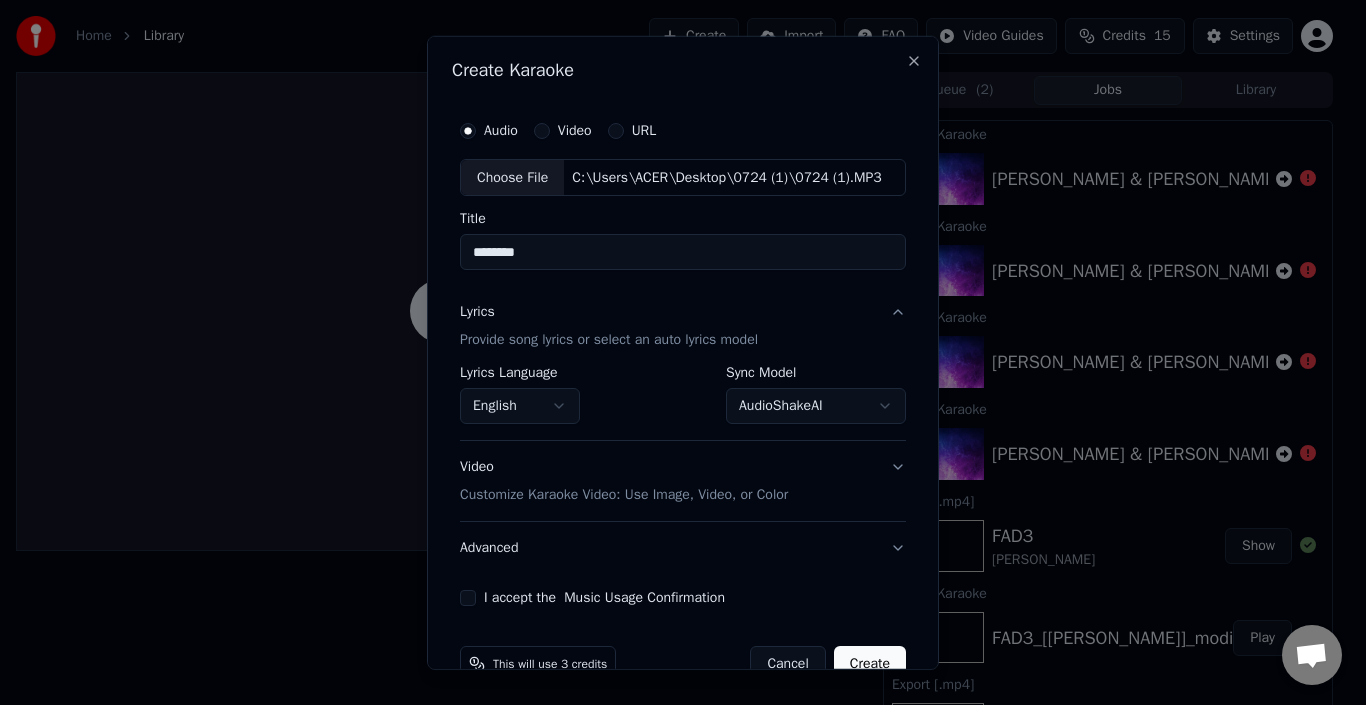 scroll, scrollTop: 45, scrollLeft: 0, axis: vertical 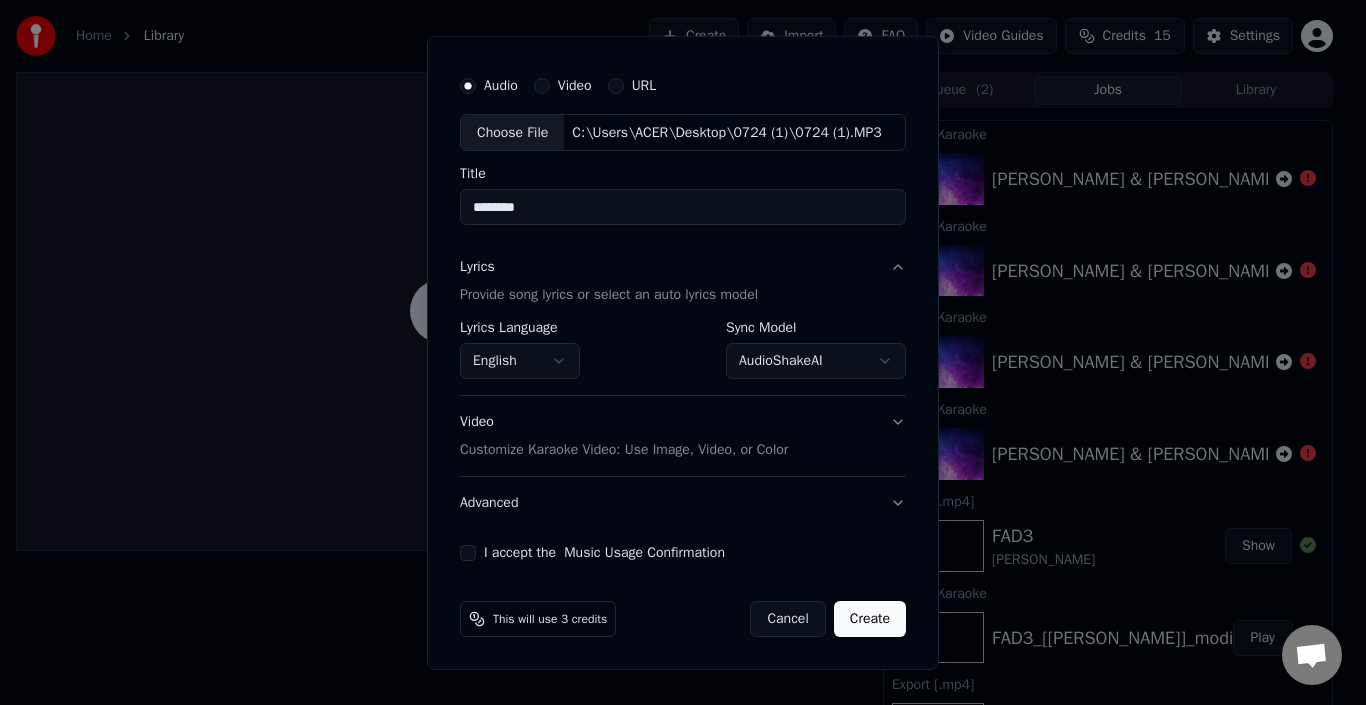 click on "I accept the   Music Usage Confirmation" at bounding box center (604, 553) 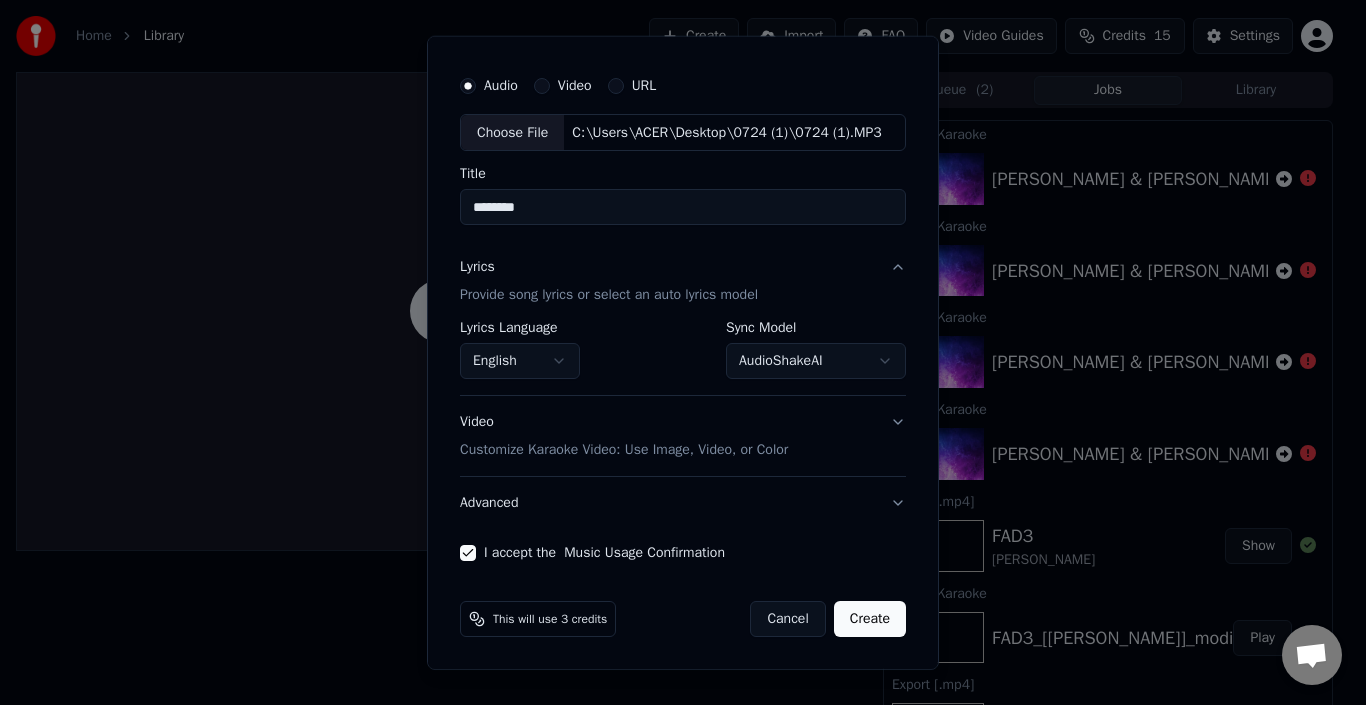 click on "Create" at bounding box center [870, 619] 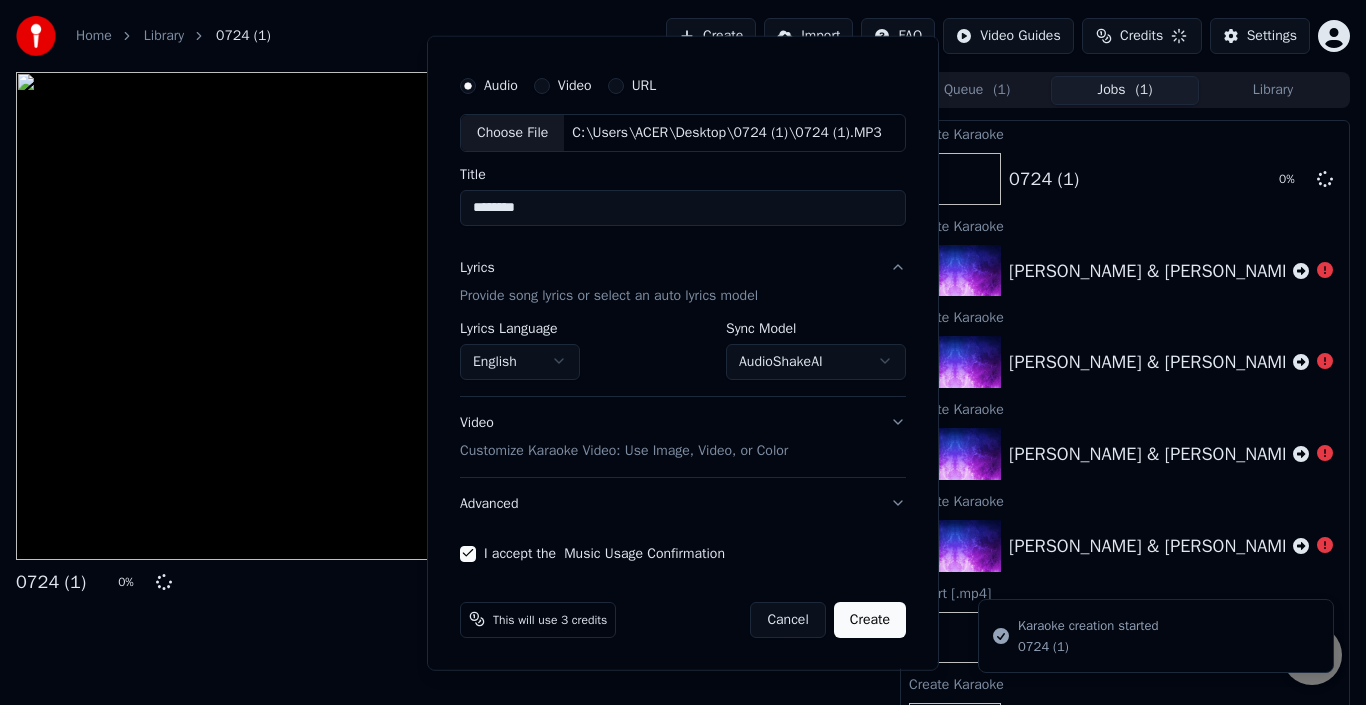 select on "**********" 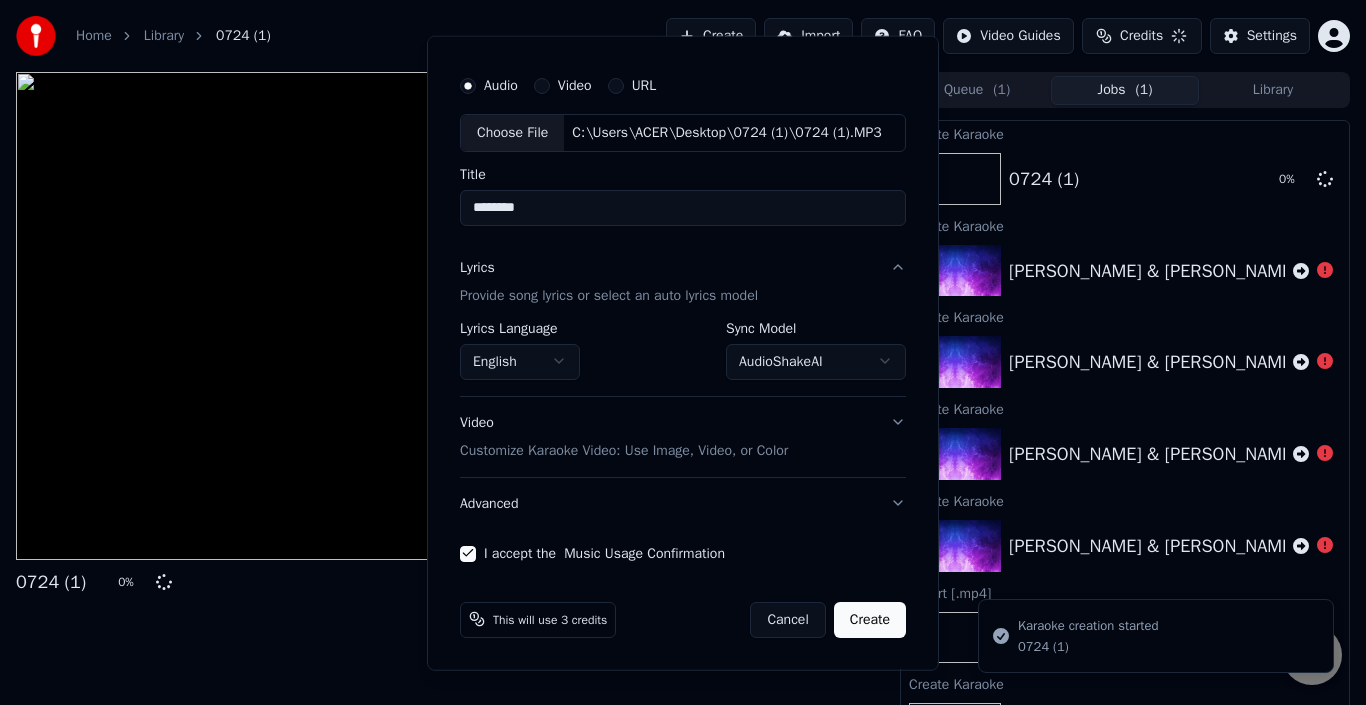 type 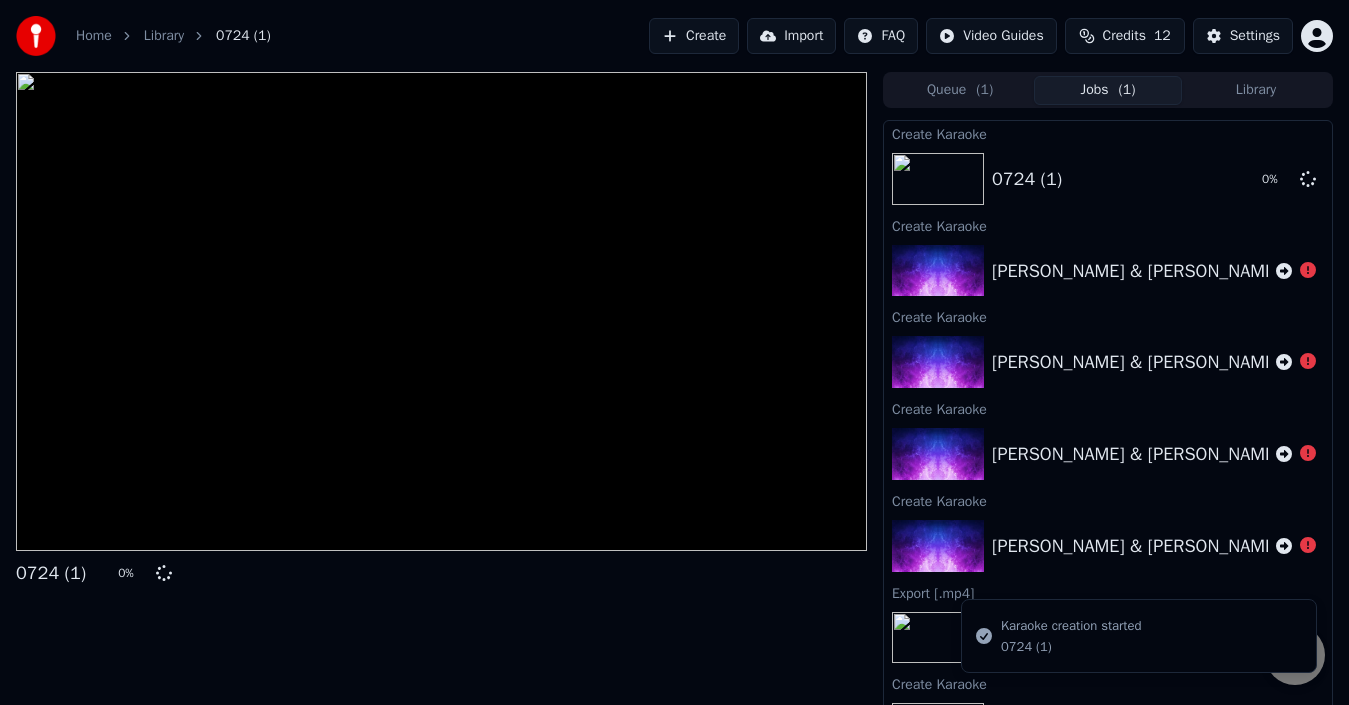 click at bounding box center (441, 311) 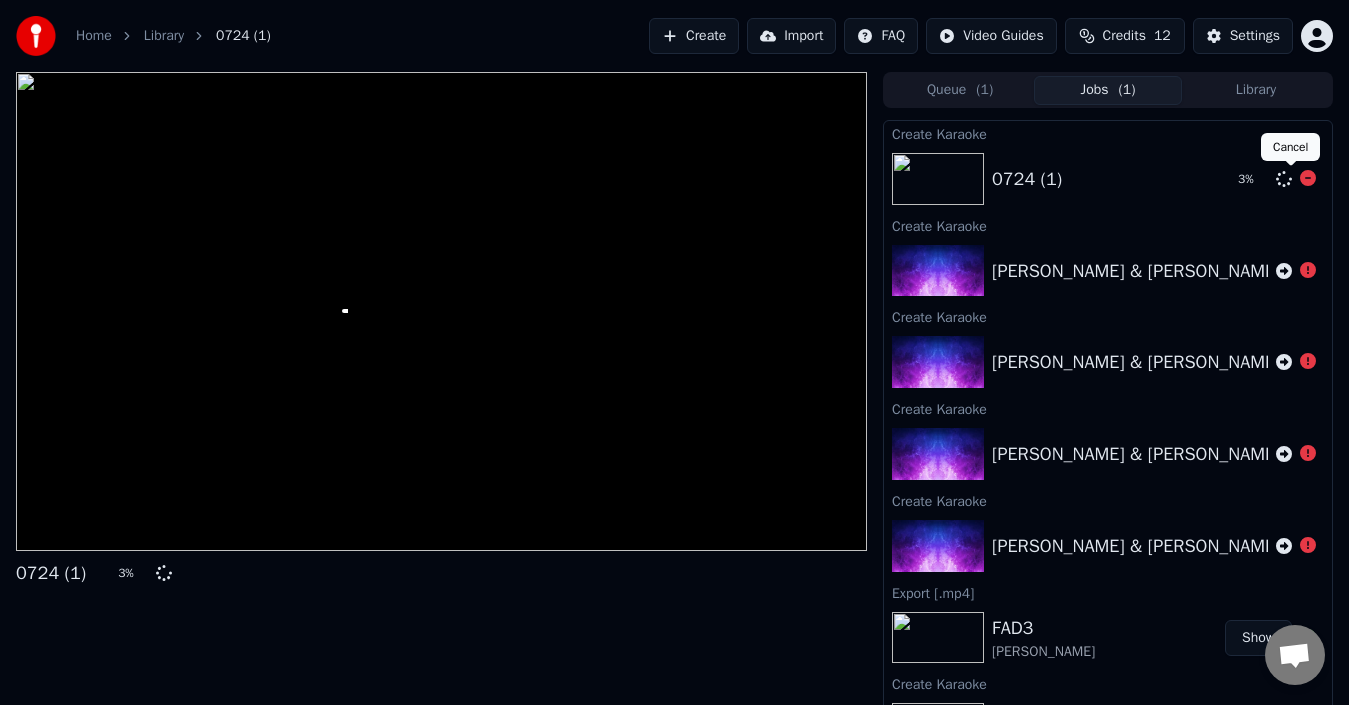 click 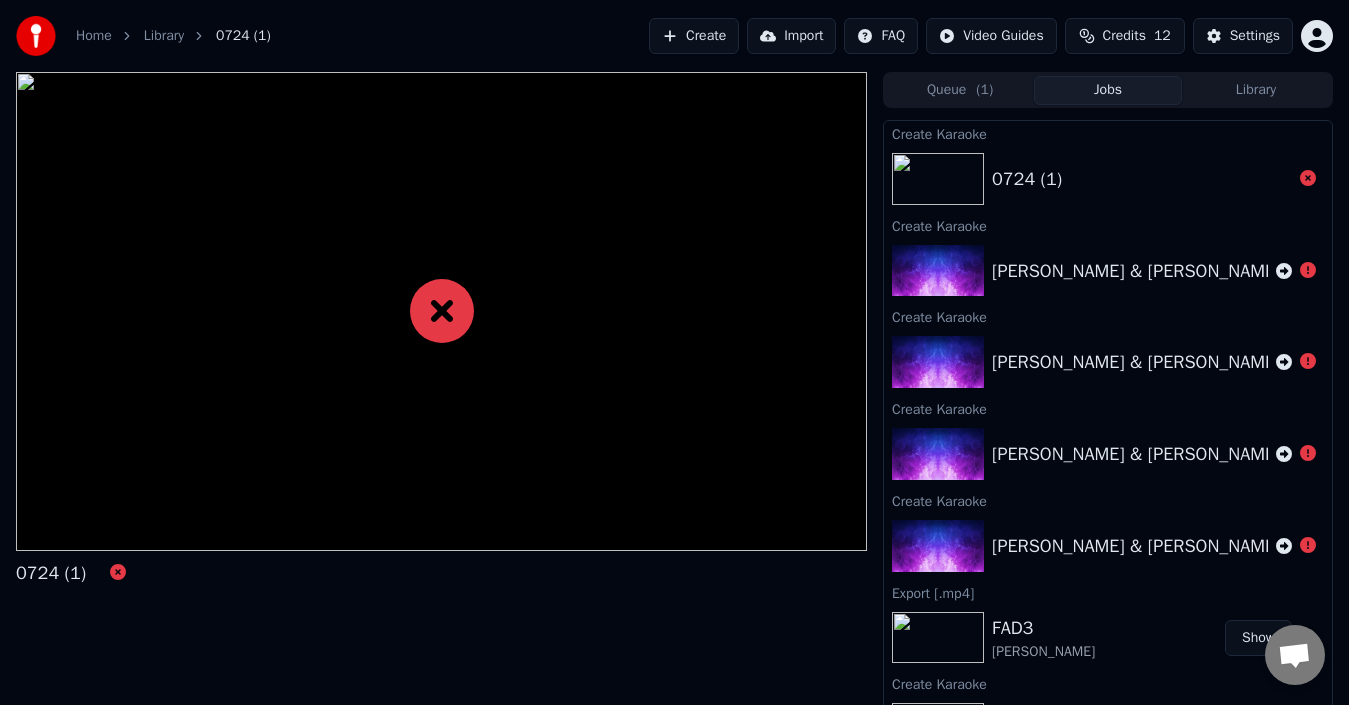 click on "Create" at bounding box center (694, 36) 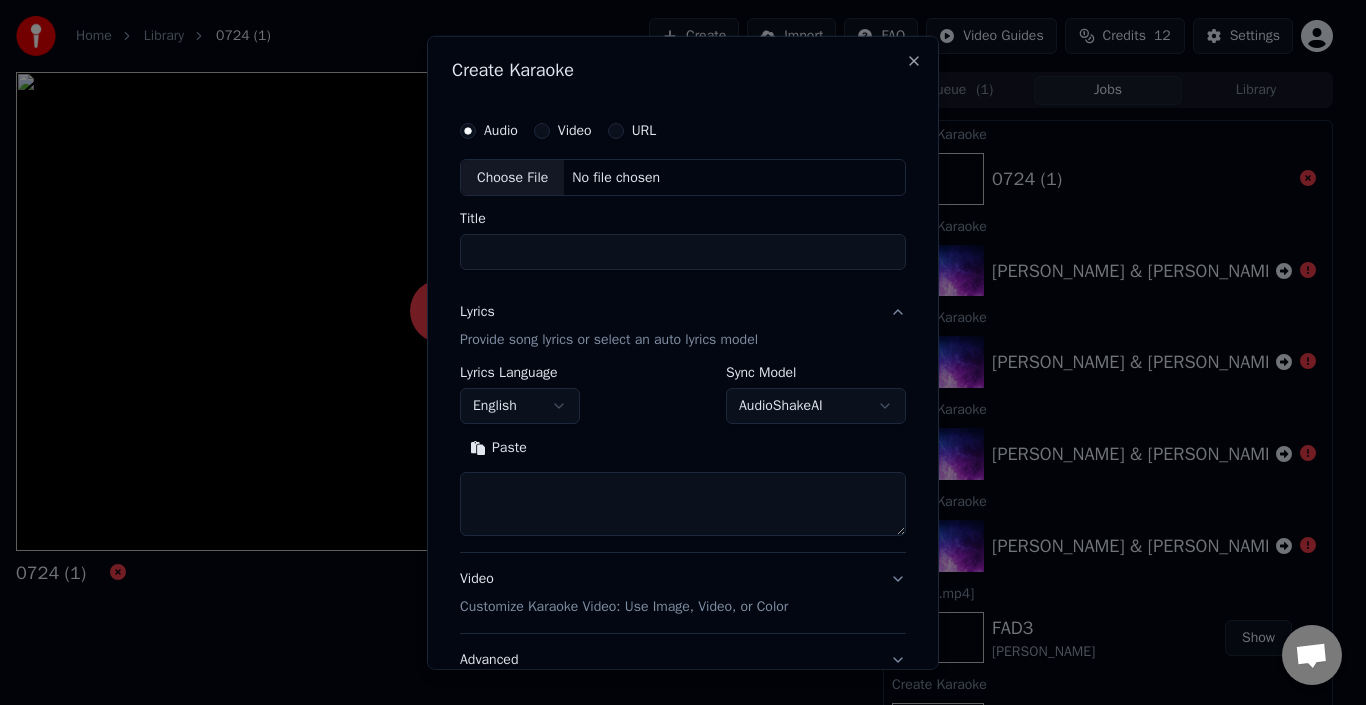 click on "Choose File" at bounding box center [512, 177] 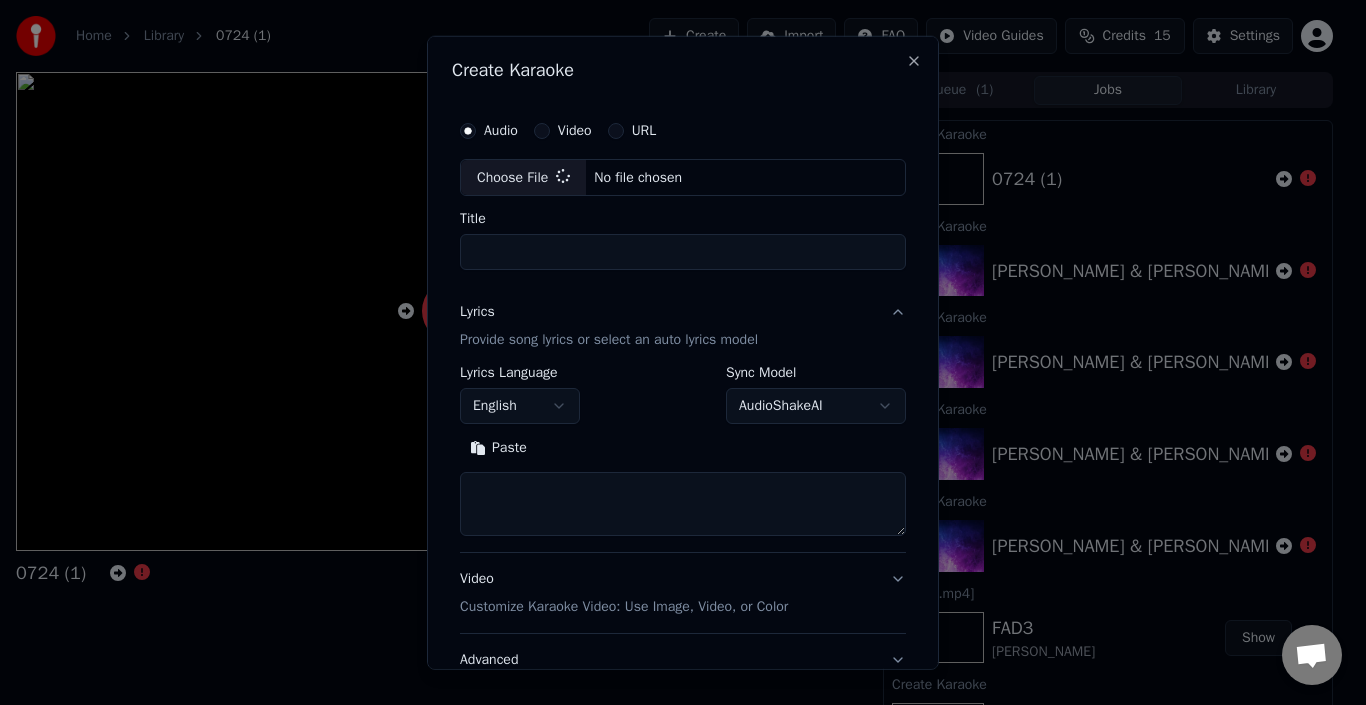 type on "**********" 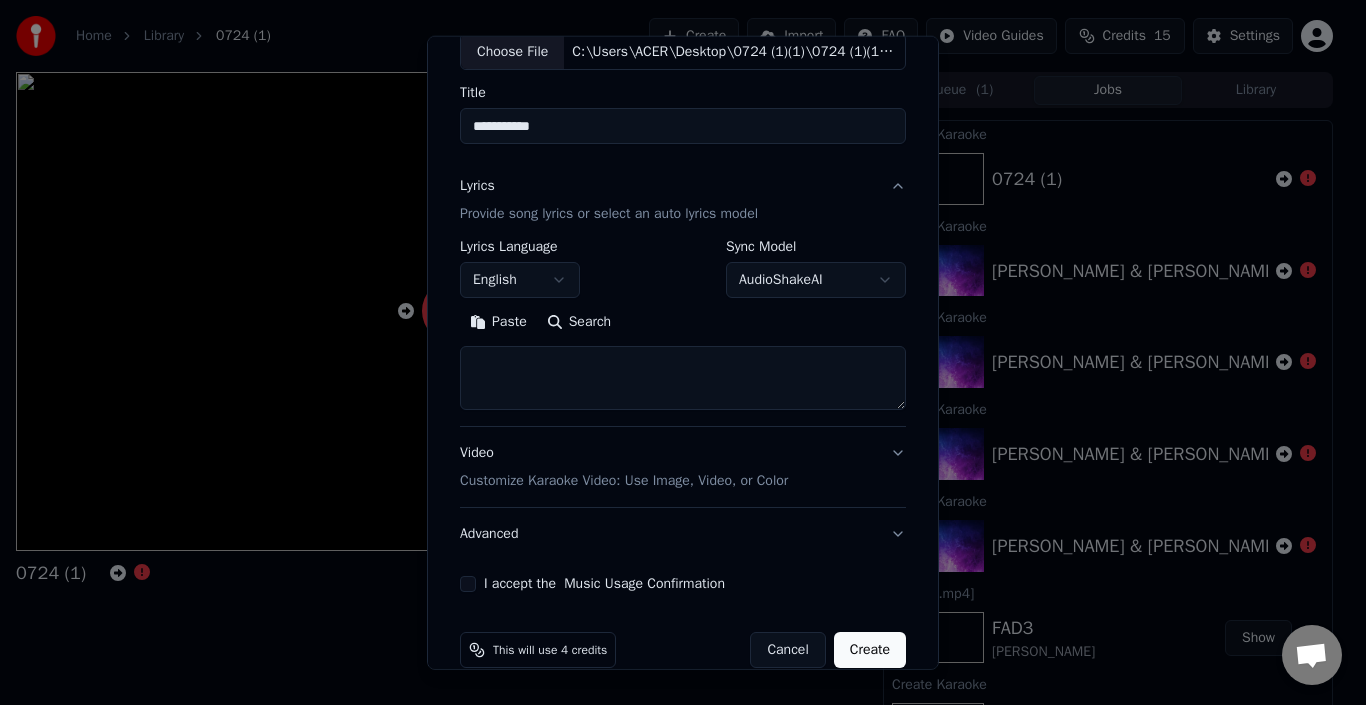 scroll, scrollTop: 157, scrollLeft: 0, axis: vertical 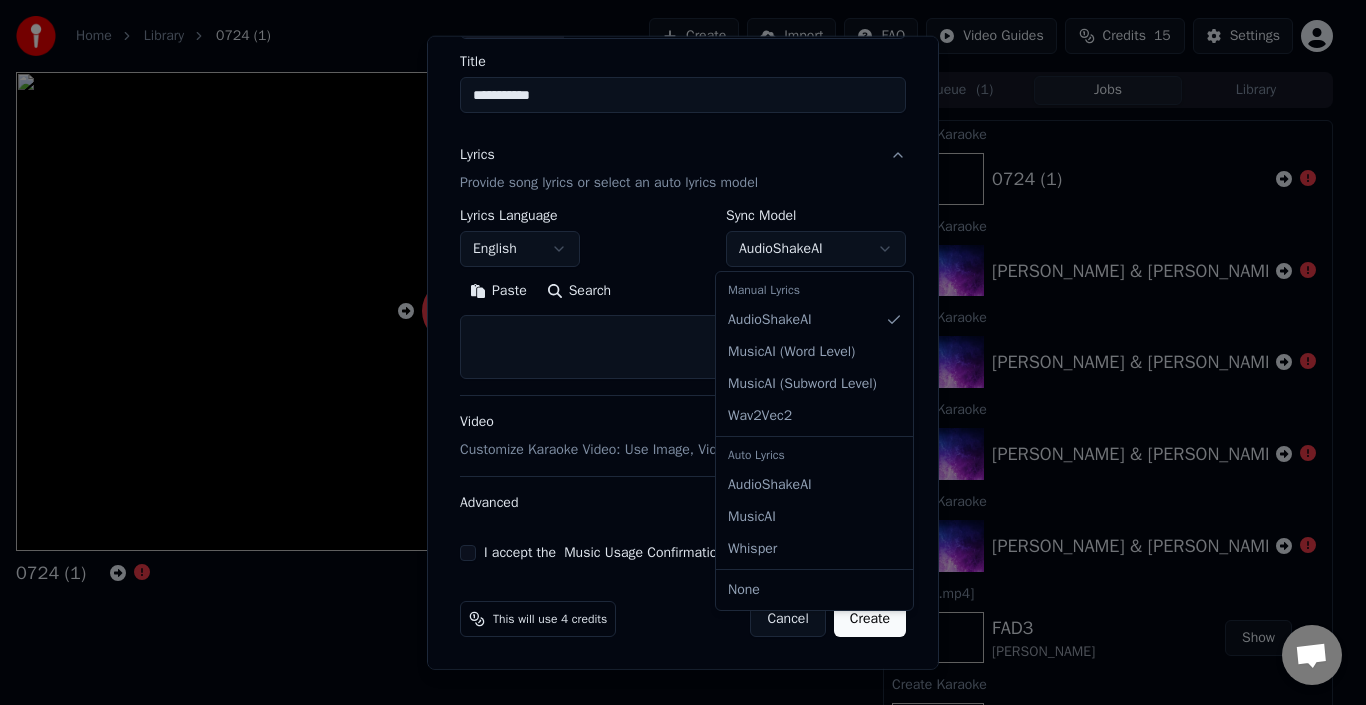 click on "**********" at bounding box center (674, 352) 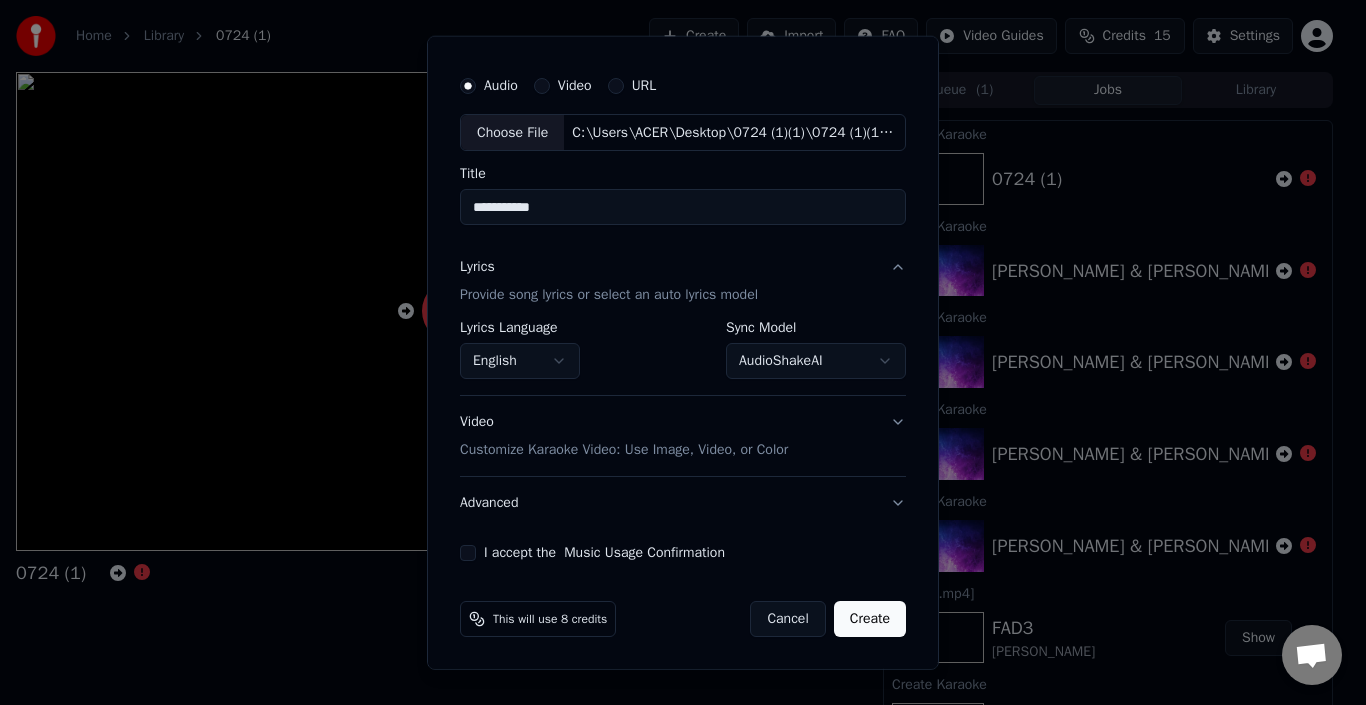click on "Music Usage Confirmation" at bounding box center (644, 553) 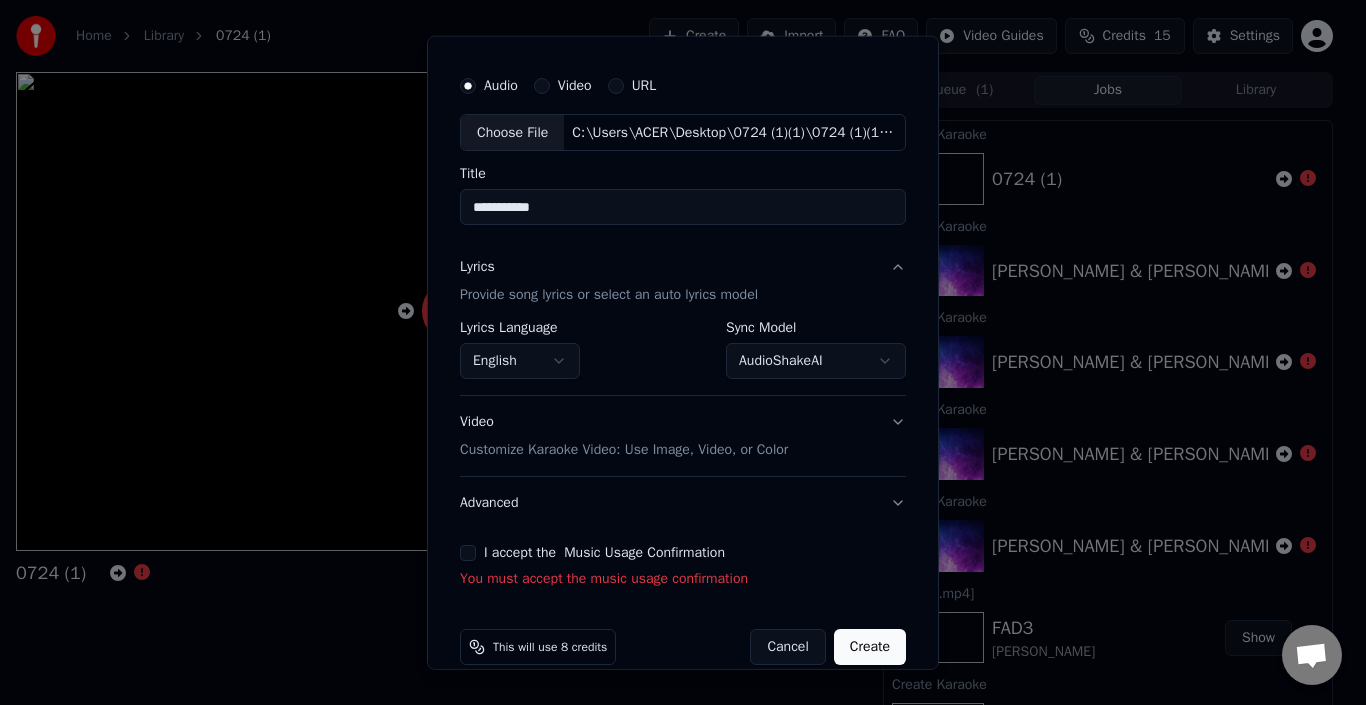 click on "**********" at bounding box center (683, 327) 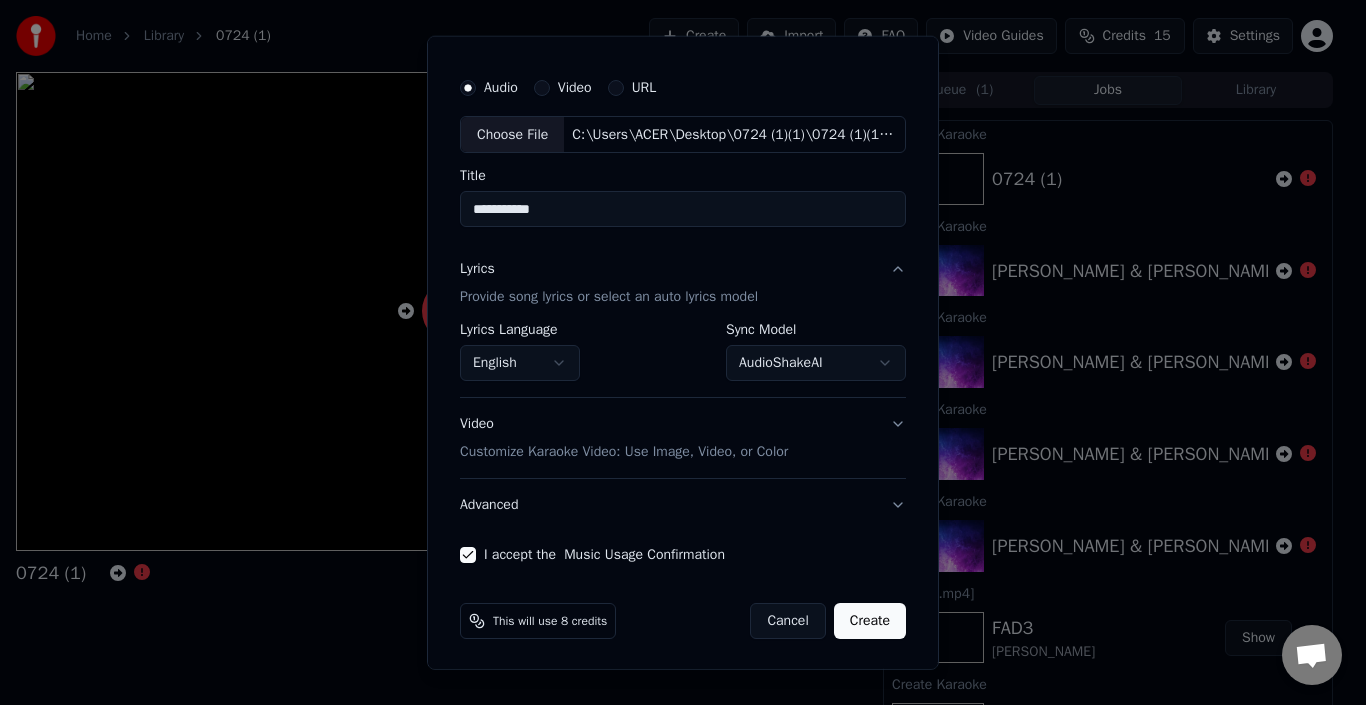 scroll, scrollTop: 45, scrollLeft: 0, axis: vertical 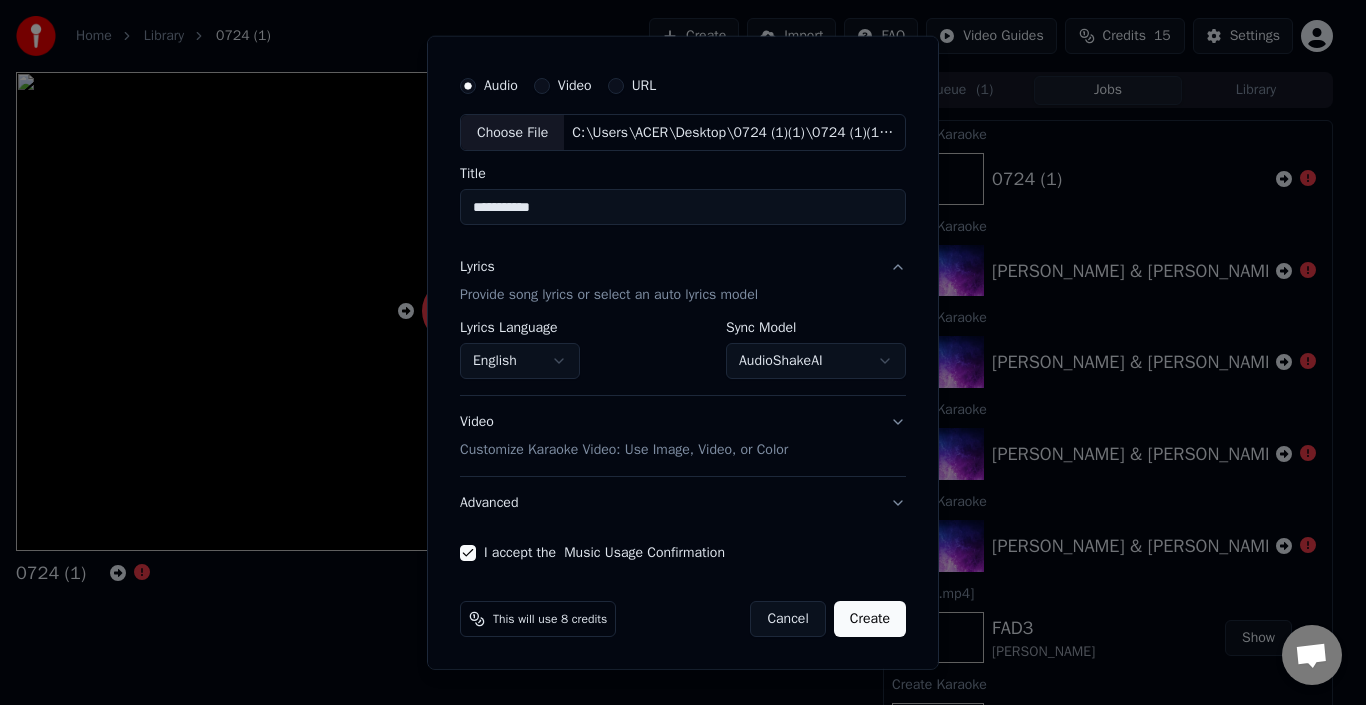 click on "Lyrics Provide song lyrics or select an auto lyrics model" at bounding box center [683, 281] 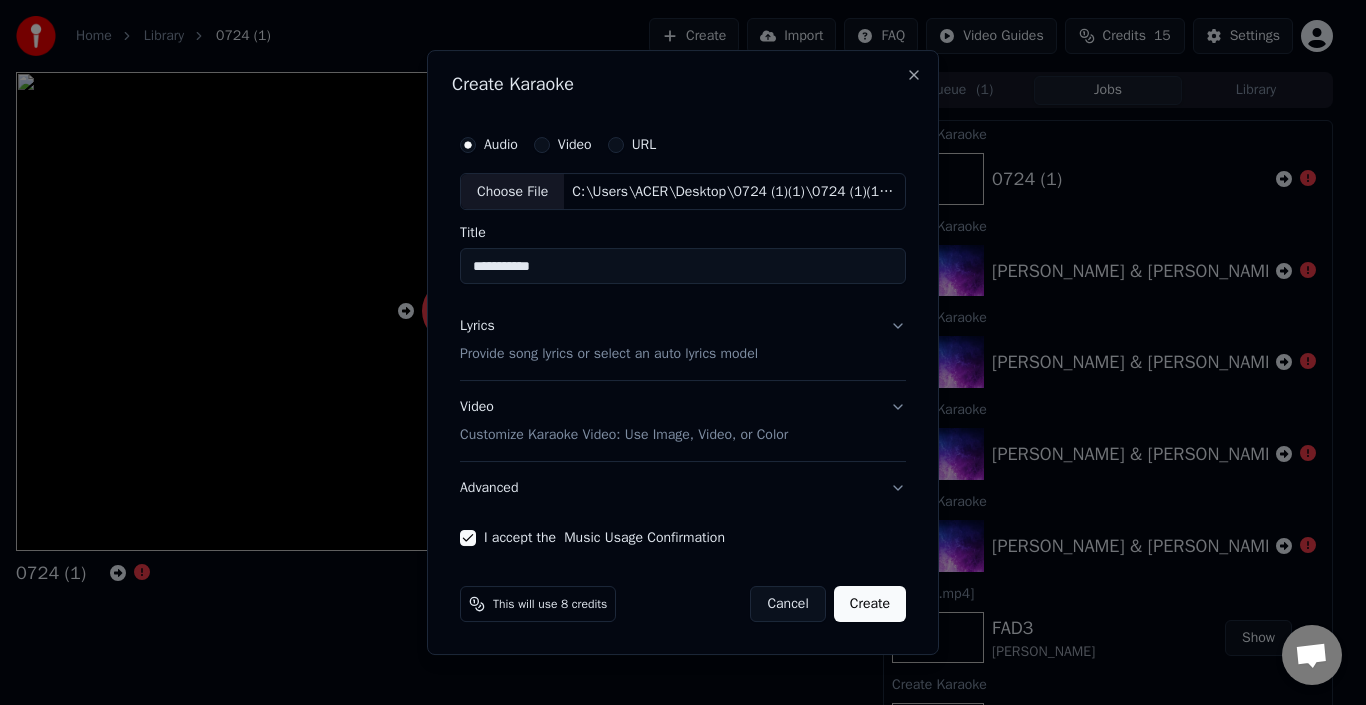 click on "Video Customize Karaoke Video: Use Image, Video, or Color" at bounding box center (683, 422) 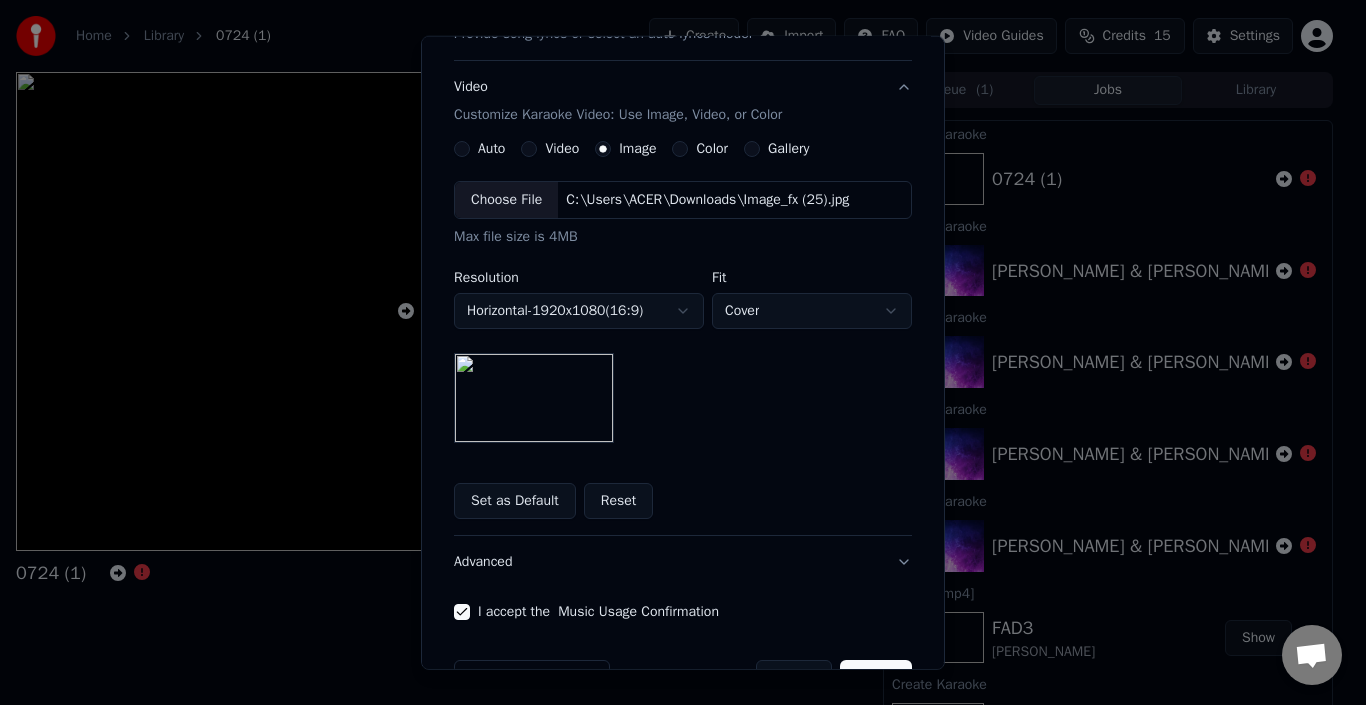 scroll, scrollTop: 308, scrollLeft: 0, axis: vertical 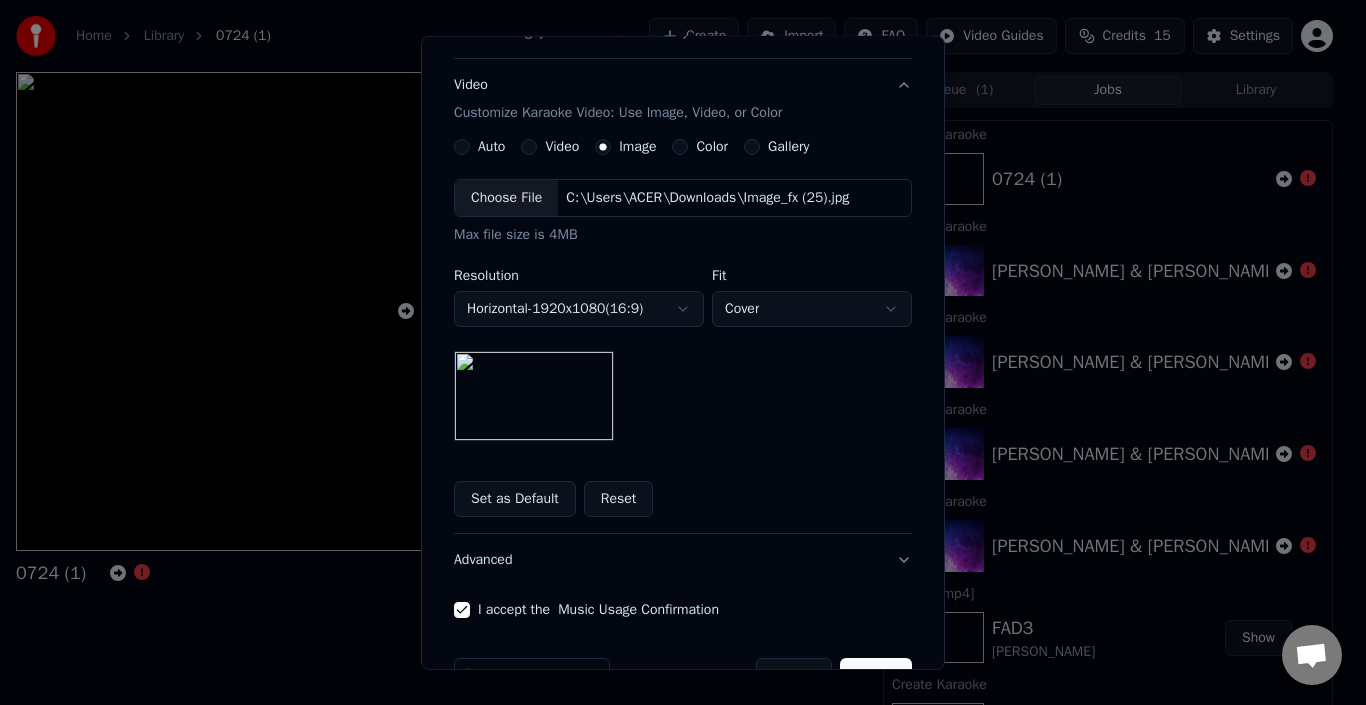 click on "Auto" at bounding box center (491, 147) 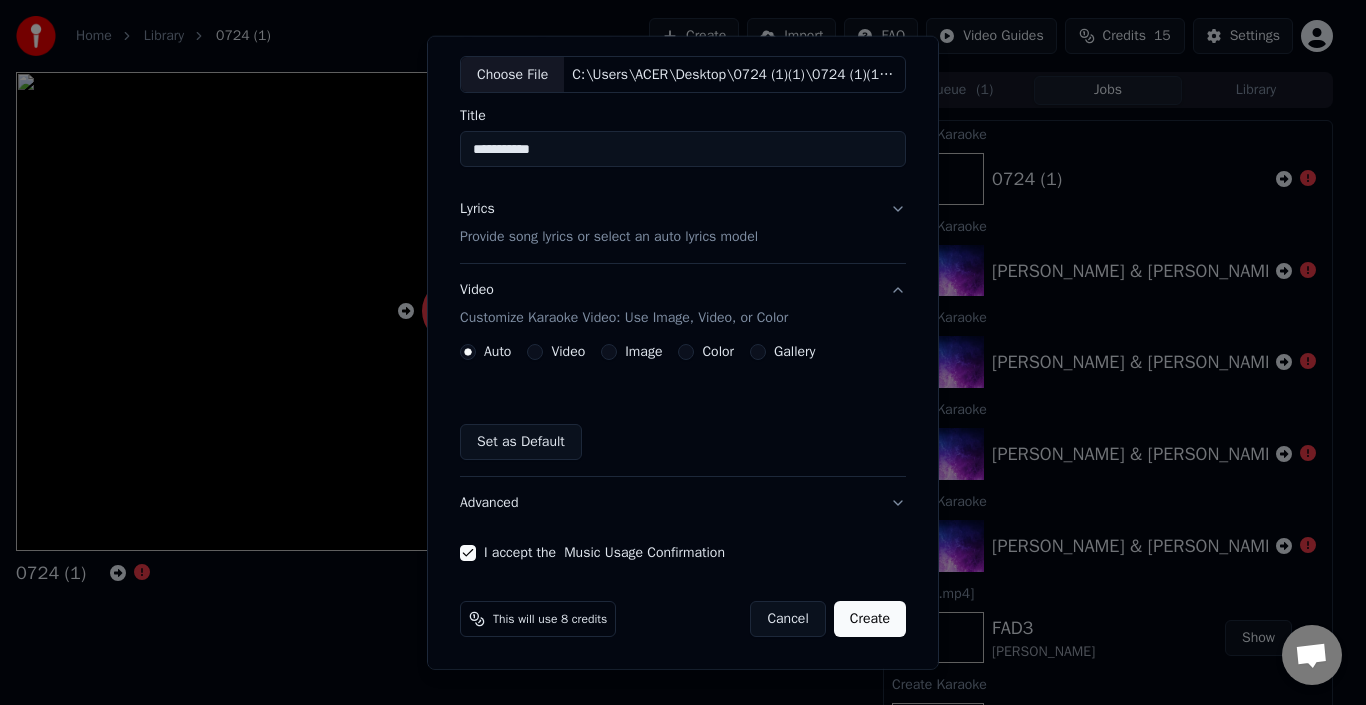 scroll, scrollTop: 103, scrollLeft: 0, axis: vertical 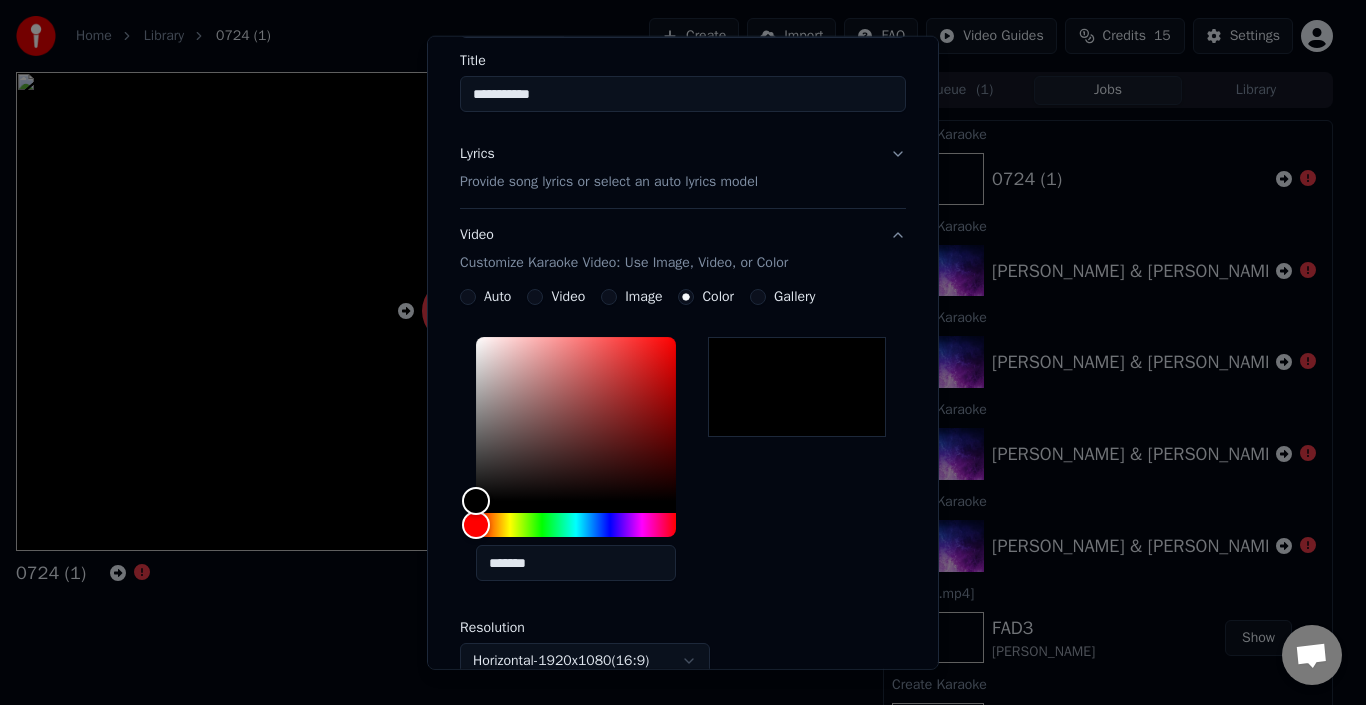 click on "Video Customize Karaoke Video: Use Image, Video, or Color" at bounding box center [683, 249] 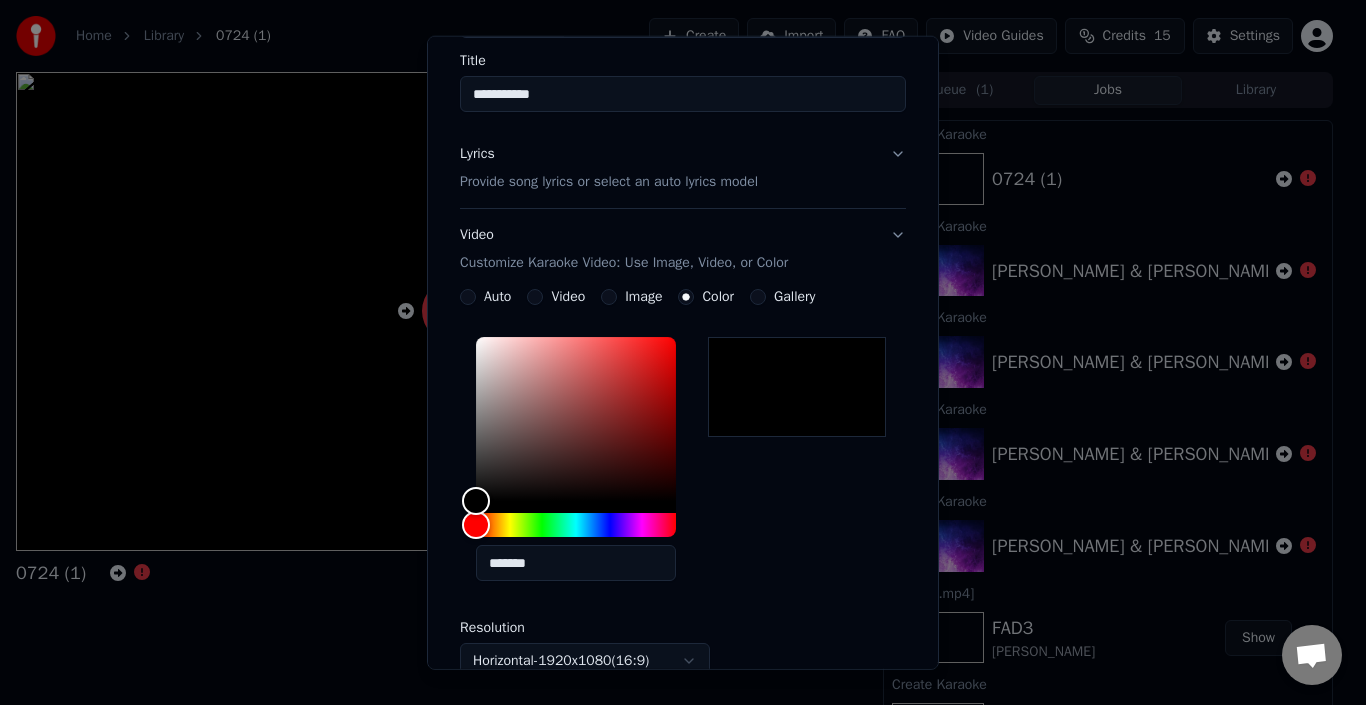 scroll, scrollTop: 0, scrollLeft: 0, axis: both 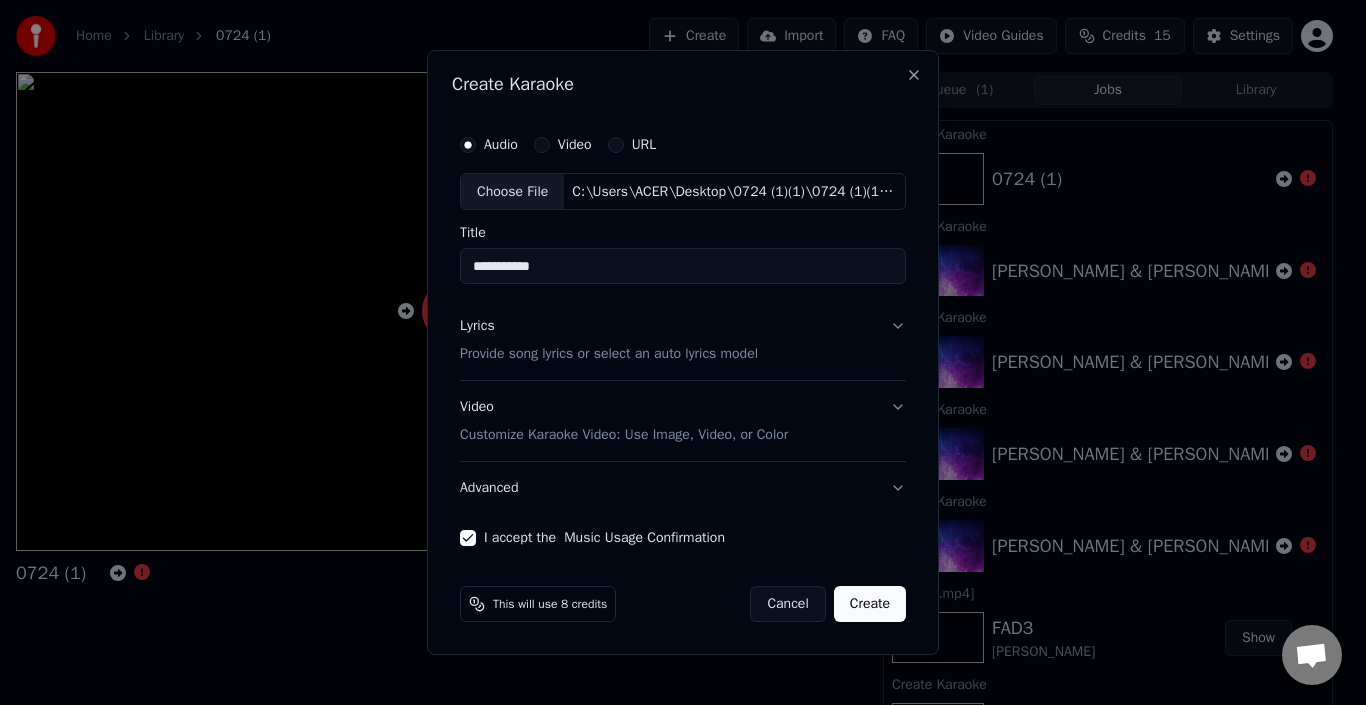 click on "This will use 8 credits" at bounding box center (550, 604) 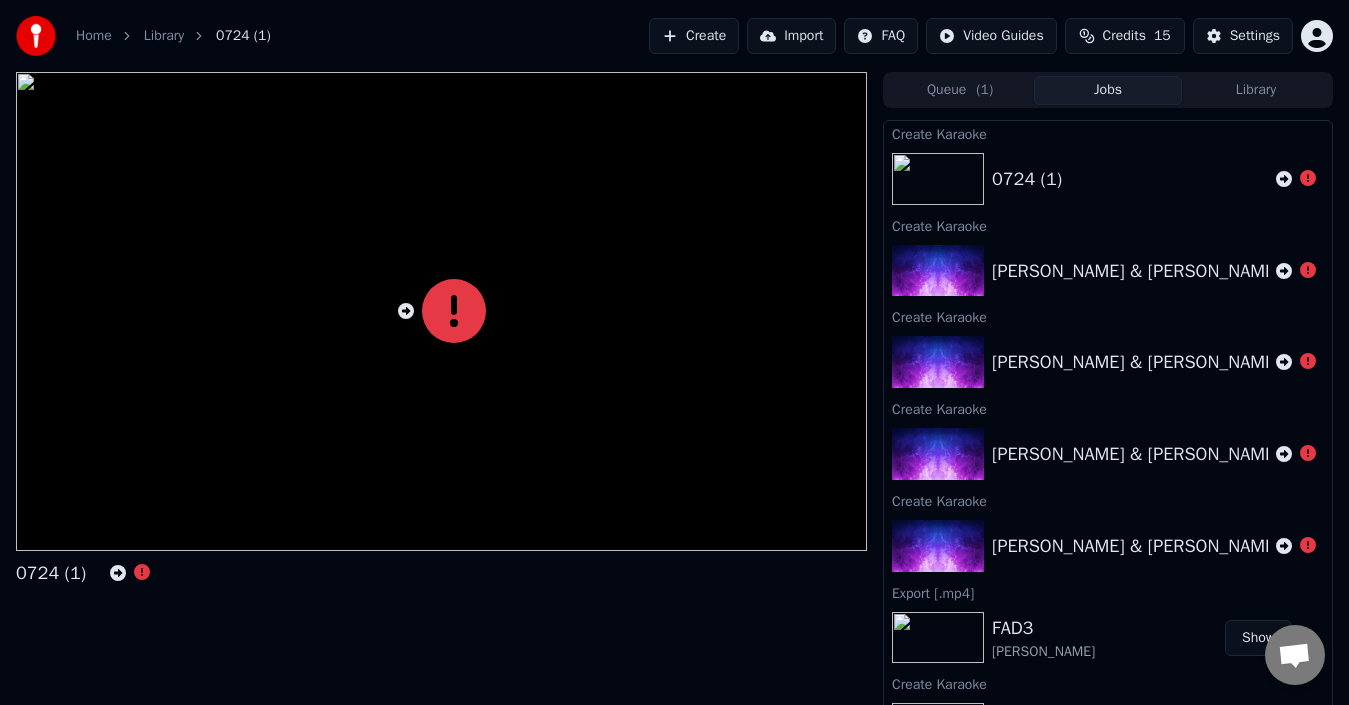click on "Home" at bounding box center [94, 36] 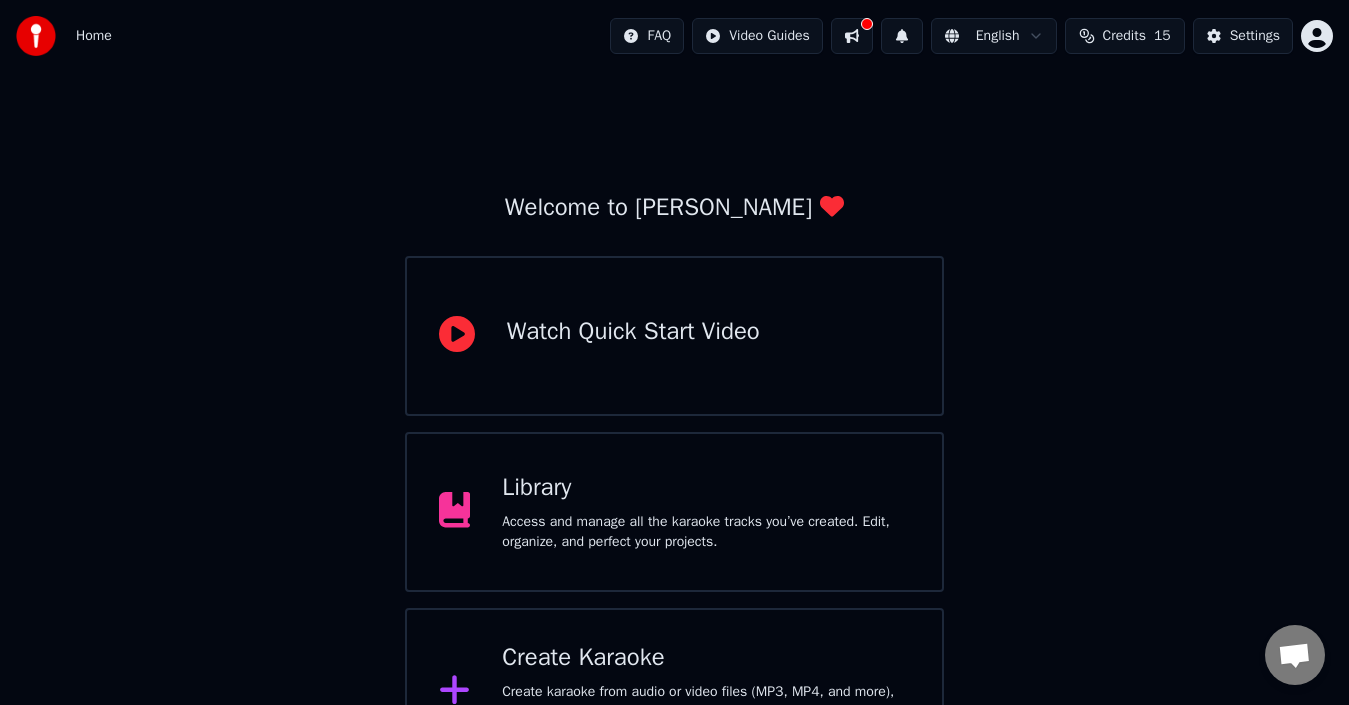 click on "Create Karaoke" at bounding box center (706, 658) 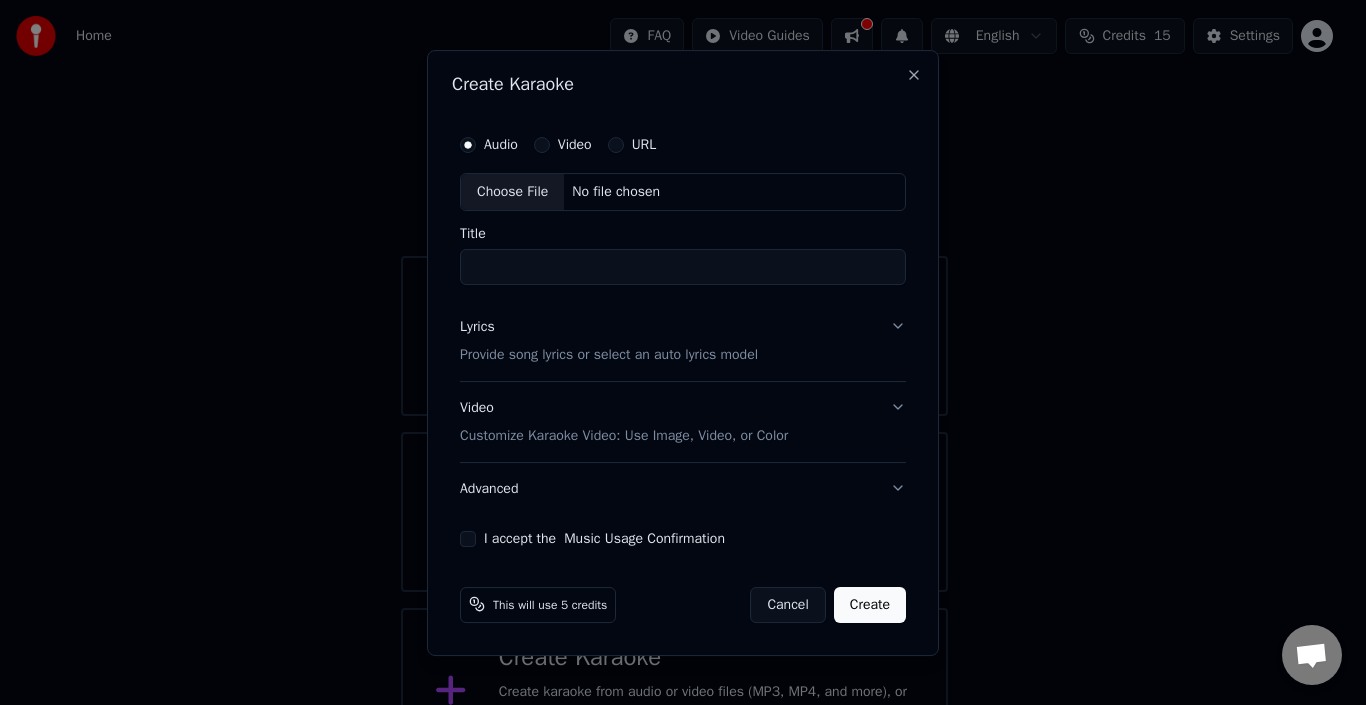 click on "Choose File" at bounding box center (512, 192) 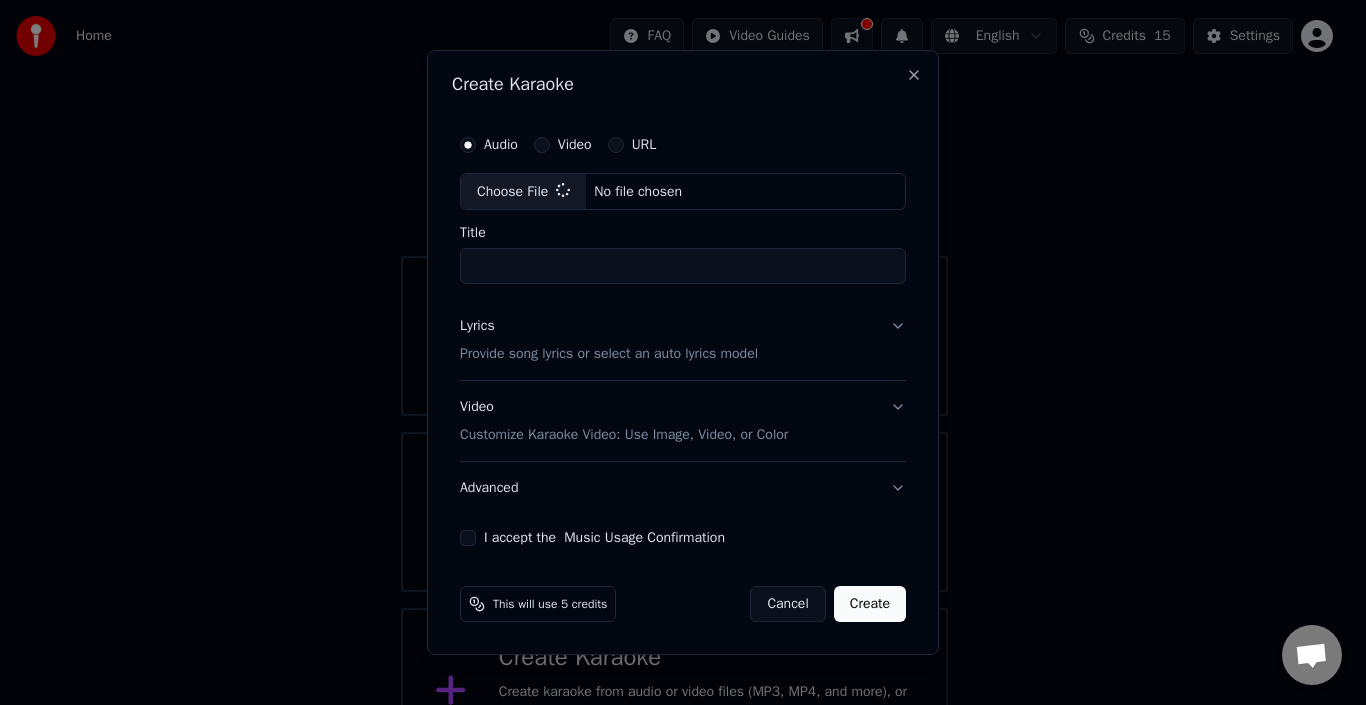 type on "**********" 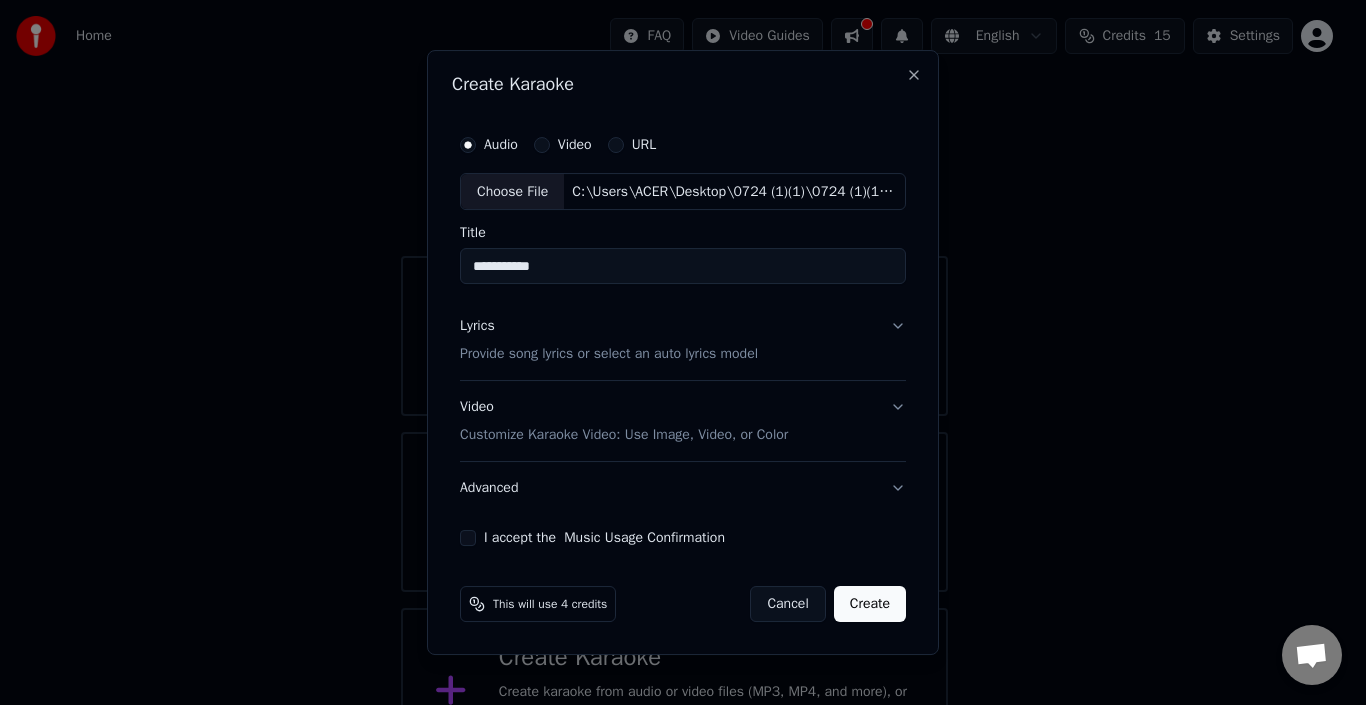 click on "Advanced" at bounding box center [683, 488] 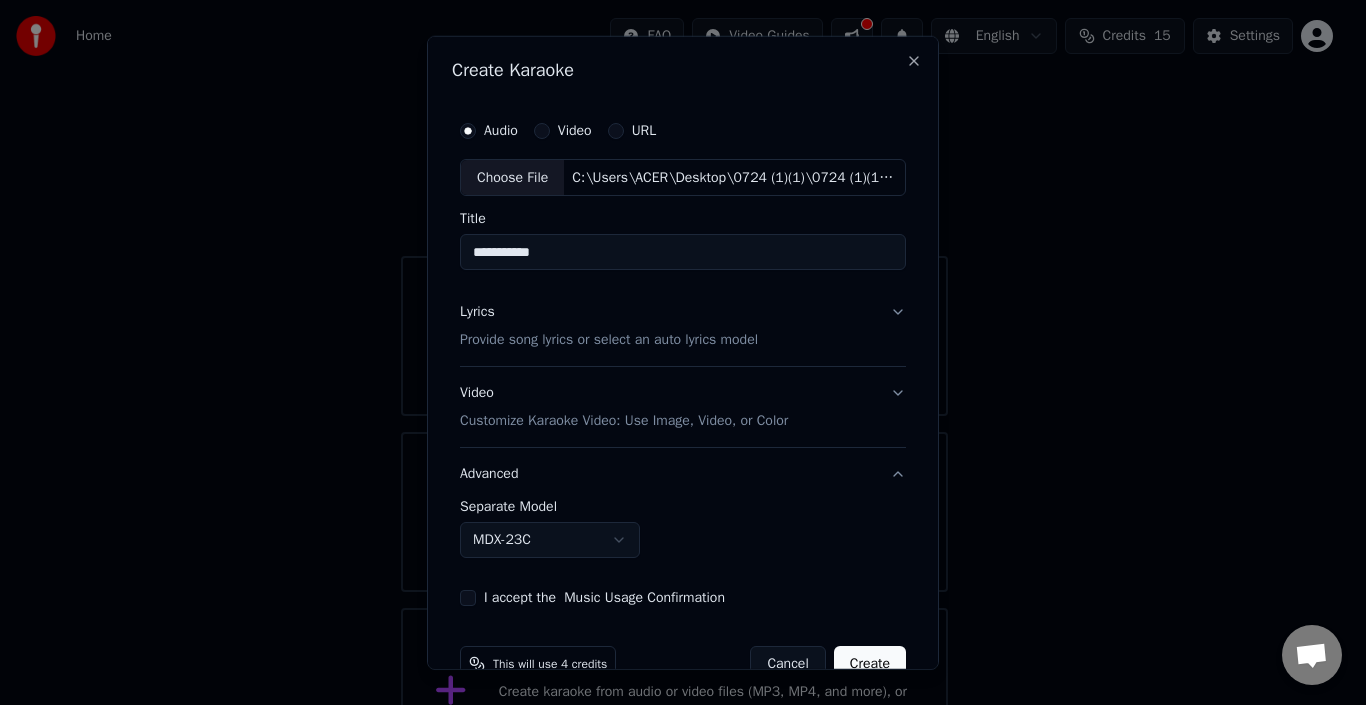 click on "**********" at bounding box center (683, 358) 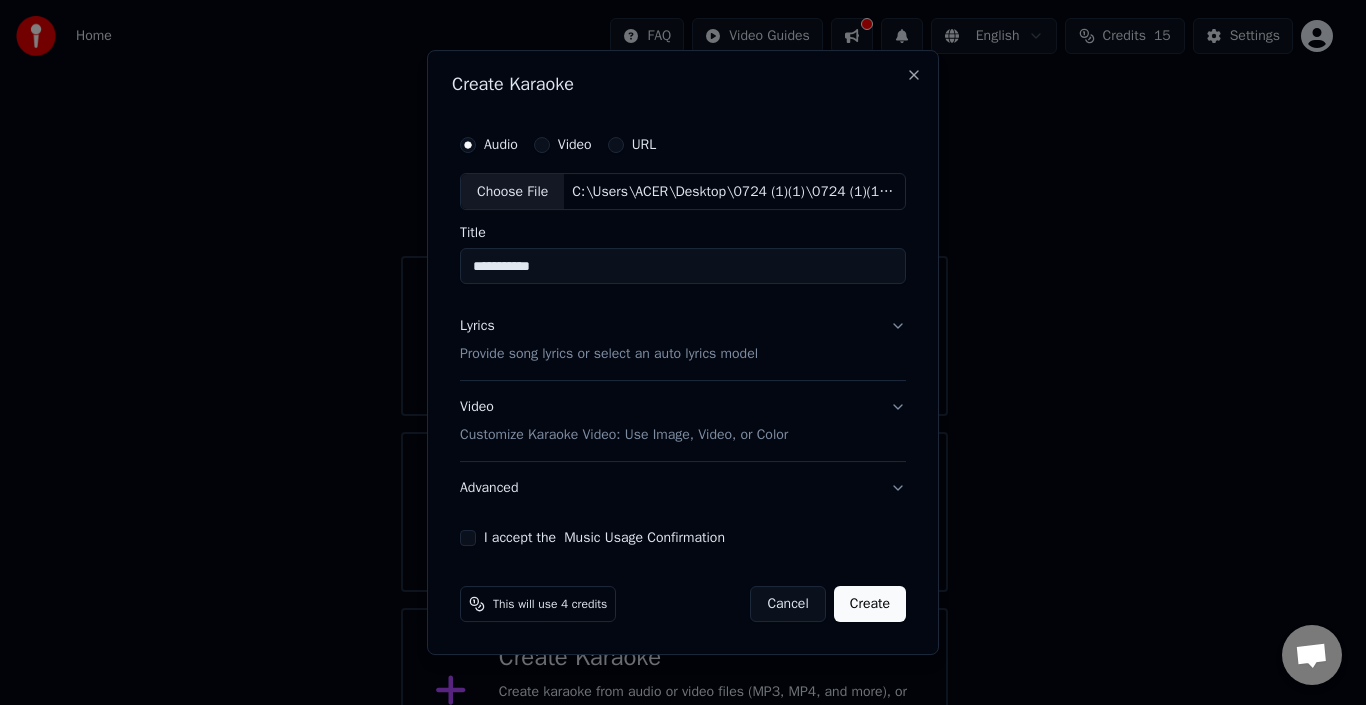 click on "Video Customize Karaoke Video: Use Image, Video, or Color" at bounding box center [683, 422] 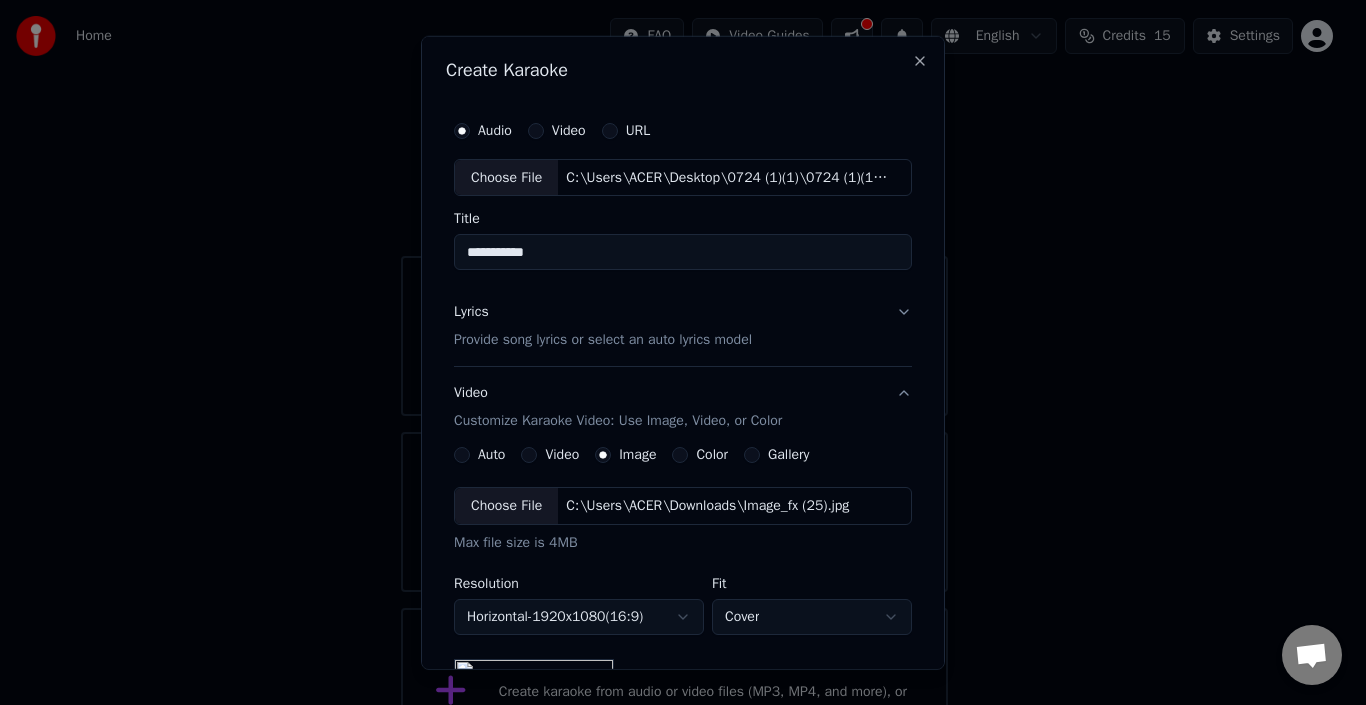 click on "Video Customize Karaoke Video: Use Image, Video, or Color" at bounding box center (683, 407) 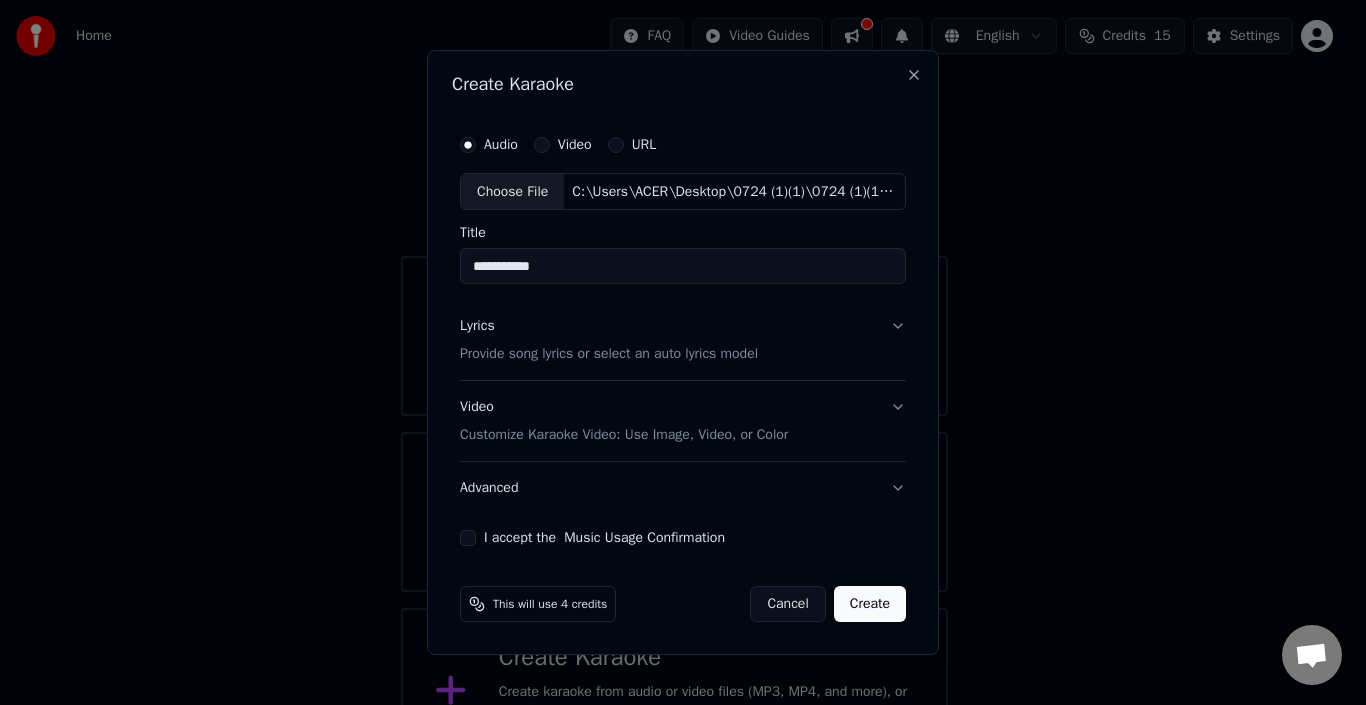 click on "Lyrics Provide song lyrics or select an auto lyrics model" at bounding box center [683, 341] 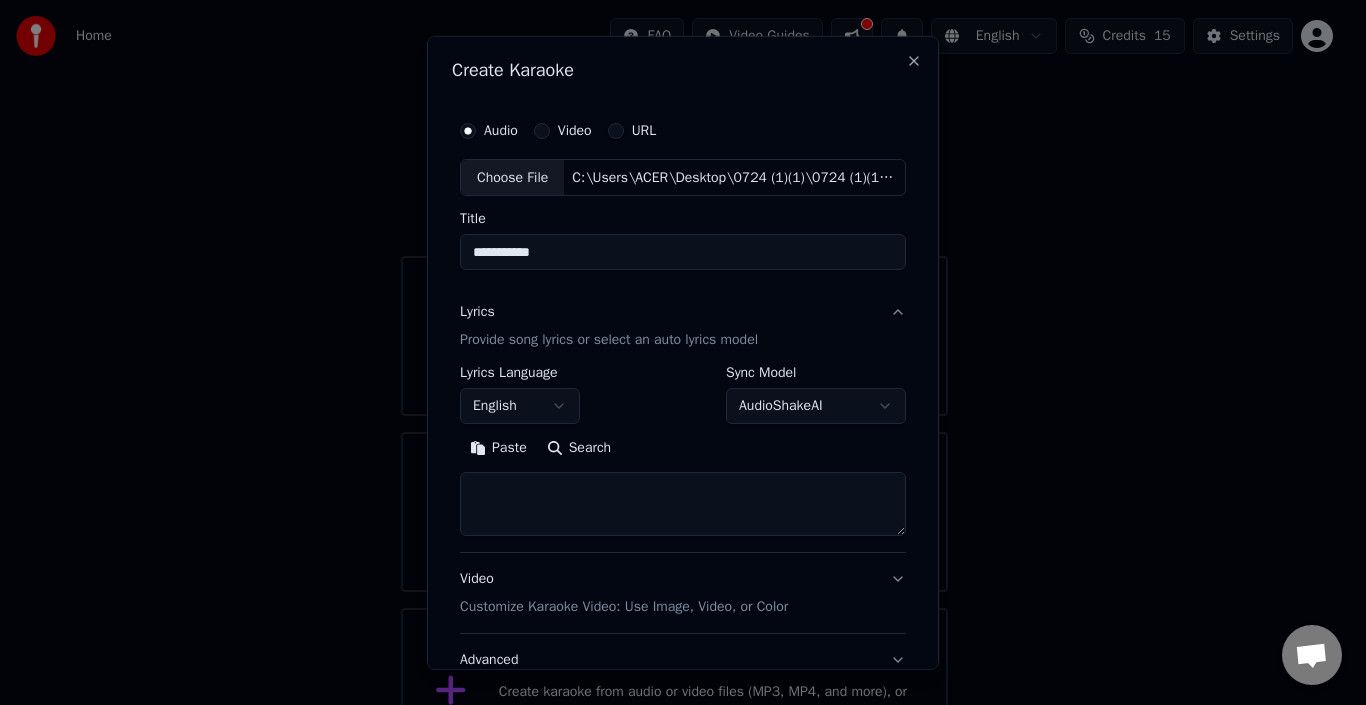 click on "**********" at bounding box center (674, 388) 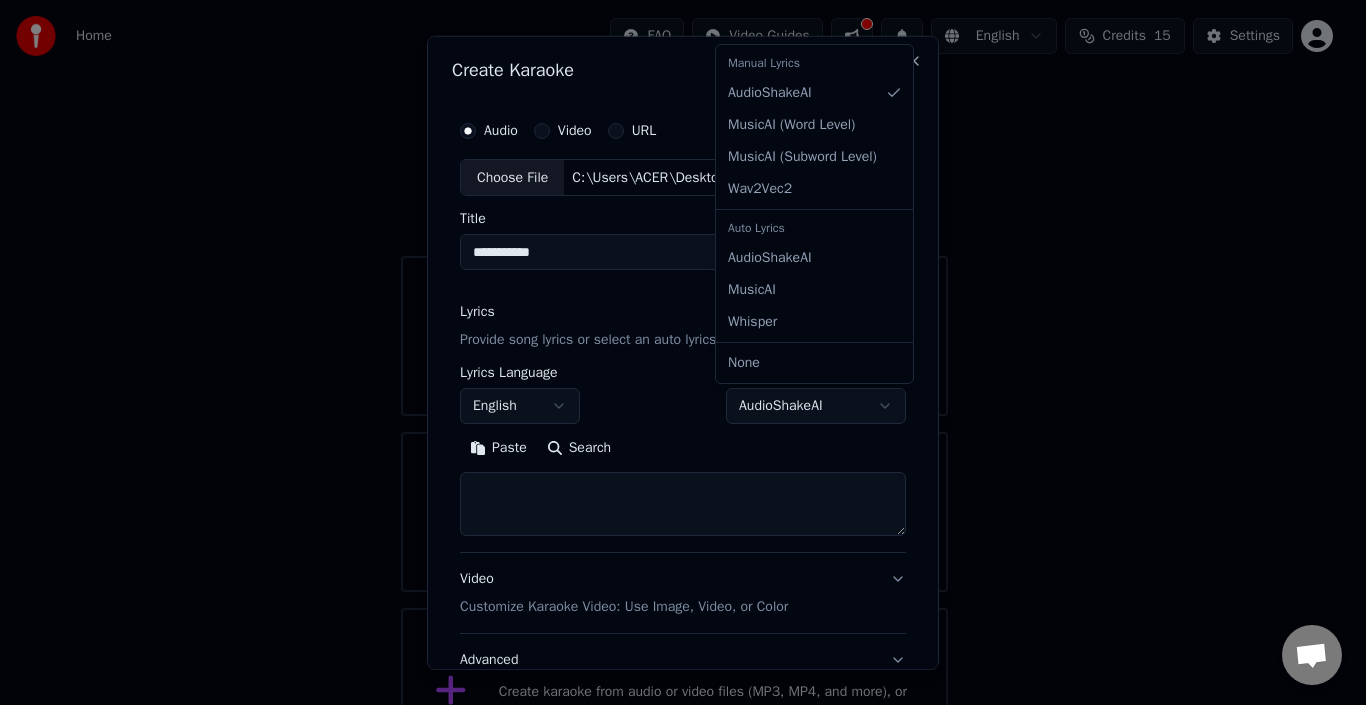 select on "**********" 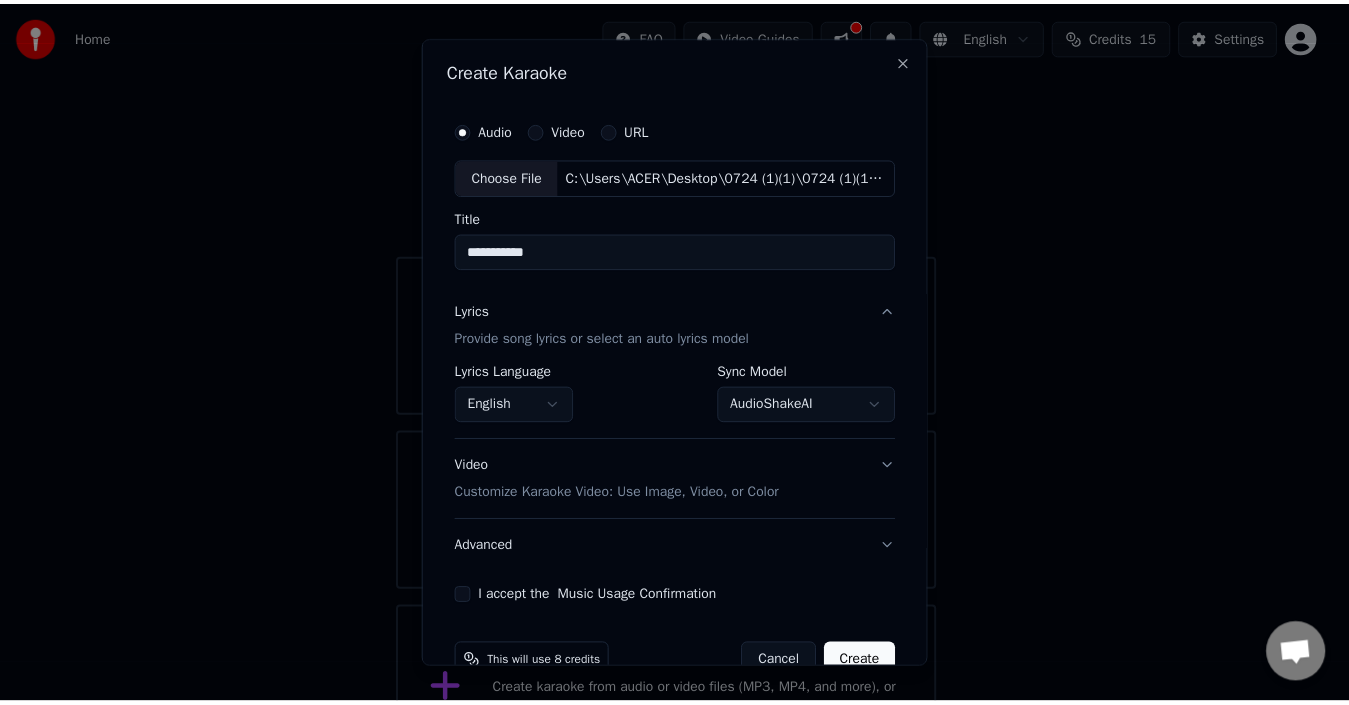 scroll, scrollTop: 45, scrollLeft: 0, axis: vertical 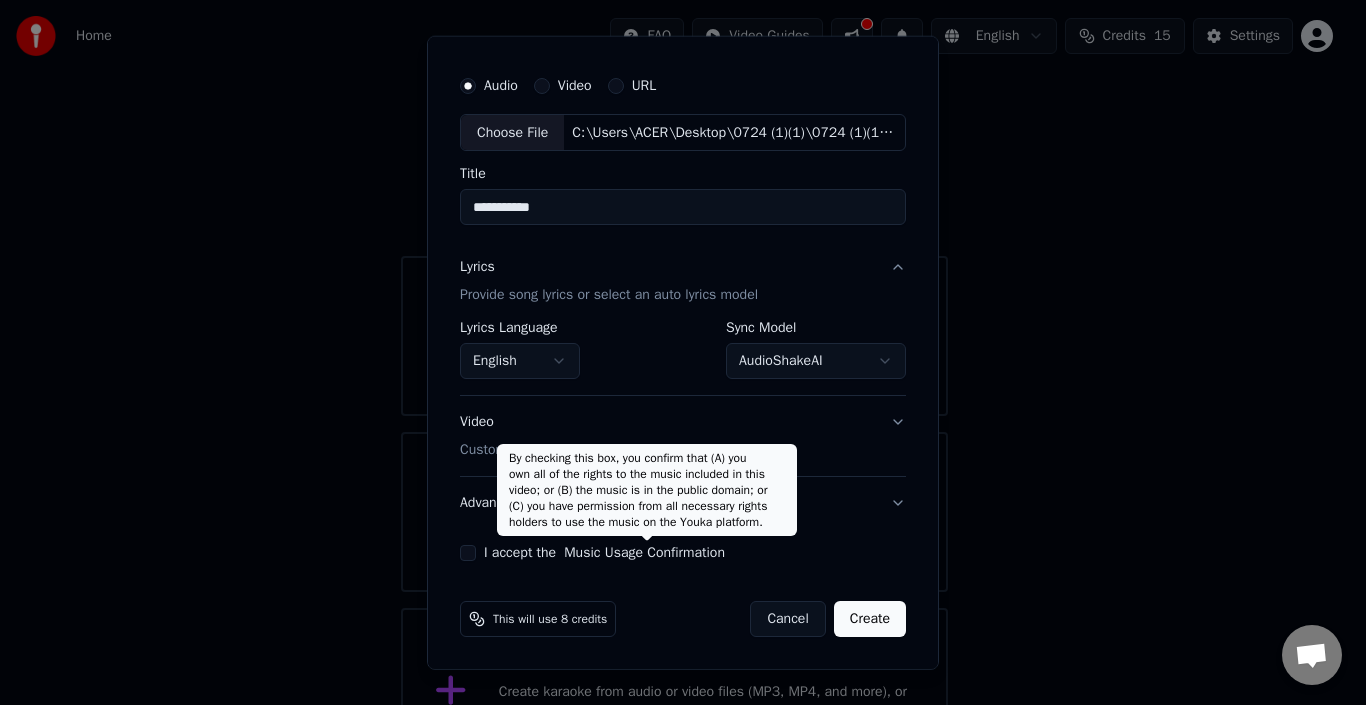 click on "Music Usage Confirmation" at bounding box center (644, 553) 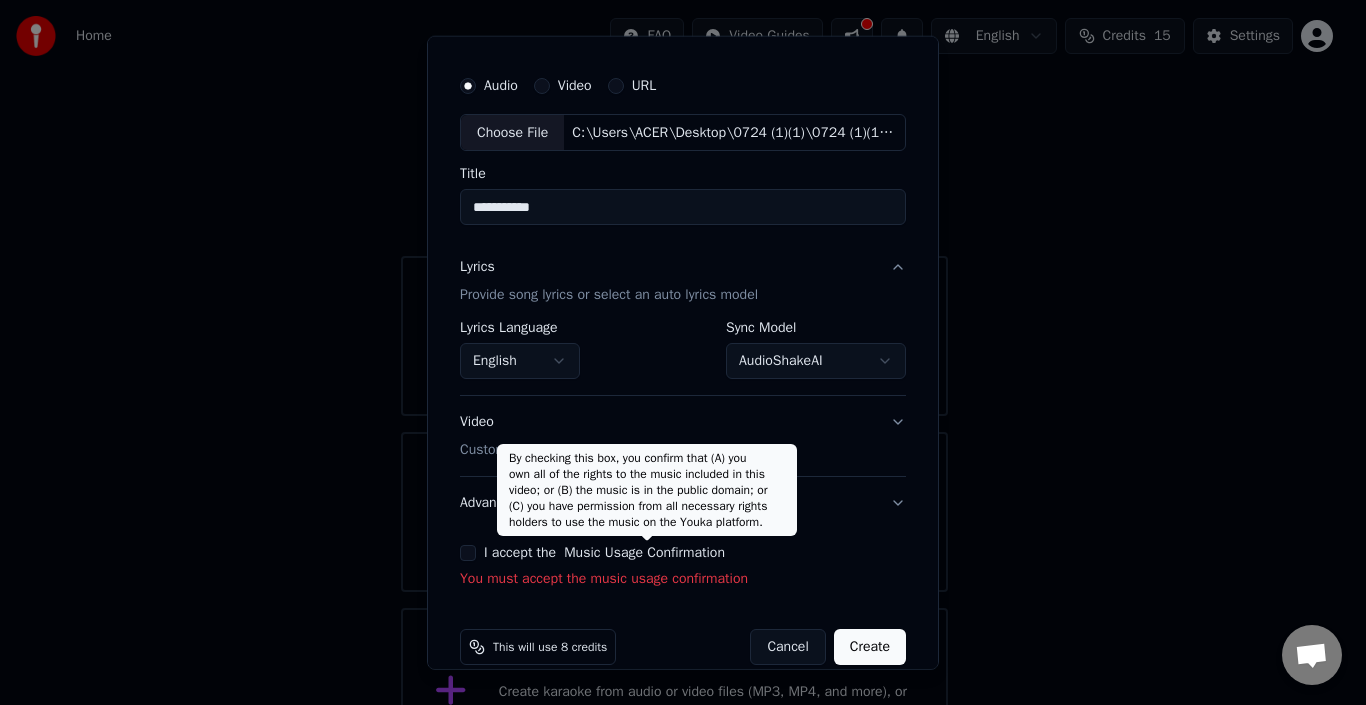 click on "Music Usage Confirmation" at bounding box center [644, 553] 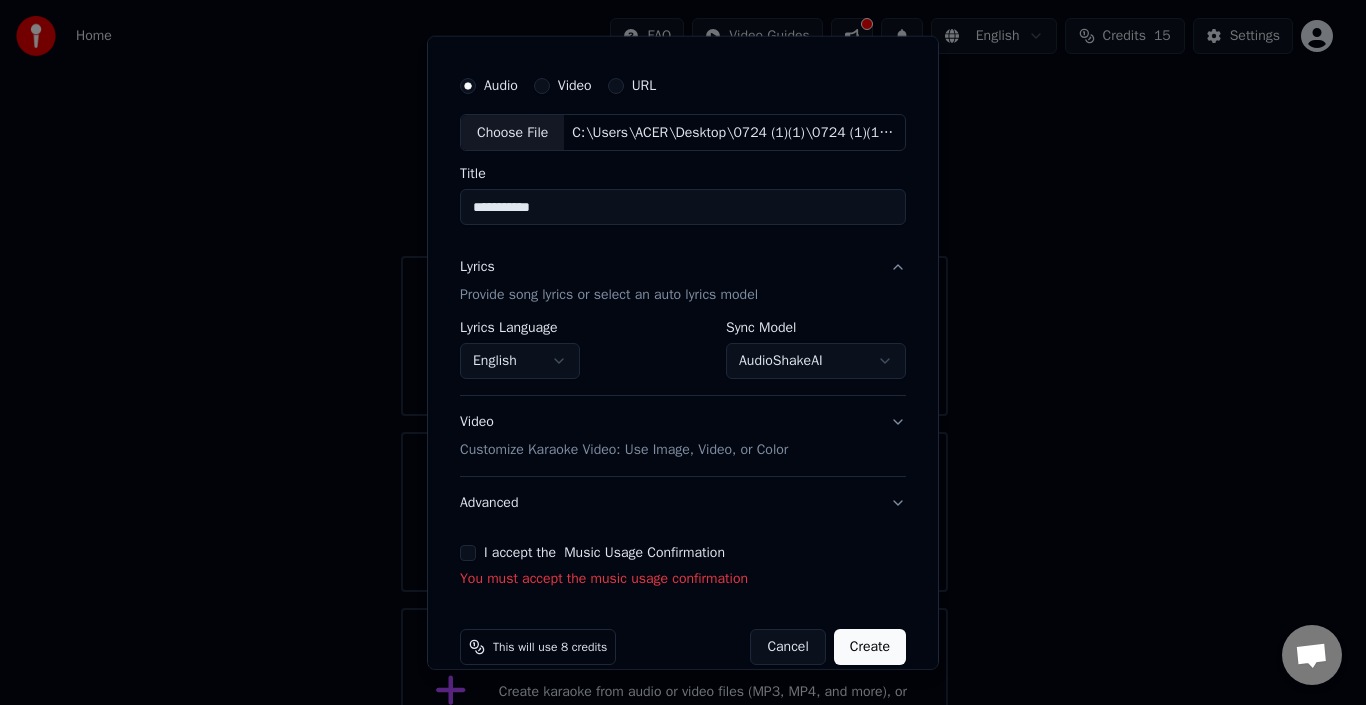 click on "I accept the   Music Usage Confirmation" at bounding box center (468, 553) 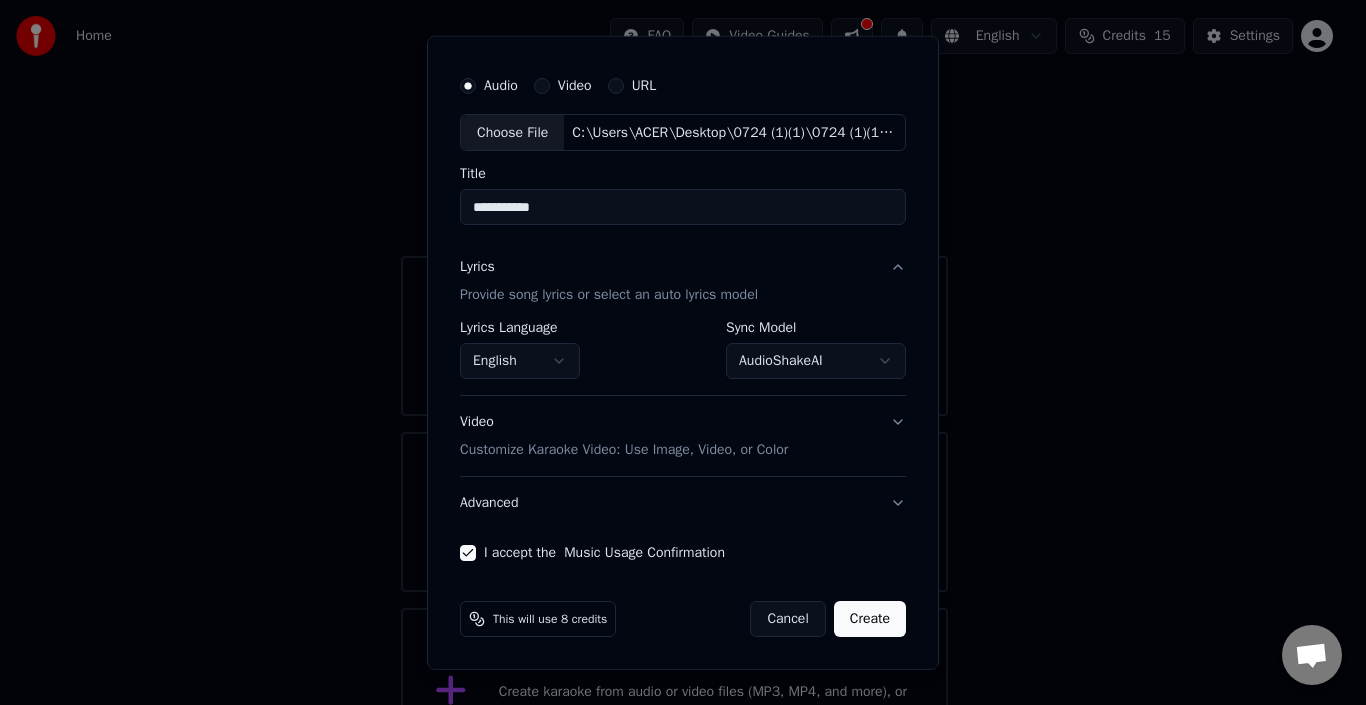 click on "Create" at bounding box center (870, 619) 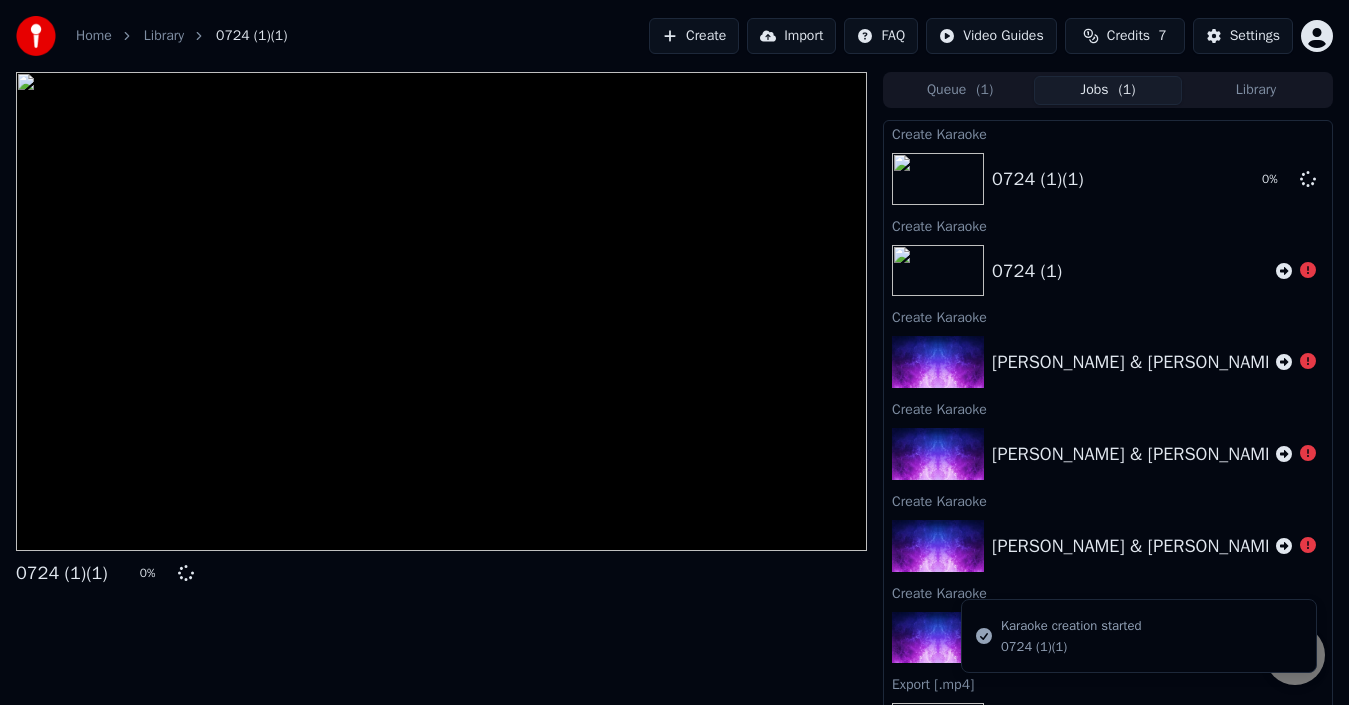 click at bounding box center [441, 311] 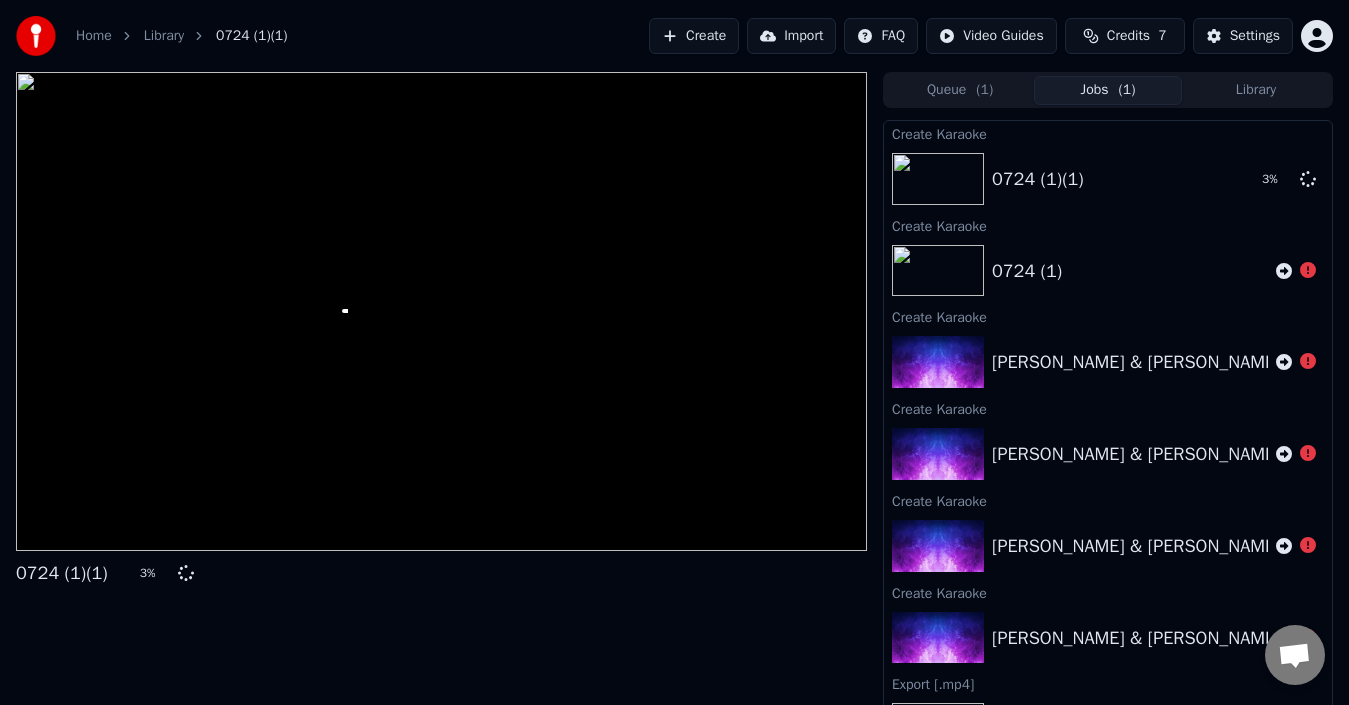 click on "Create" at bounding box center [694, 36] 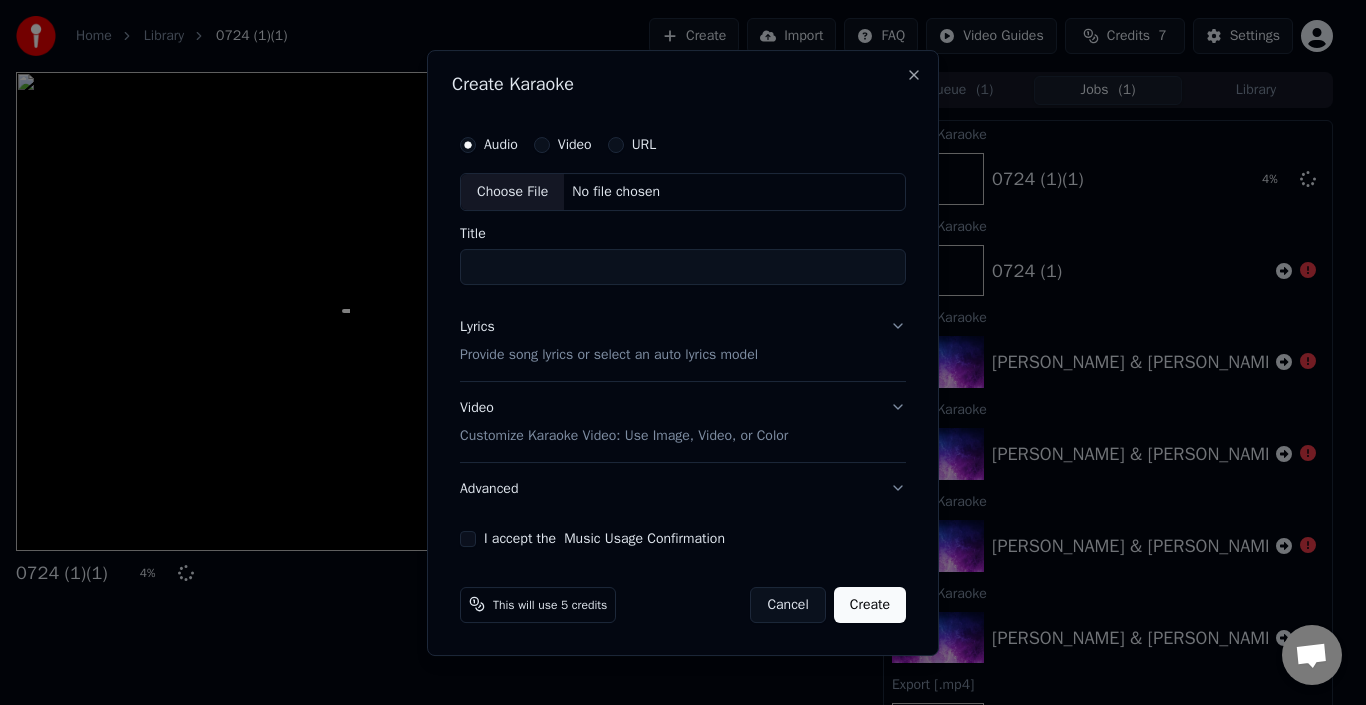 click on "Choose File" at bounding box center (512, 192) 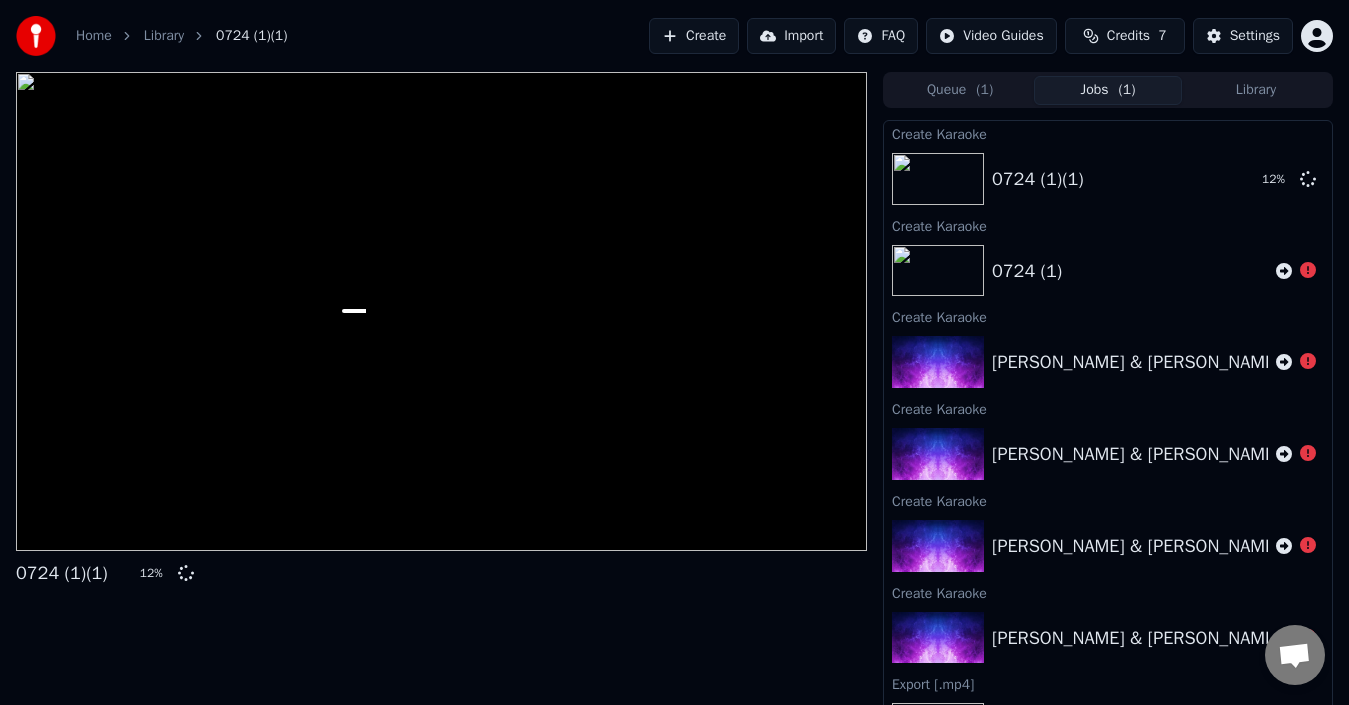 click at bounding box center (441, 311) 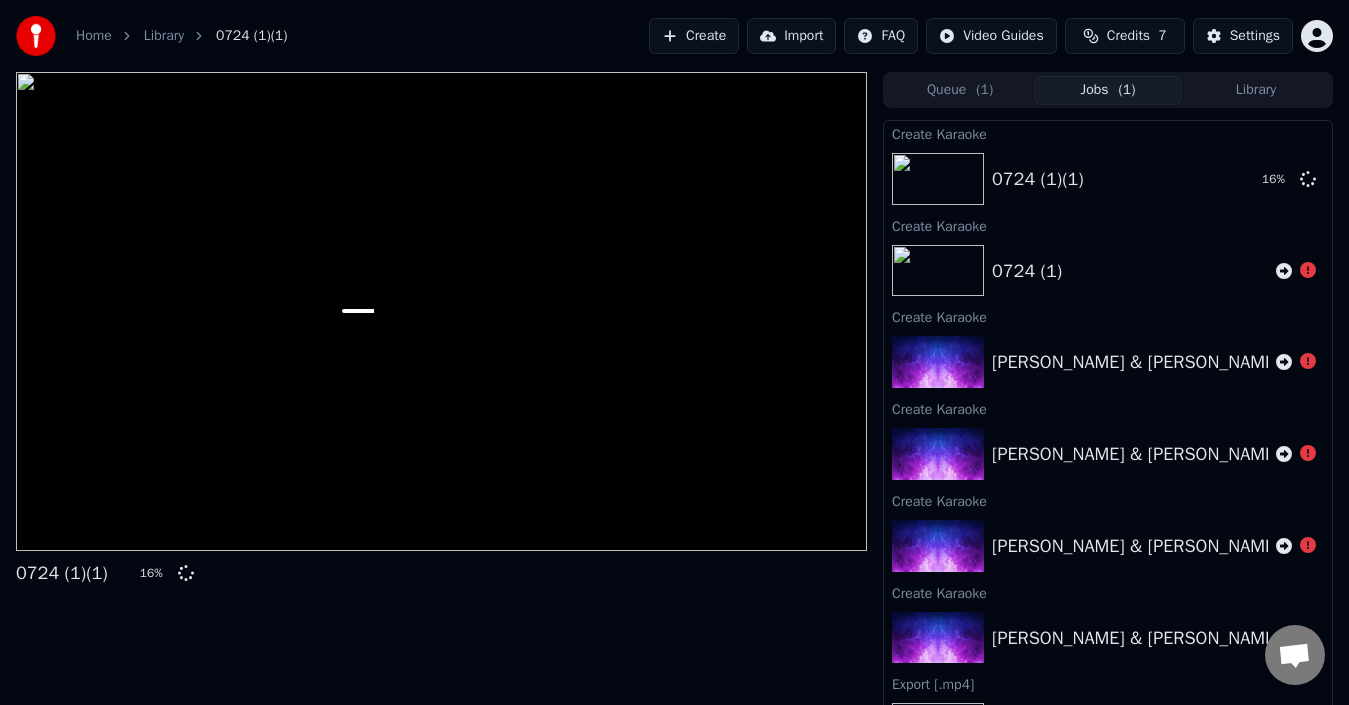 click at bounding box center [441, 311] 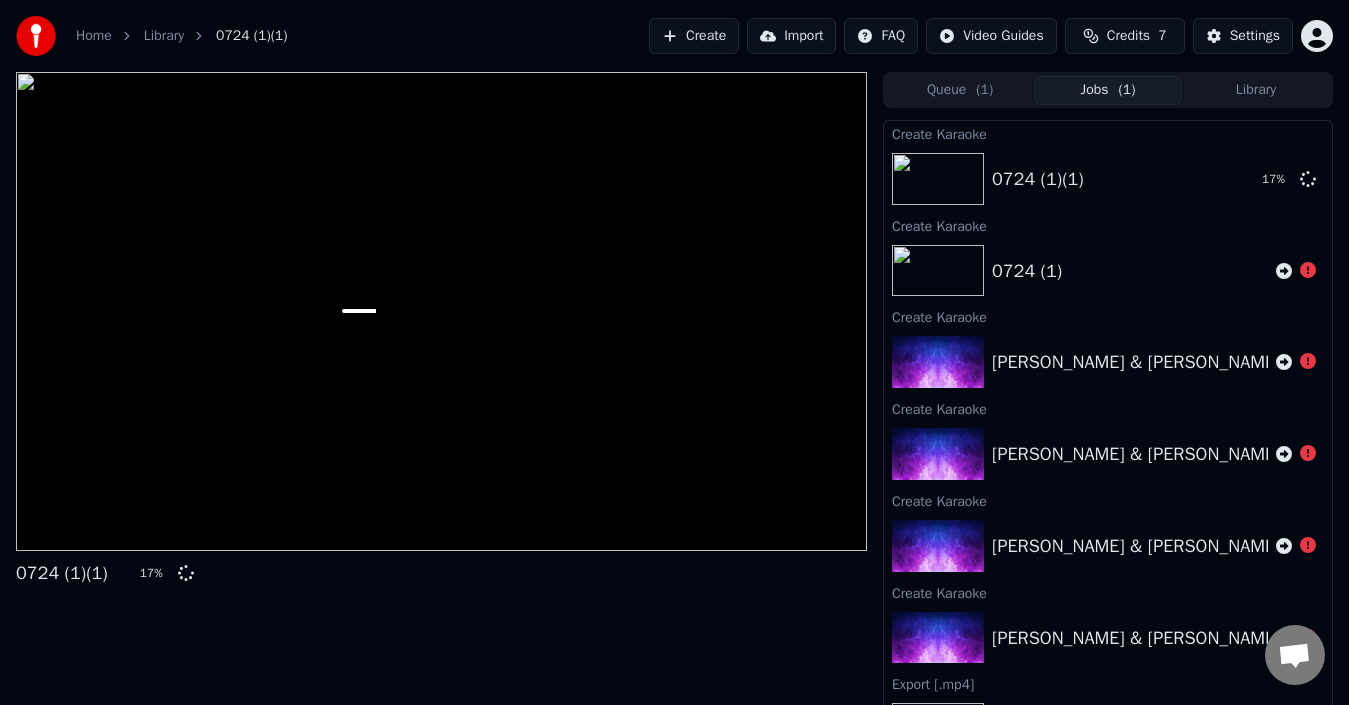 click at bounding box center [441, 311] 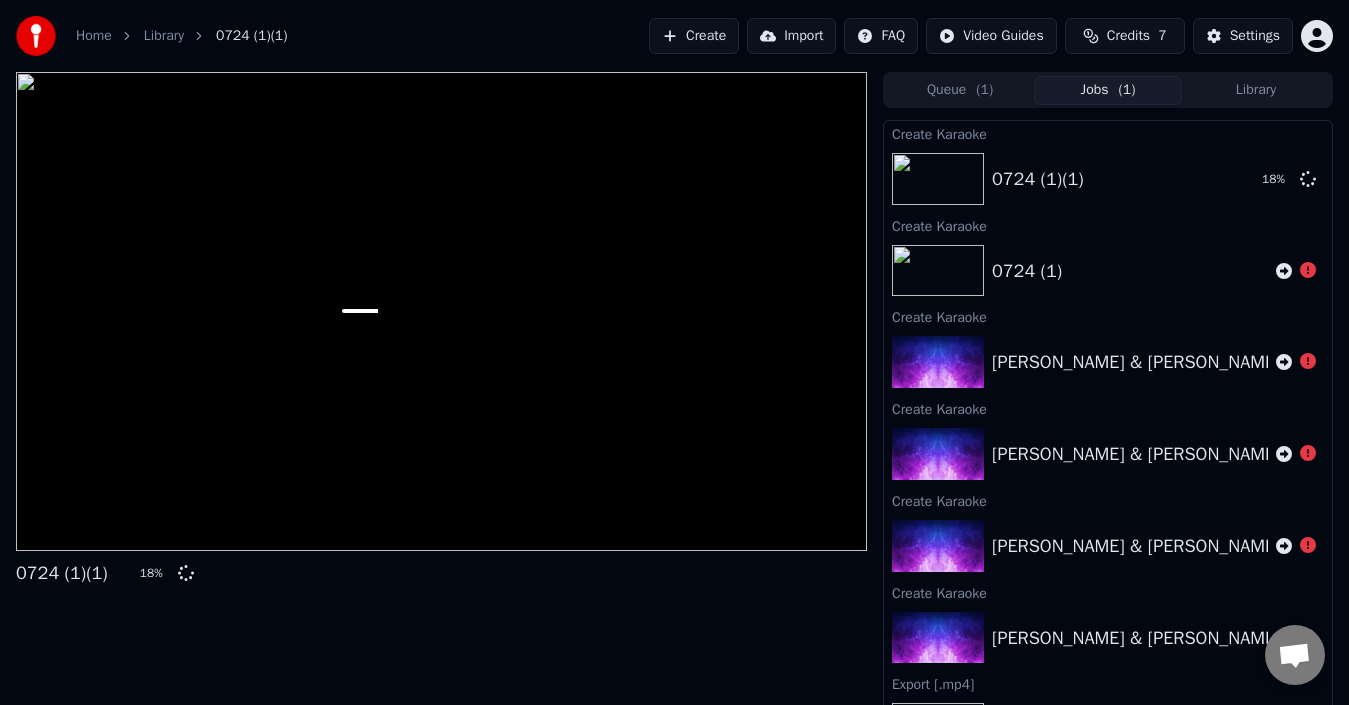 drag, startPoint x: 633, startPoint y: 521, endPoint x: 835, endPoint y: 482, distance: 205.73041 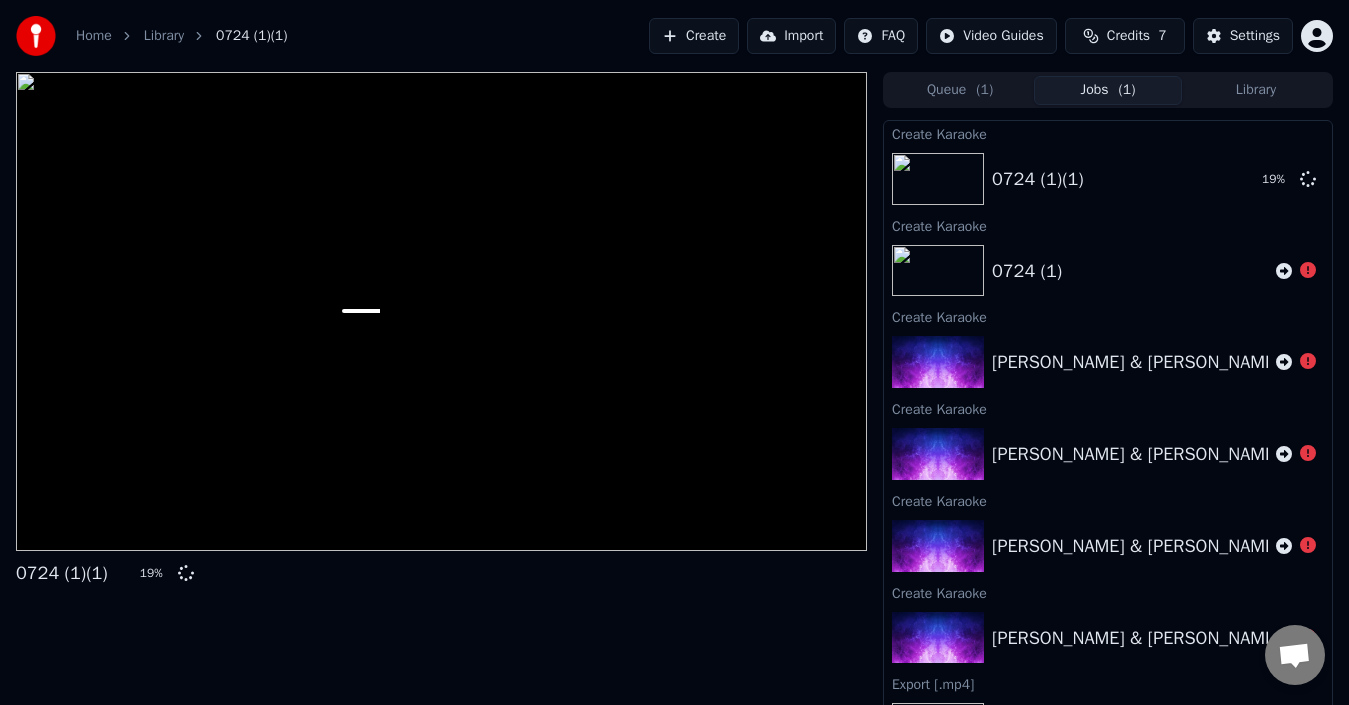 click at bounding box center (441, 311) 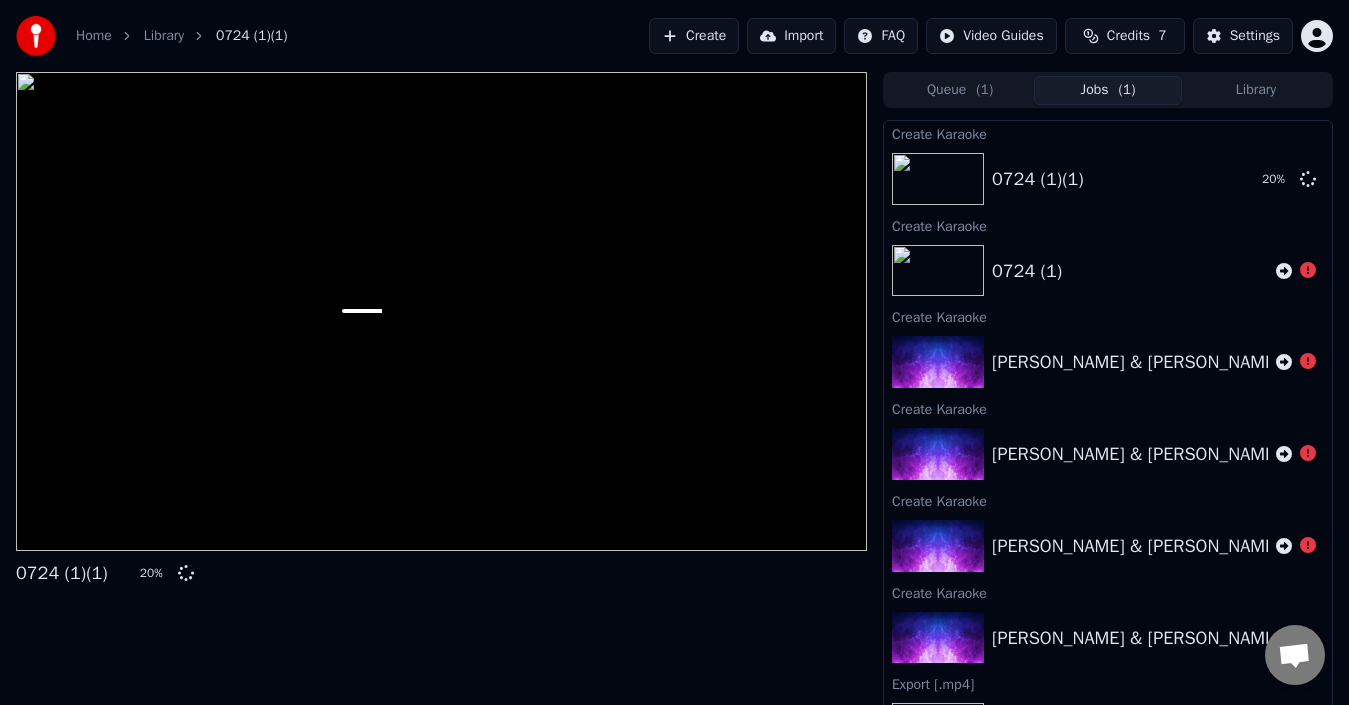 click at bounding box center (441, 311) 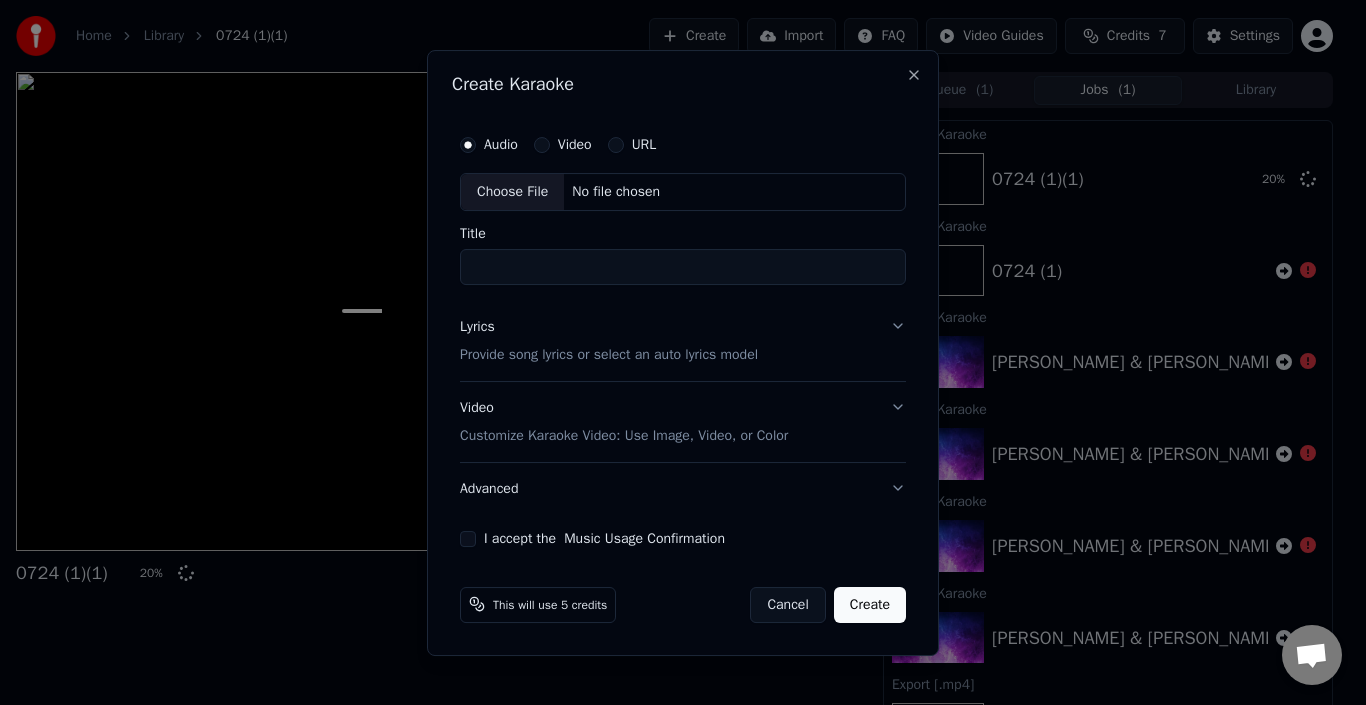 click on "Choose File" at bounding box center (512, 192) 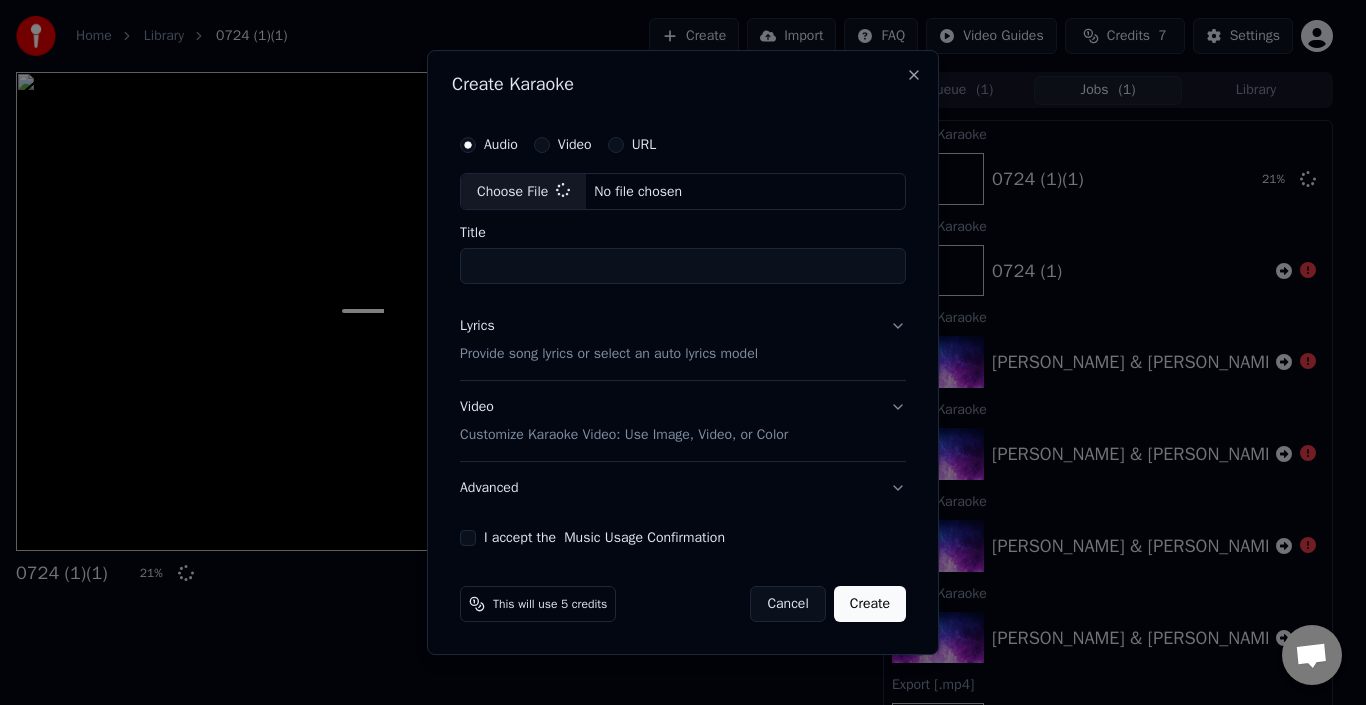 type on "**********" 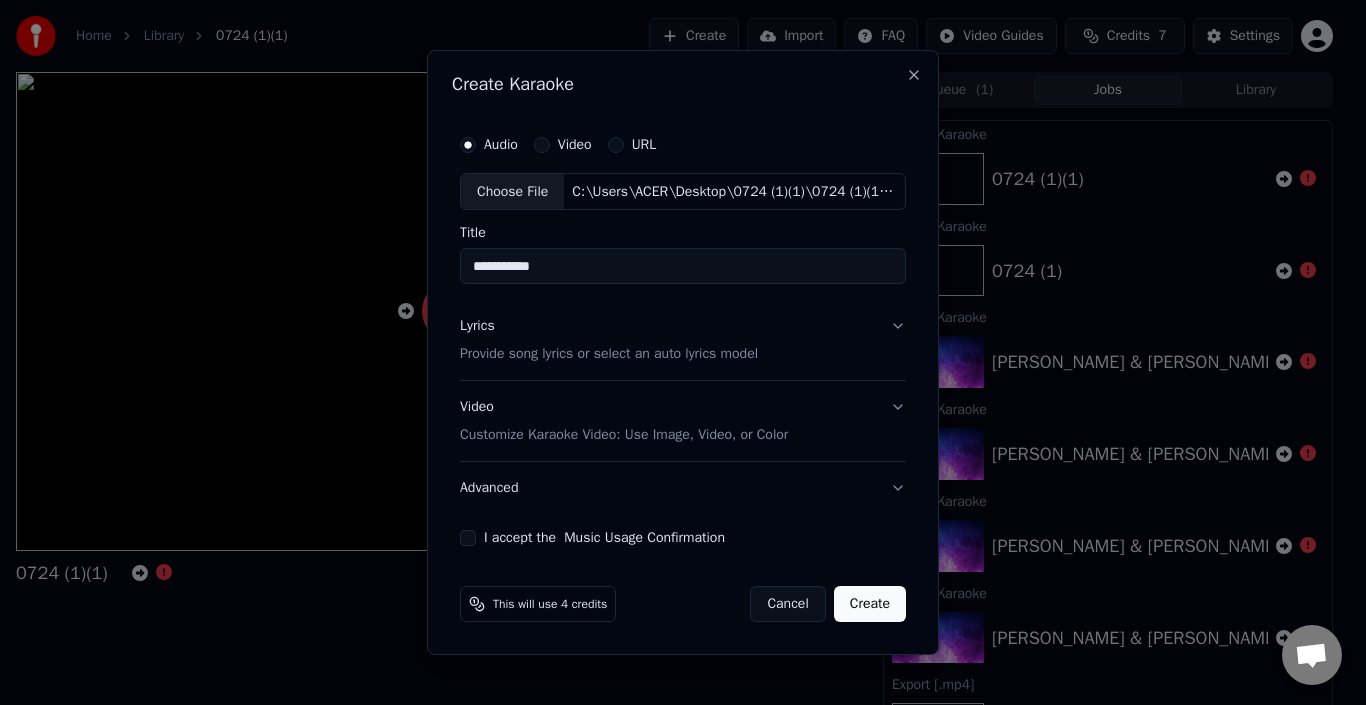 click on "Lyrics Provide song lyrics or select an auto lyrics model" at bounding box center (683, 341) 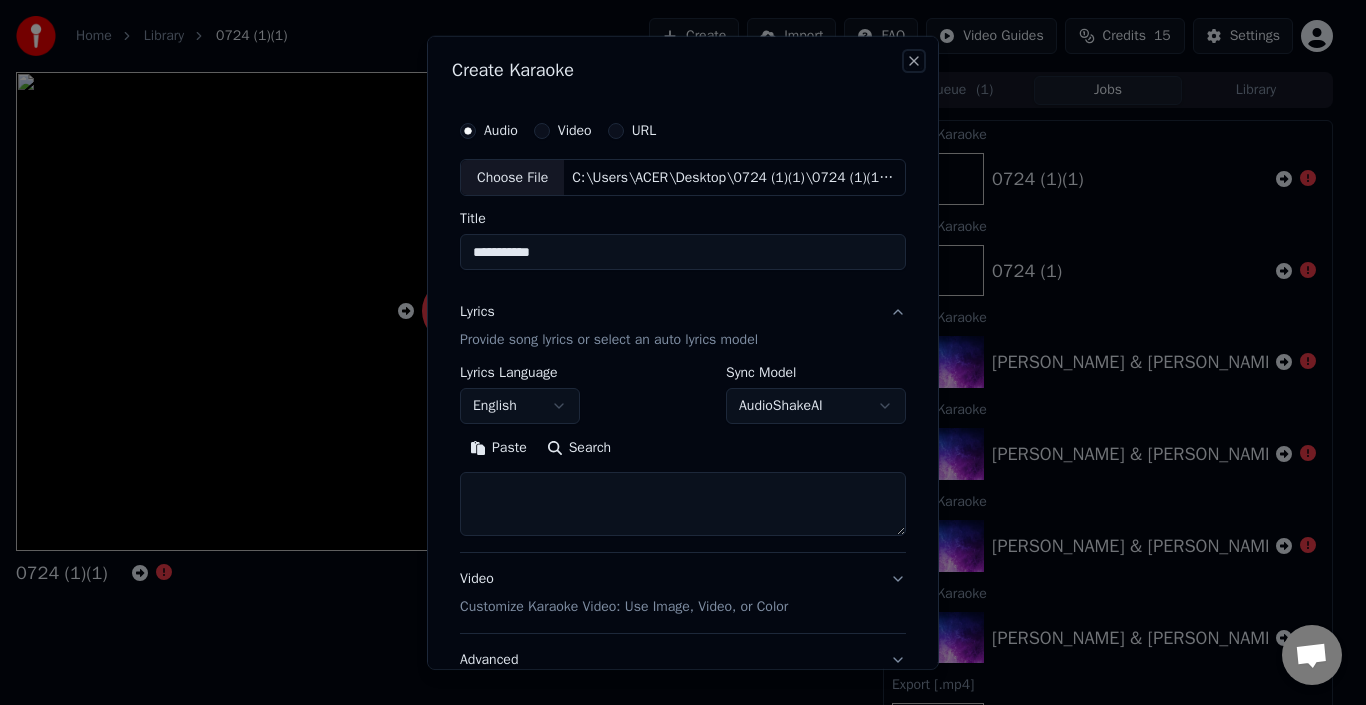 click on "Close" at bounding box center (914, 60) 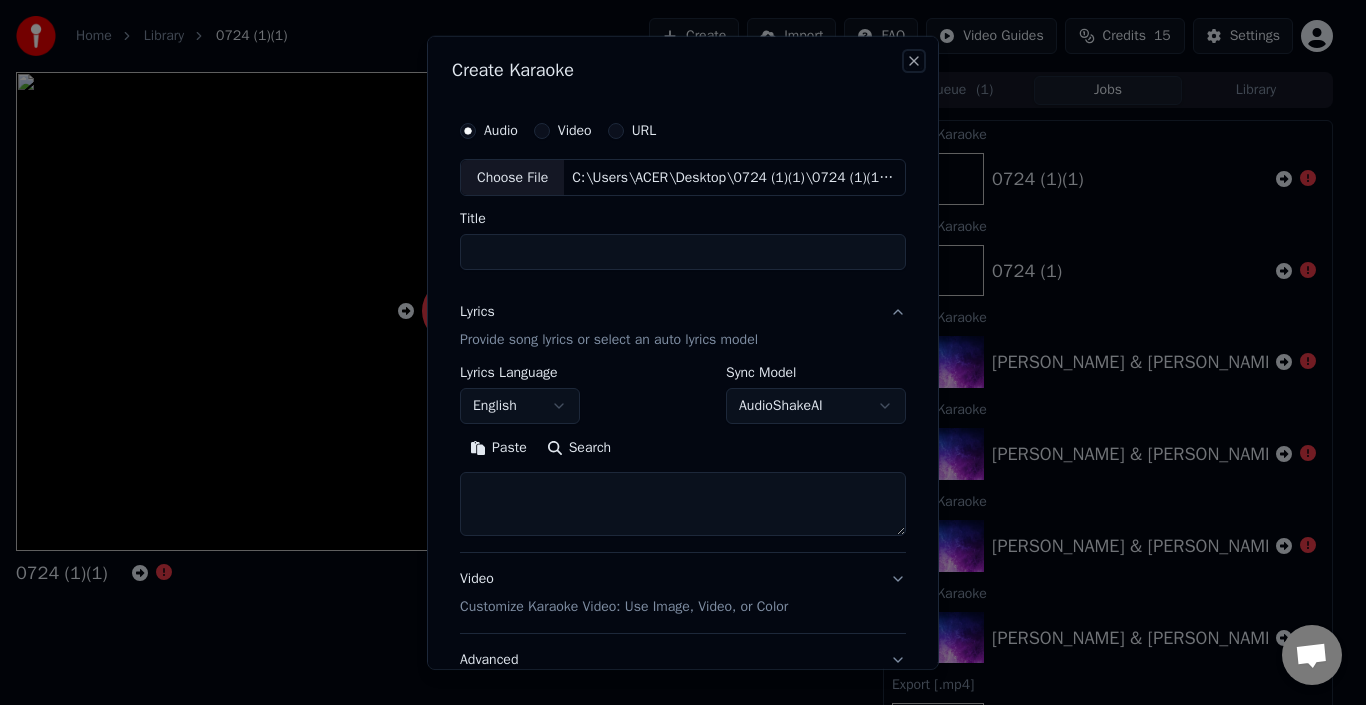 select 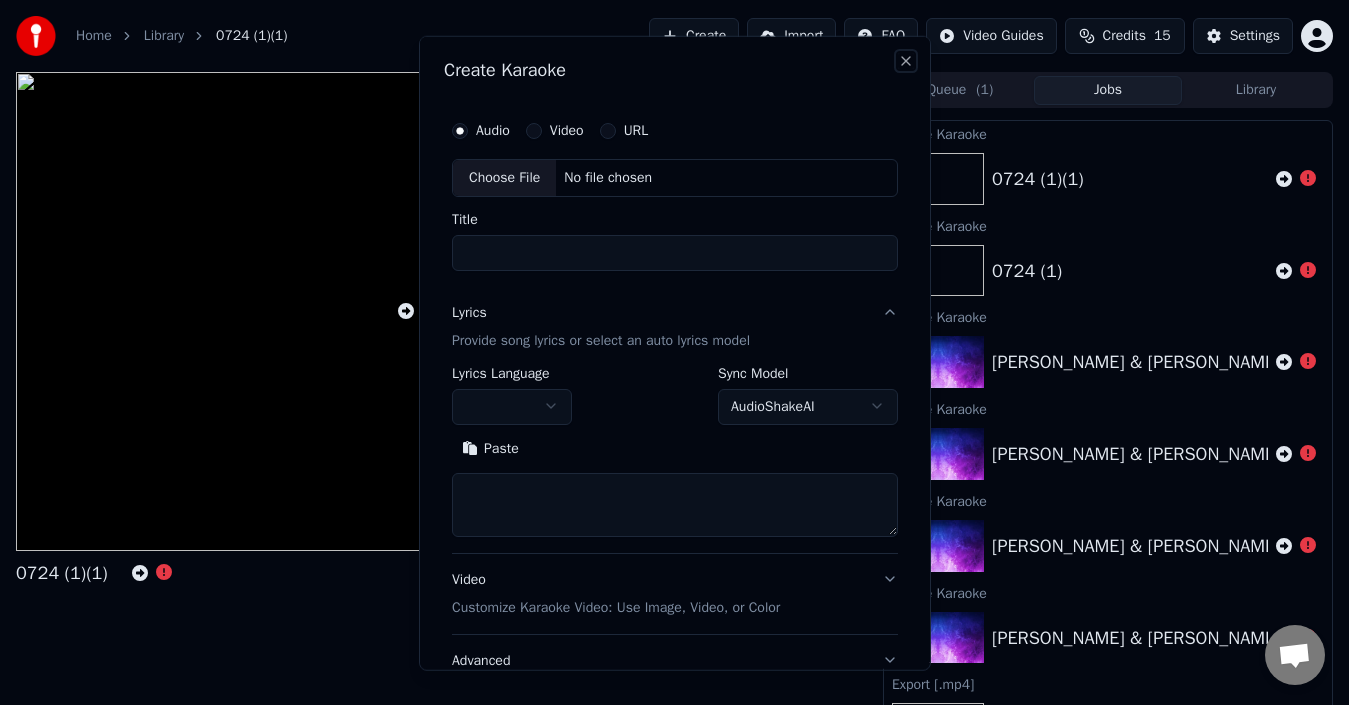 click on "**********" at bounding box center [675, 352] 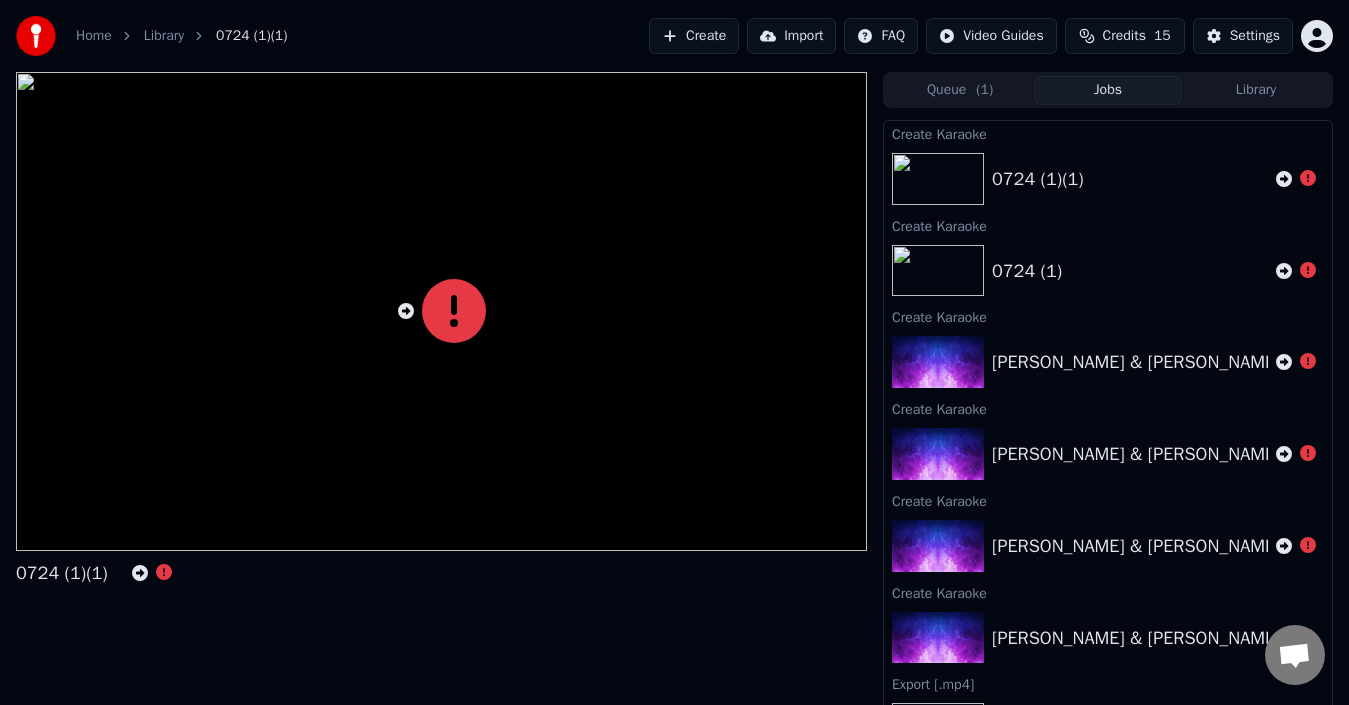 click at bounding box center (441, 311) 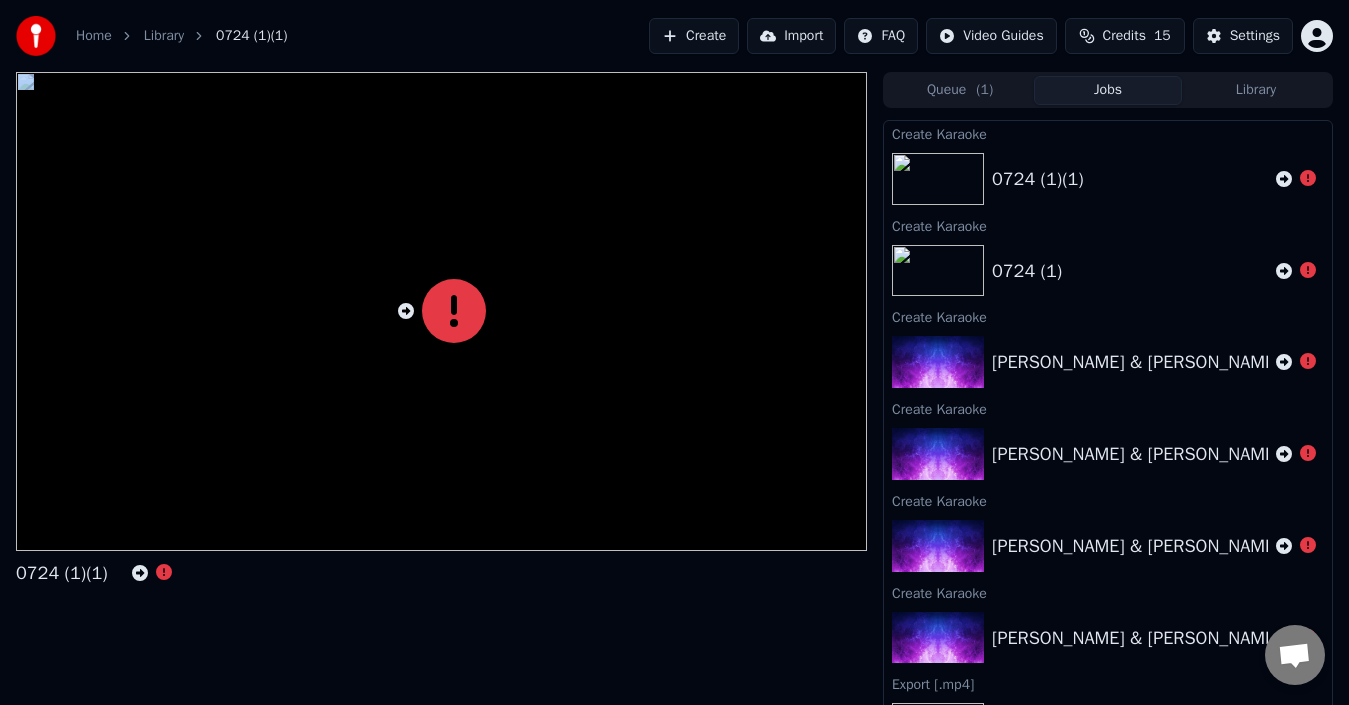 click at bounding box center (441, 311) 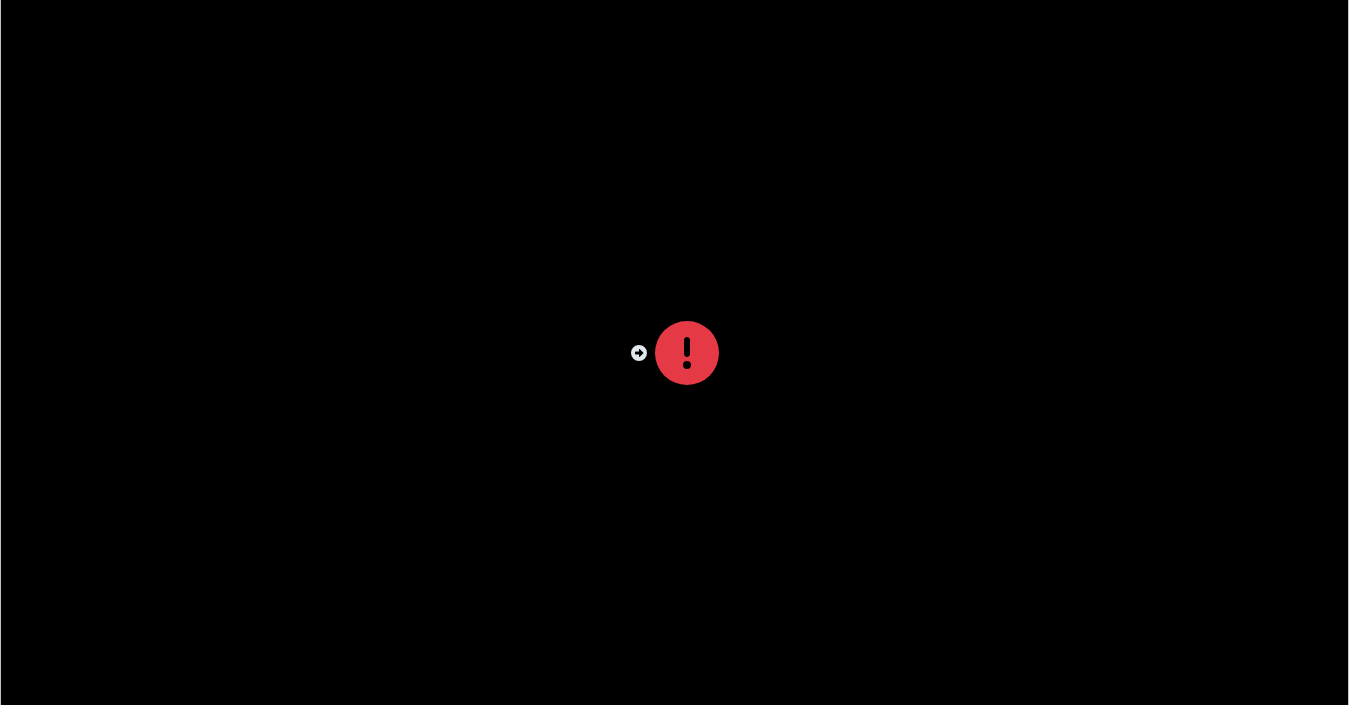 click at bounding box center (674, 352) 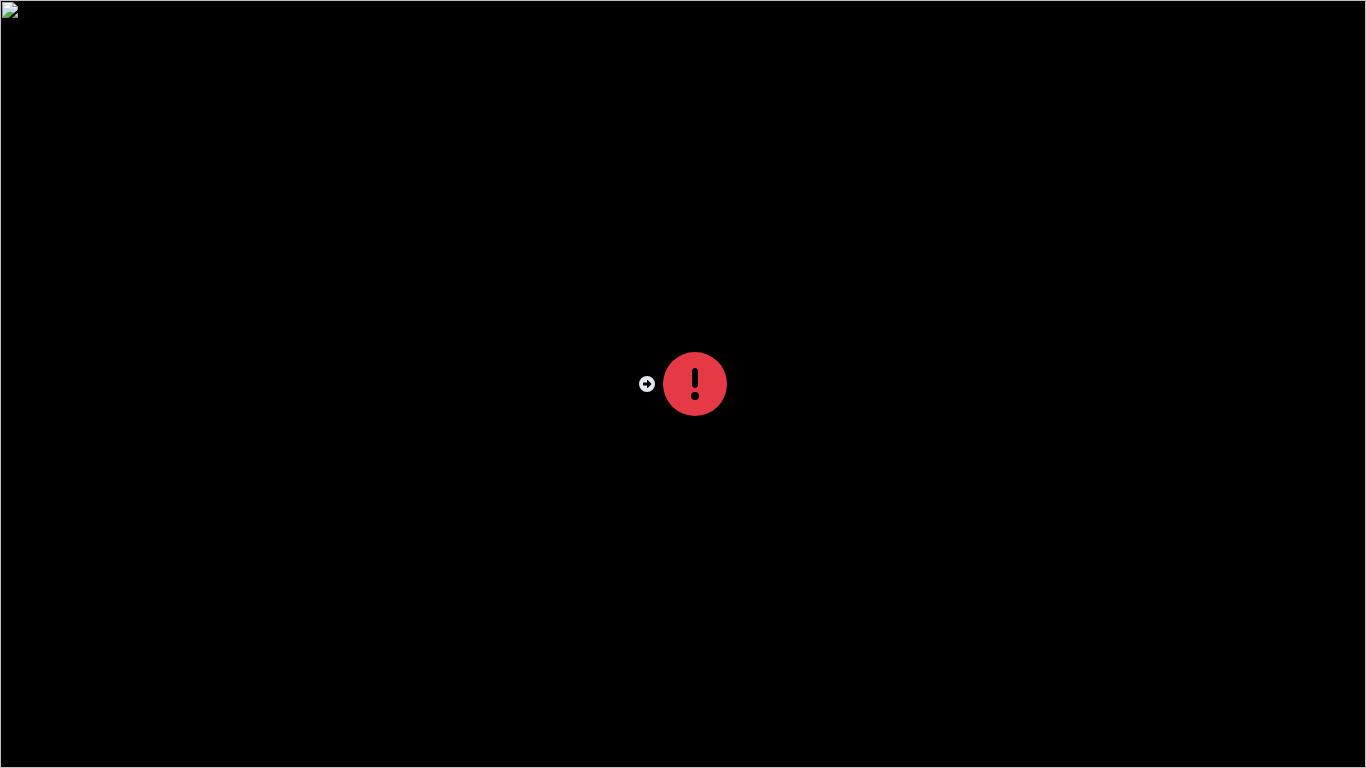 click 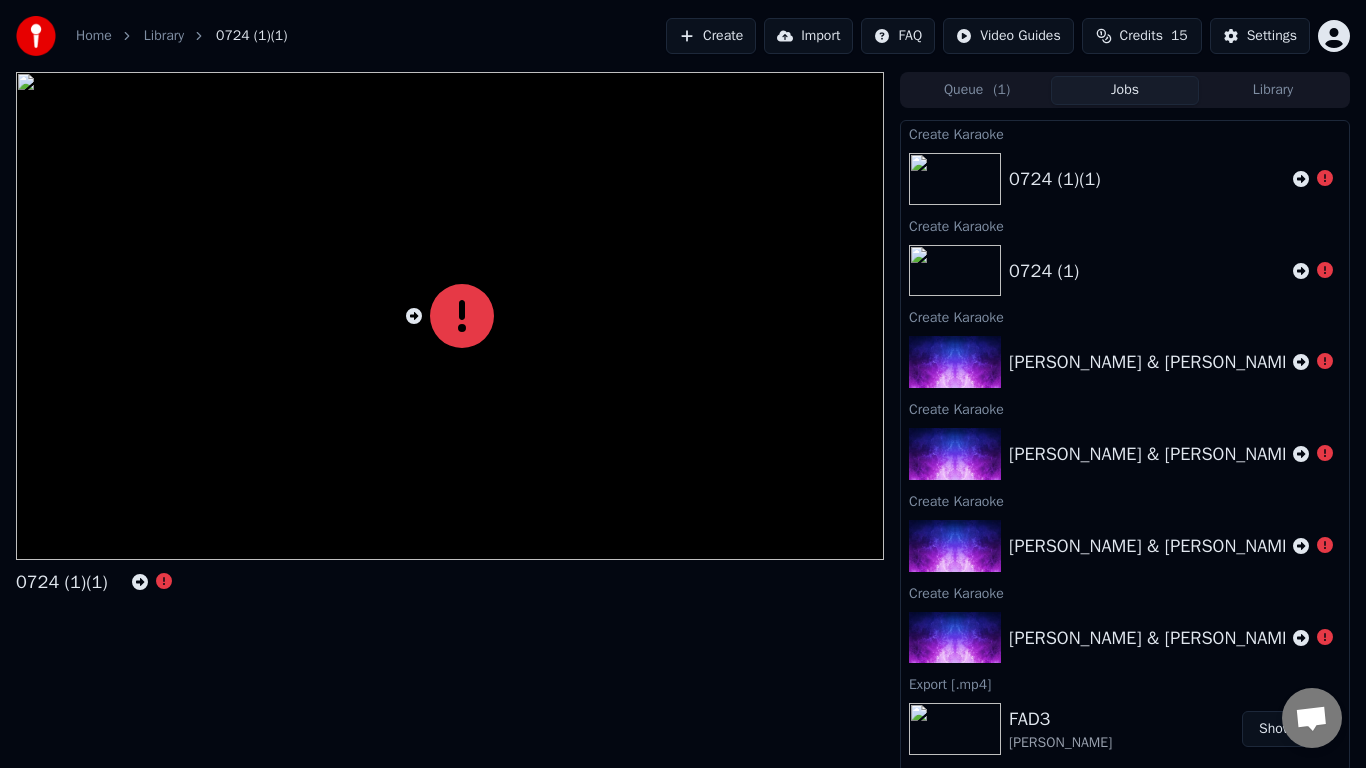 click at bounding box center (450, 316) 